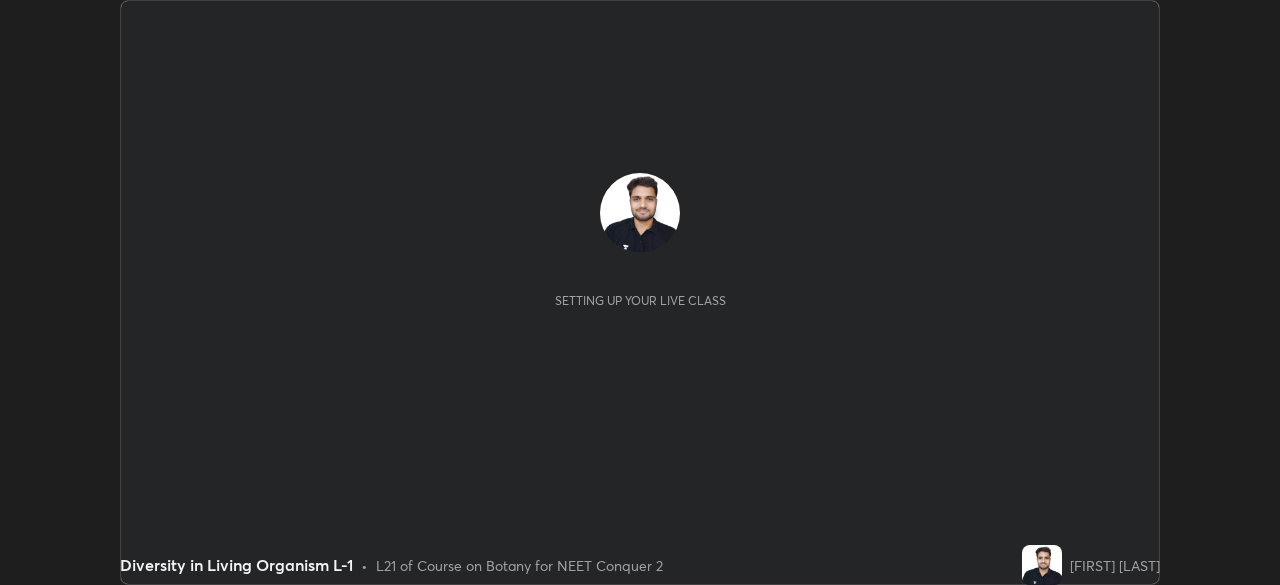 scroll, scrollTop: 0, scrollLeft: 0, axis: both 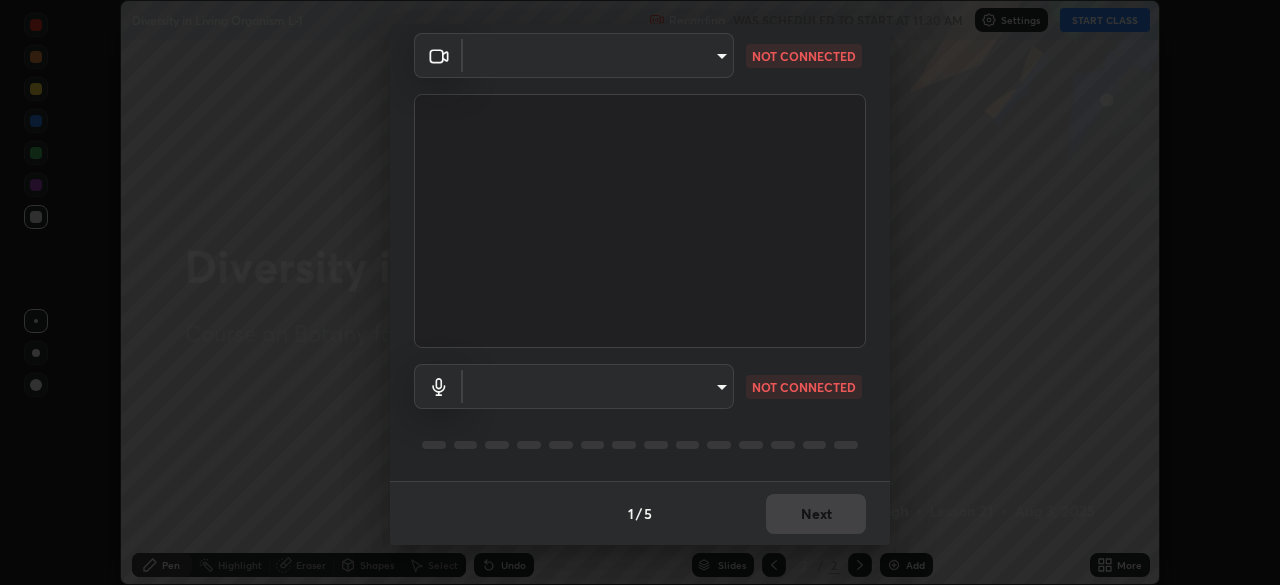 click on "Erase all Diversity in Living Organism L-1 Recording WAS SCHEDULED TO START AT  11:30 AM Settings START CLASS Setting up your live class Diversity in Living Organism L-1 • L21 of Course on Botany for NEET Conquer 2 [PERSON] Pen Highlight Eraser Shapes Select Undo Slides 2 / 2 Add More No doubts shared Encourage your learners to ask a doubt for better clarity Report an issue Reason for reporting Buffering Chat not working Audio - Video sync issue Educator video quality low ​ Attach an image Report Media settings ​ NOT CONNECTED ​ NOT CONNECTED 1 / 5 Next" at bounding box center (640, 292) 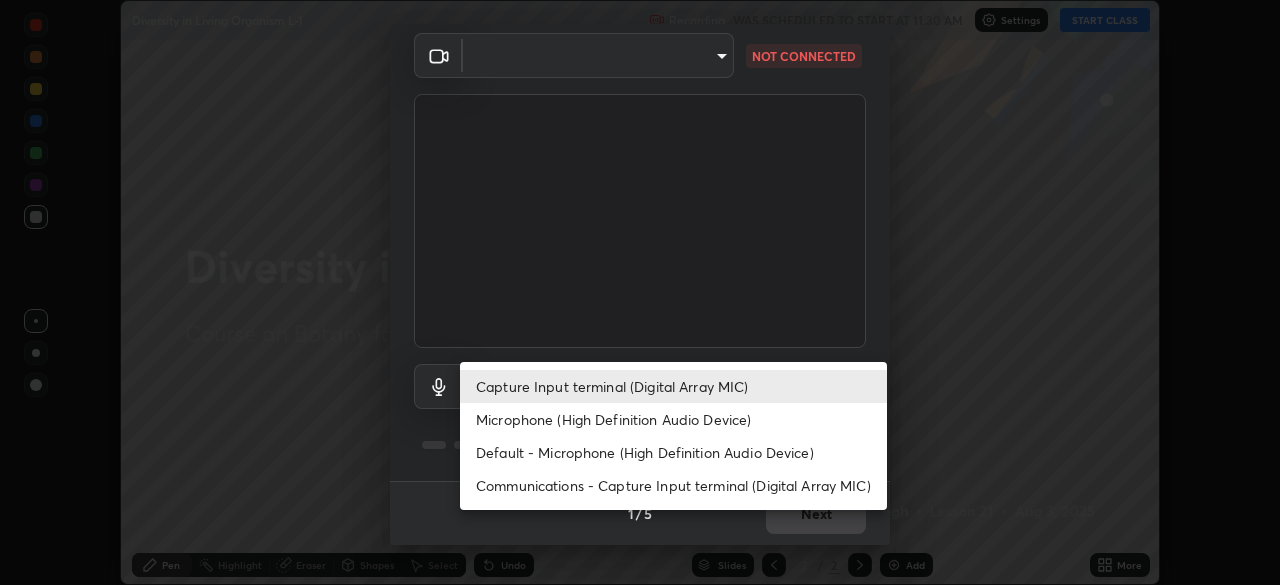 click on "Default - Microphone (High Definition Audio Device)" at bounding box center [673, 452] 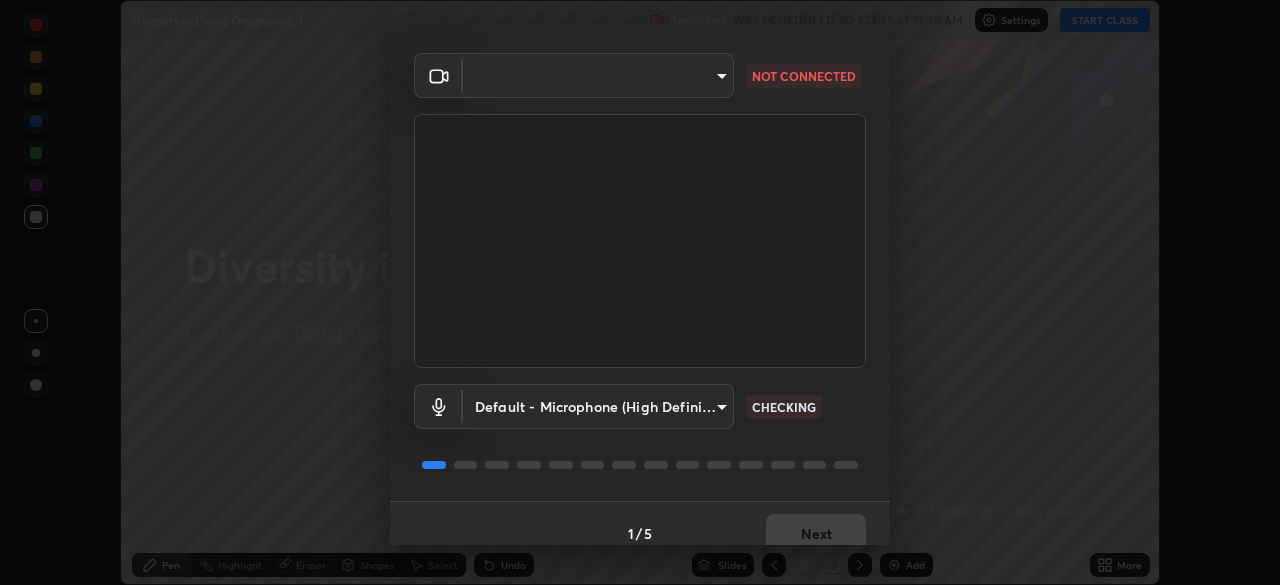 scroll, scrollTop: 71, scrollLeft: 0, axis: vertical 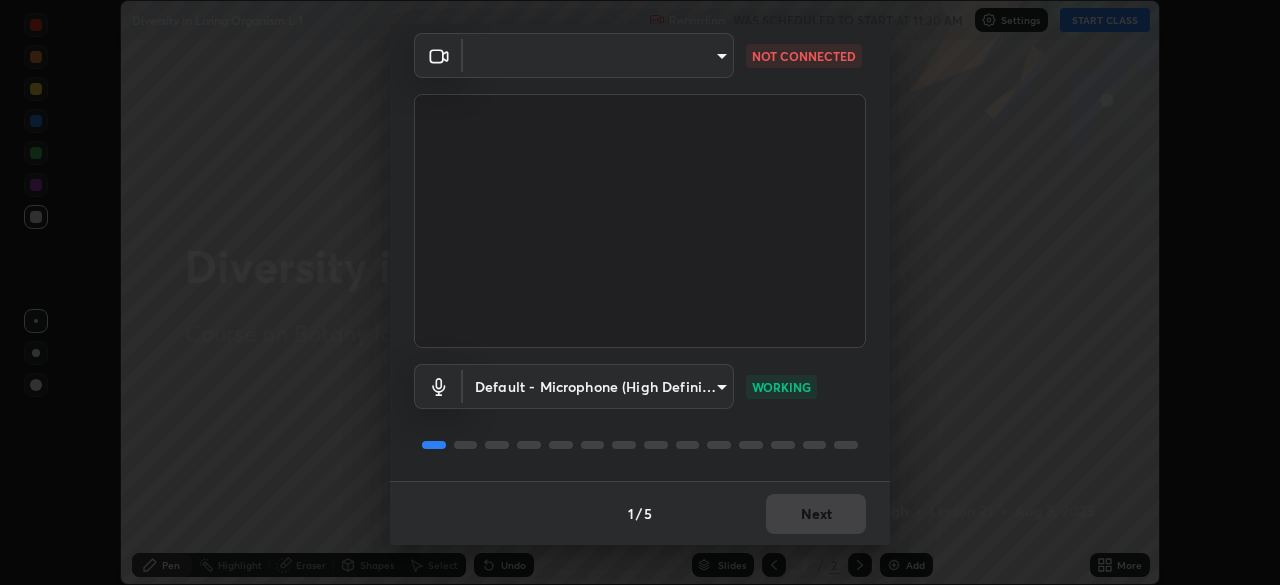 click 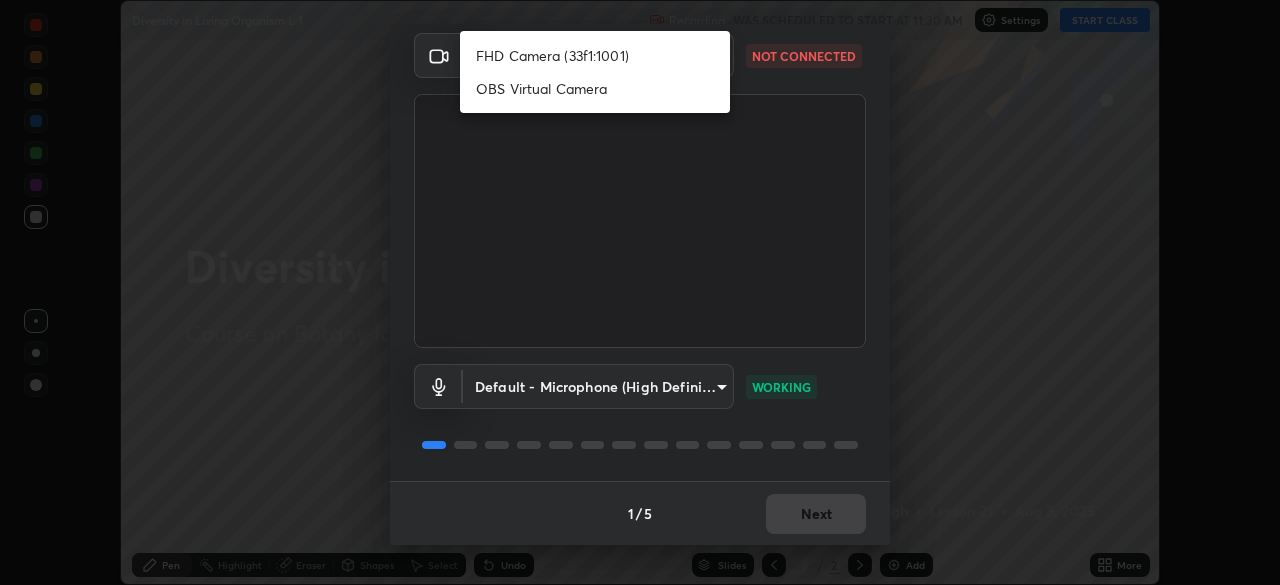 click on "OBS Virtual Camera" at bounding box center (595, 88) 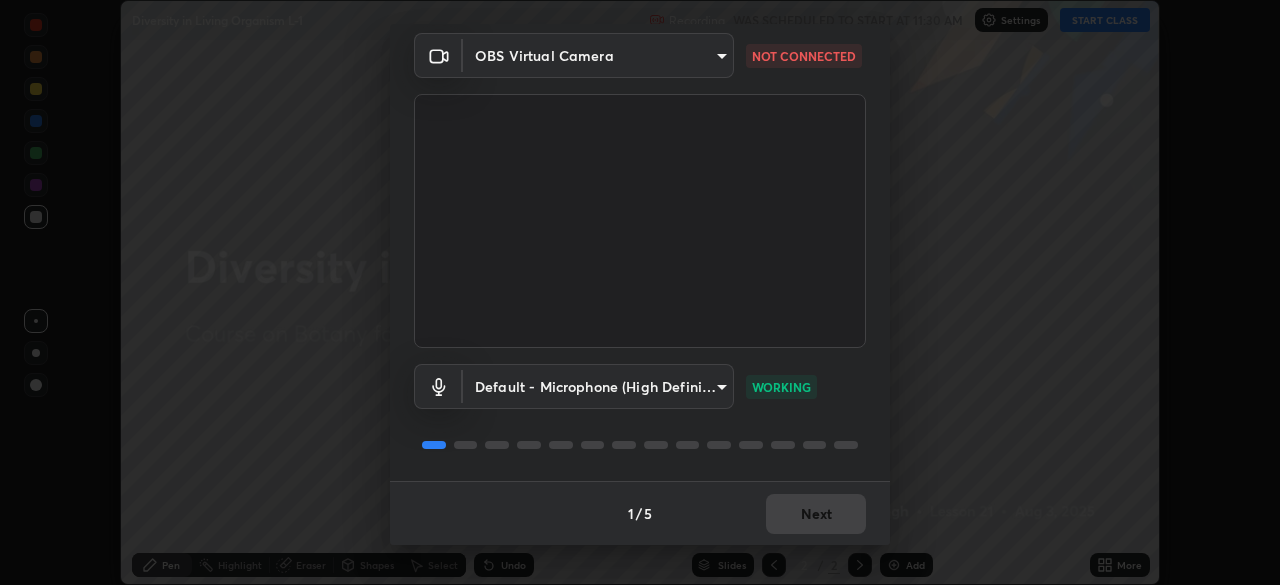type on "265152de0e8e31cd1a08736f08d96e251db1da66768f1e18f24293cfb93b1c6b" 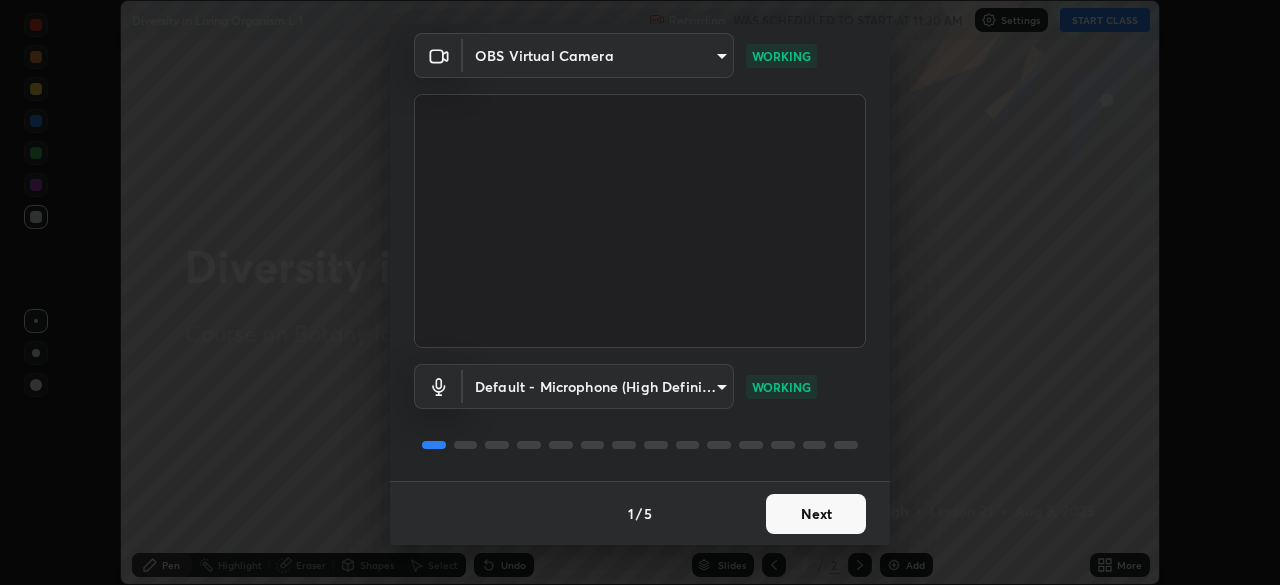 click on "Next" at bounding box center (816, 514) 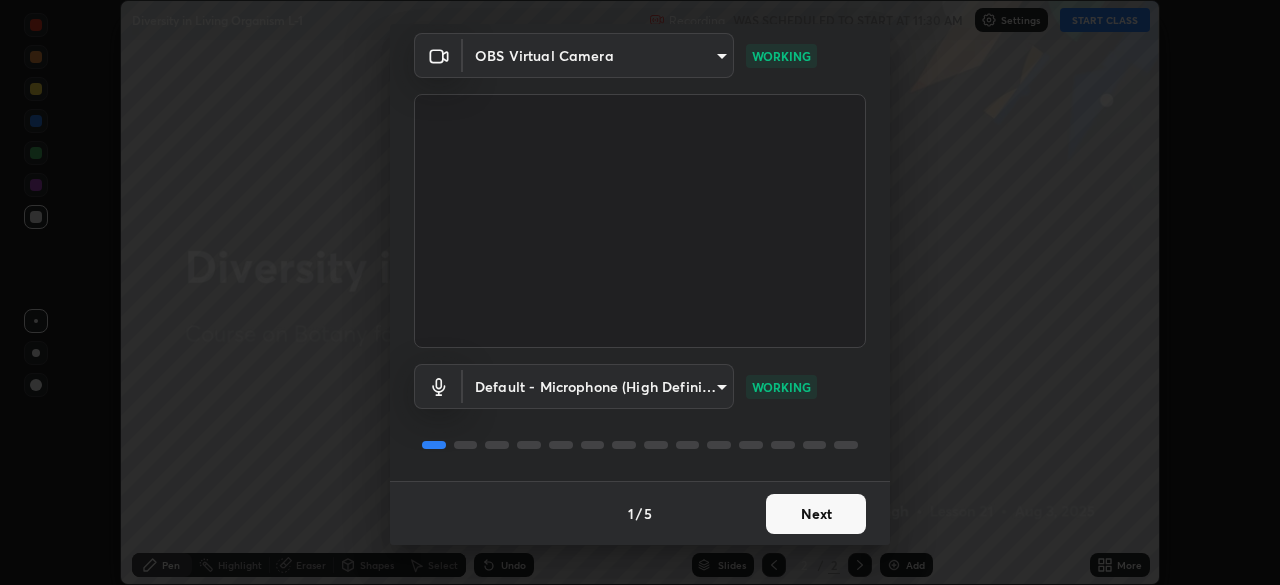 scroll, scrollTop: 0, scrollLeft: 0, axis: both 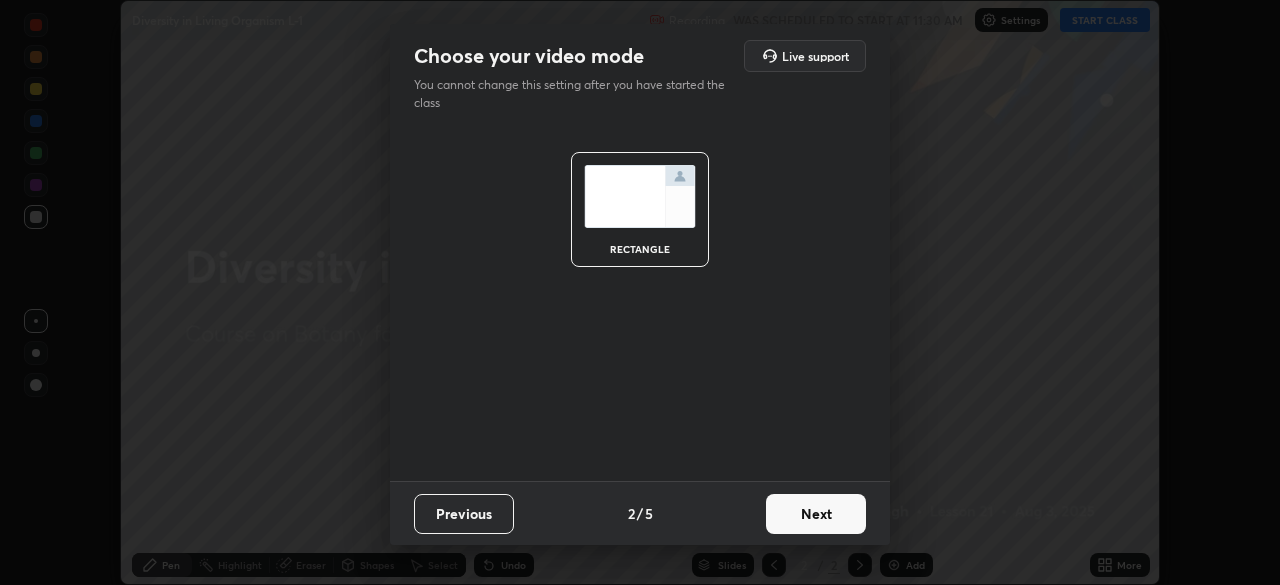 click on "Next" at bounding box center [816, 514] 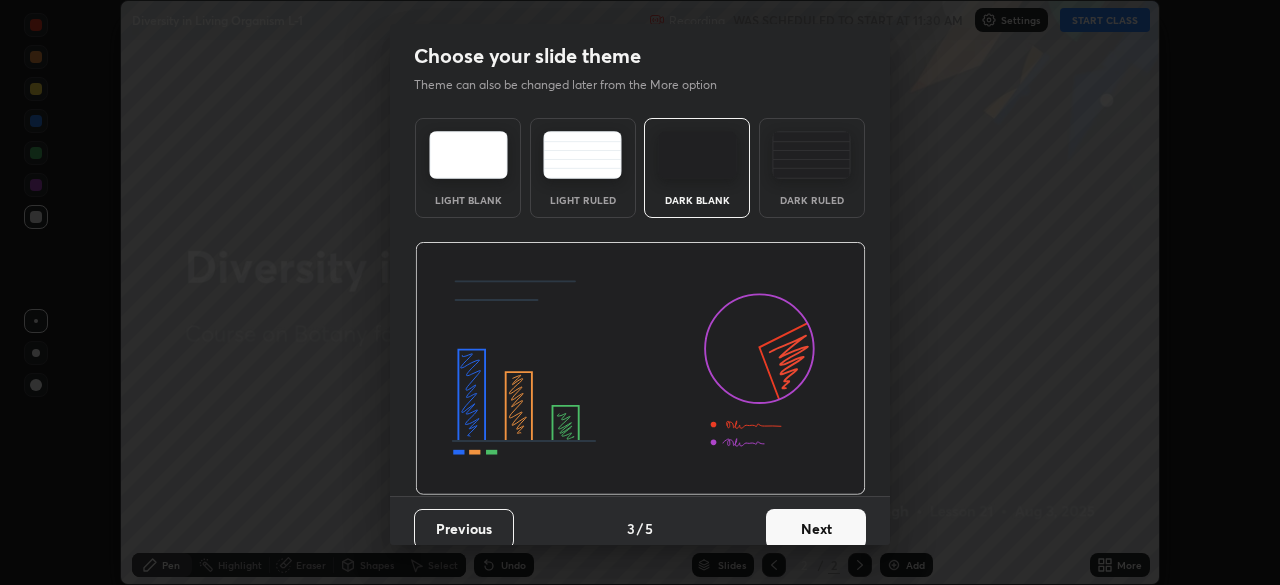 click on "Next" at bounding box center (816, 529) 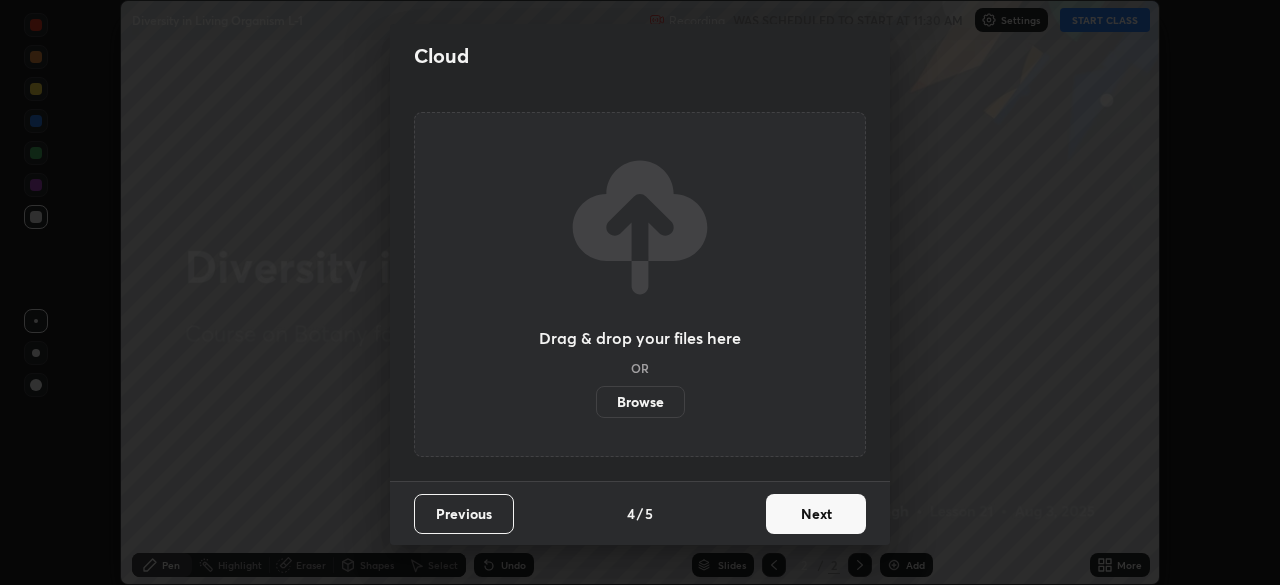 click on "Next" at bounding box center (816, 514) 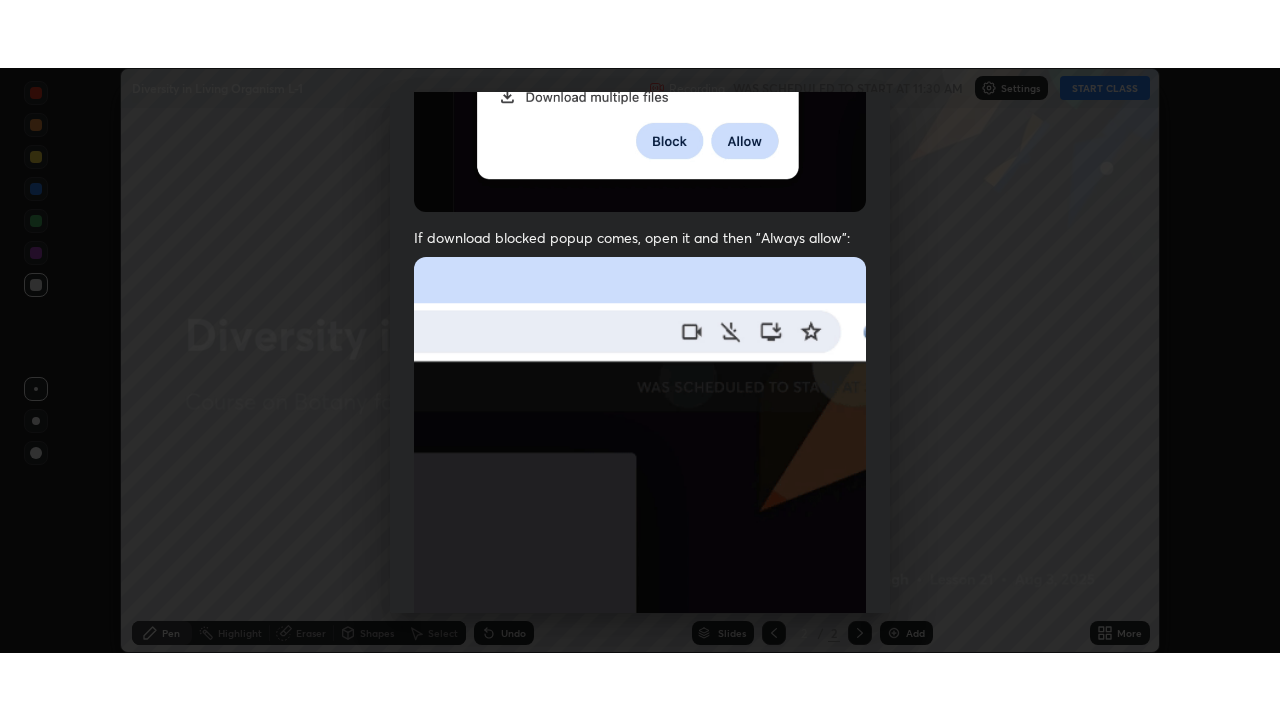 scroll, scrollTop: 479, scrollLeft: 0, axis: vertical 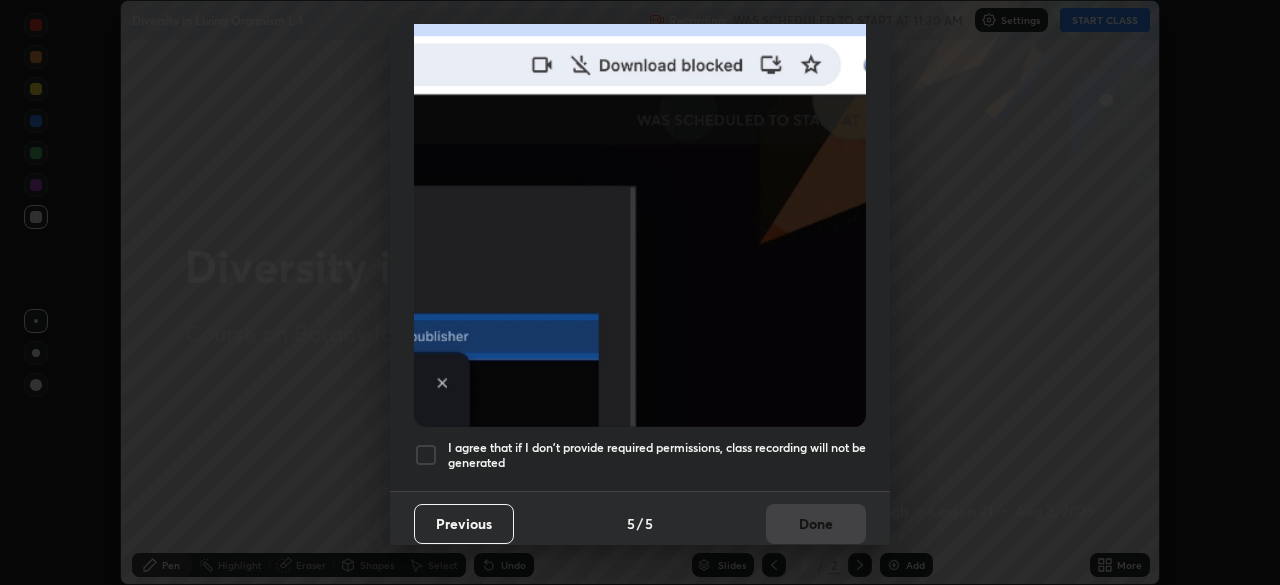 click at bounding box center [426, 455] 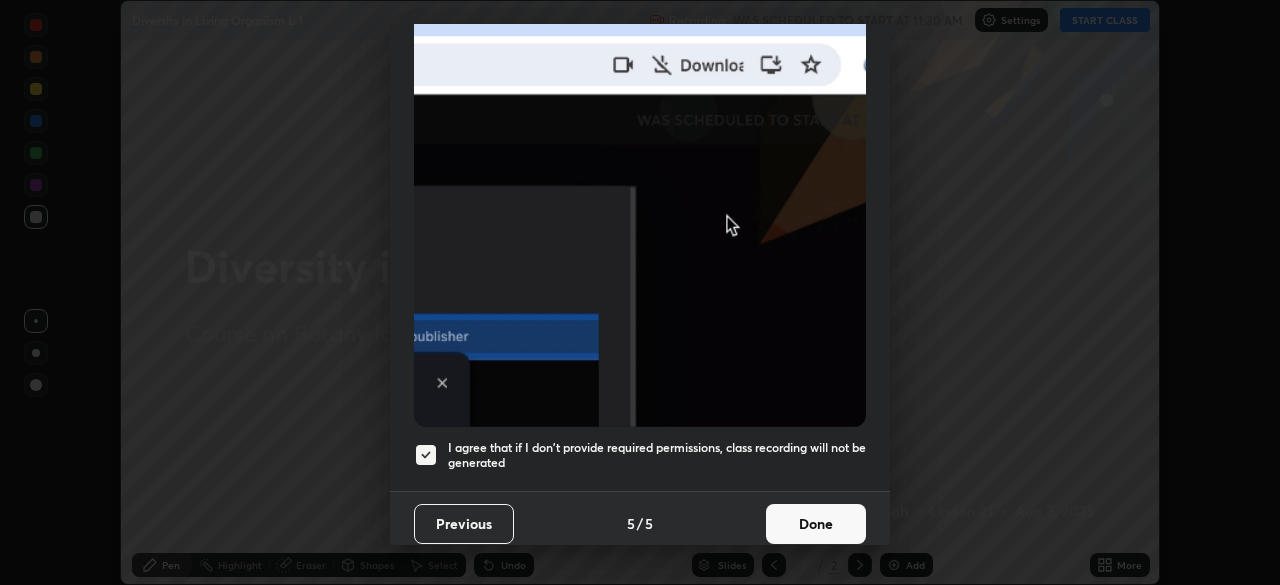 click on "Done" at bounding box center [816, 524] 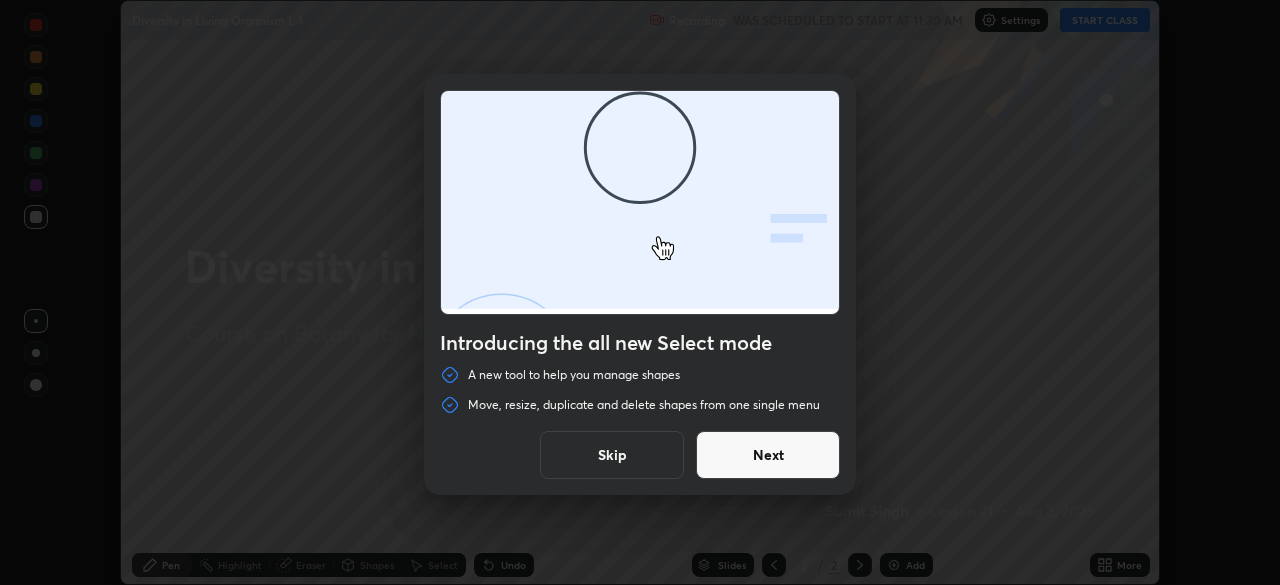 click on "Skip" at bounding box center (612, 455) 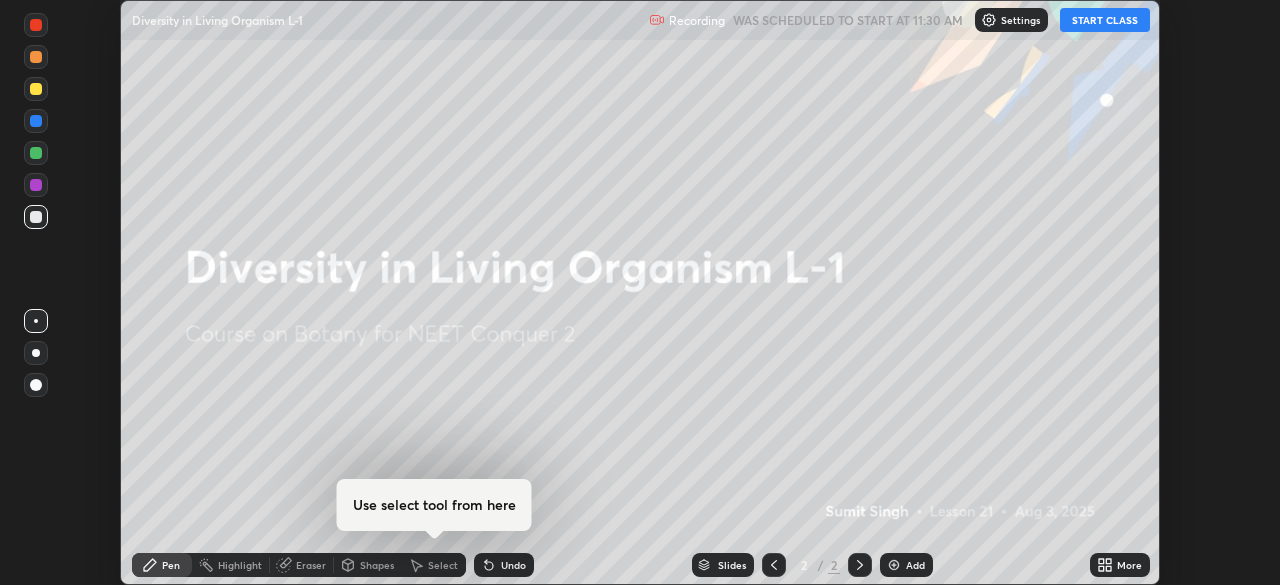 click 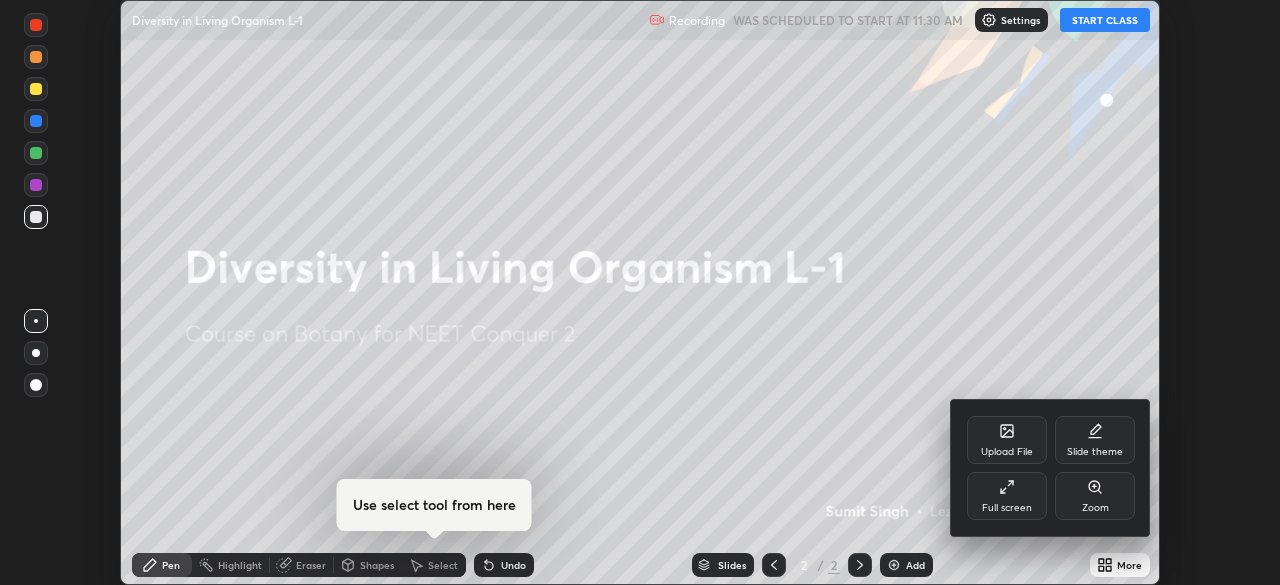 click on "Full screen" at bounding box center [1007, 508] 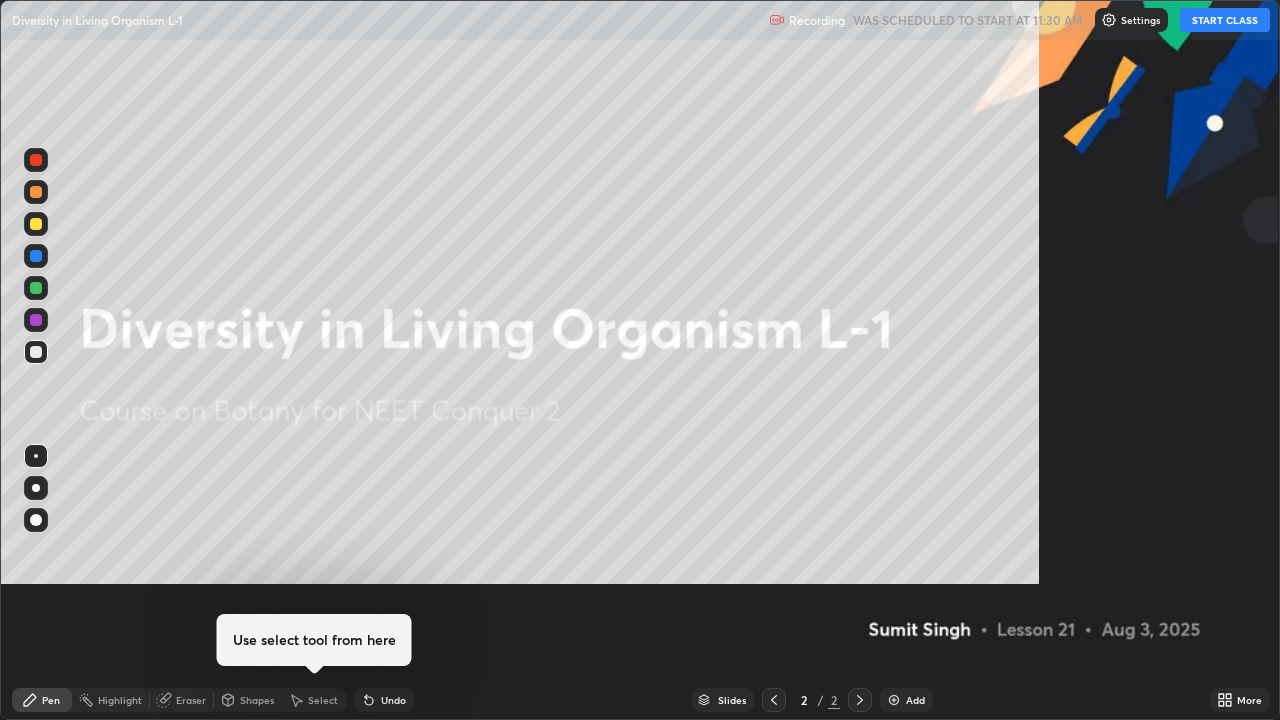 scroll, scrollTop: 99280, scrollLeft: 98720, axis: both 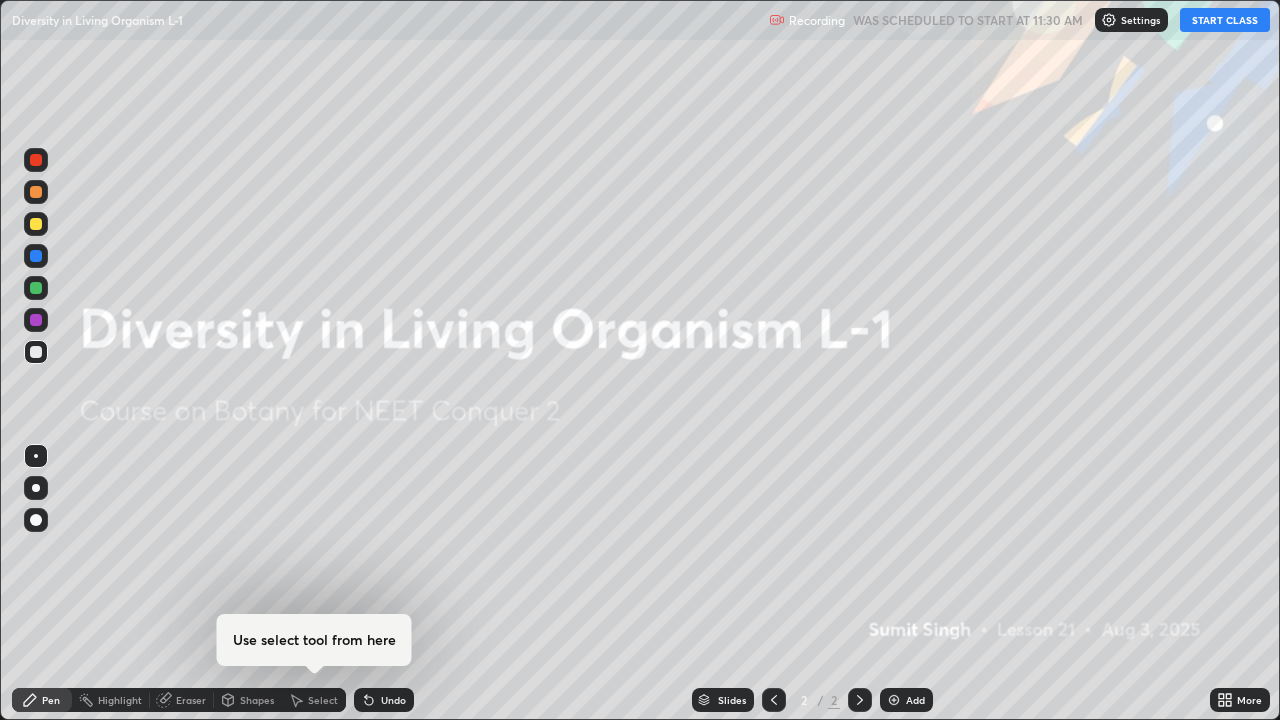 click at bounding box center (894, 700) 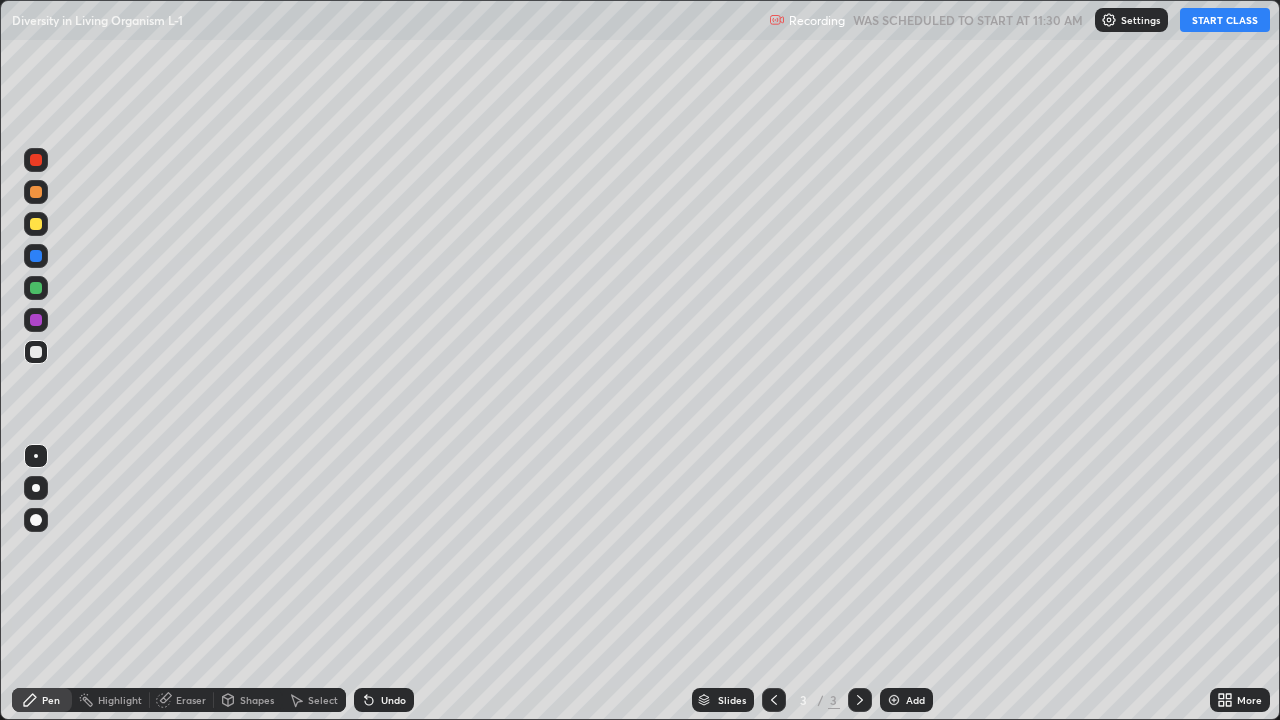 click on "START CLASS" at bounding box center (1225, 20) 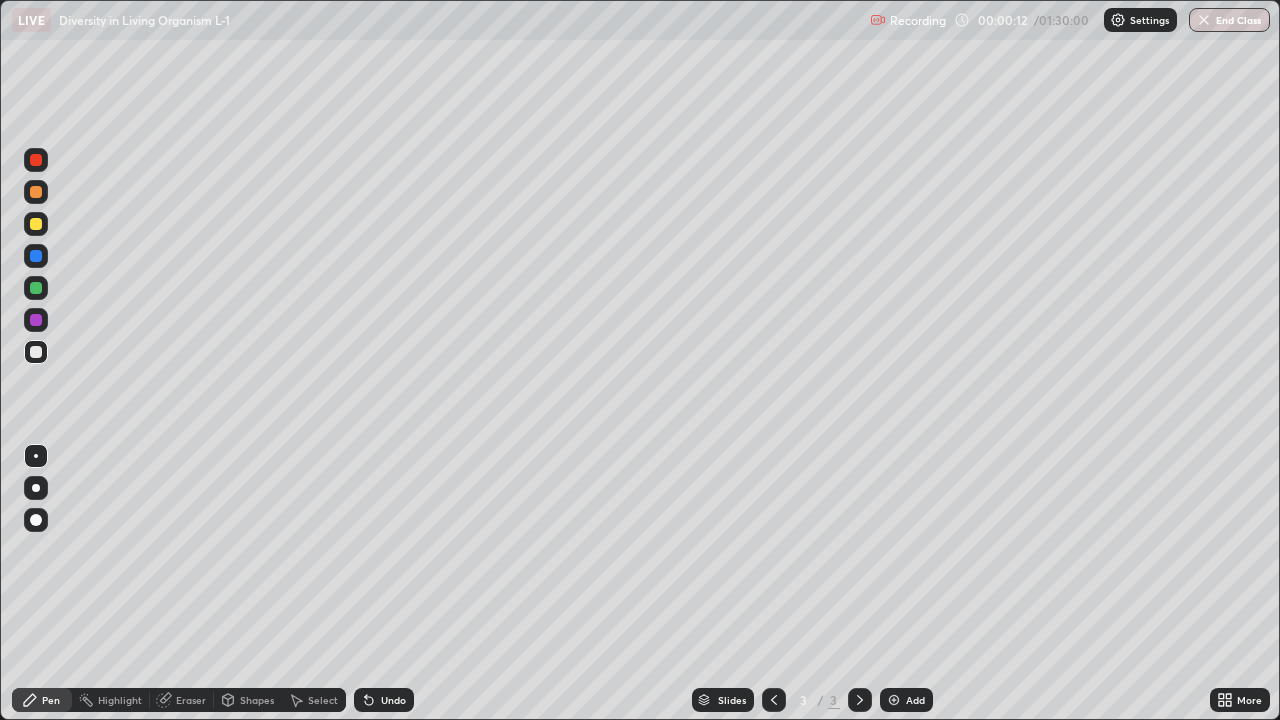 click on "Undo" at bounding box center (393, 700) 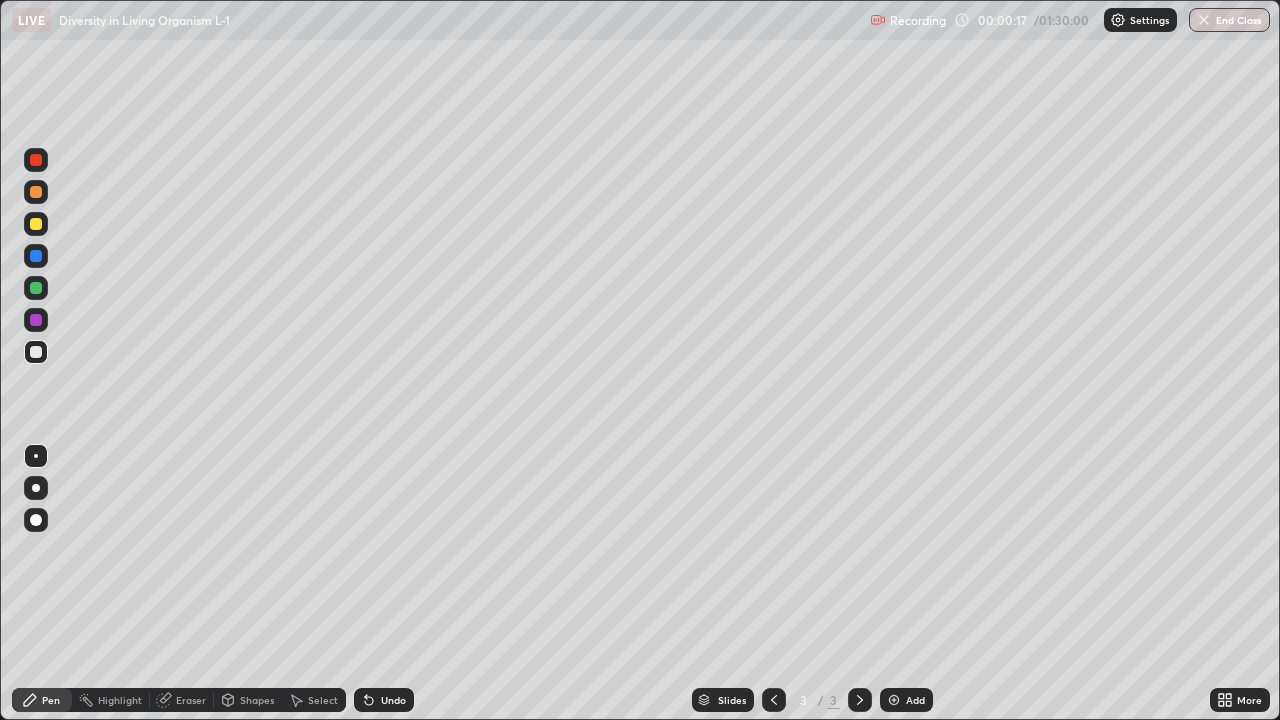 click at bounding box center [36, 224] 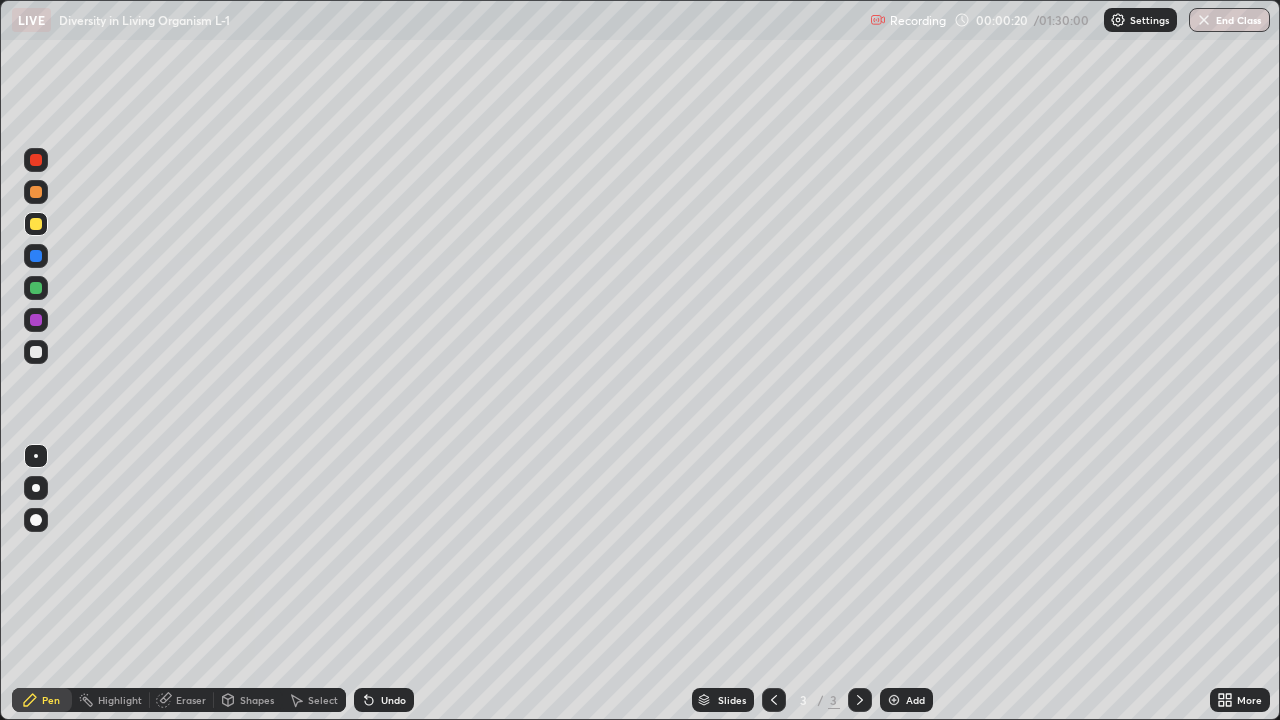 click on "Undo" at bounding box center (384, 700) 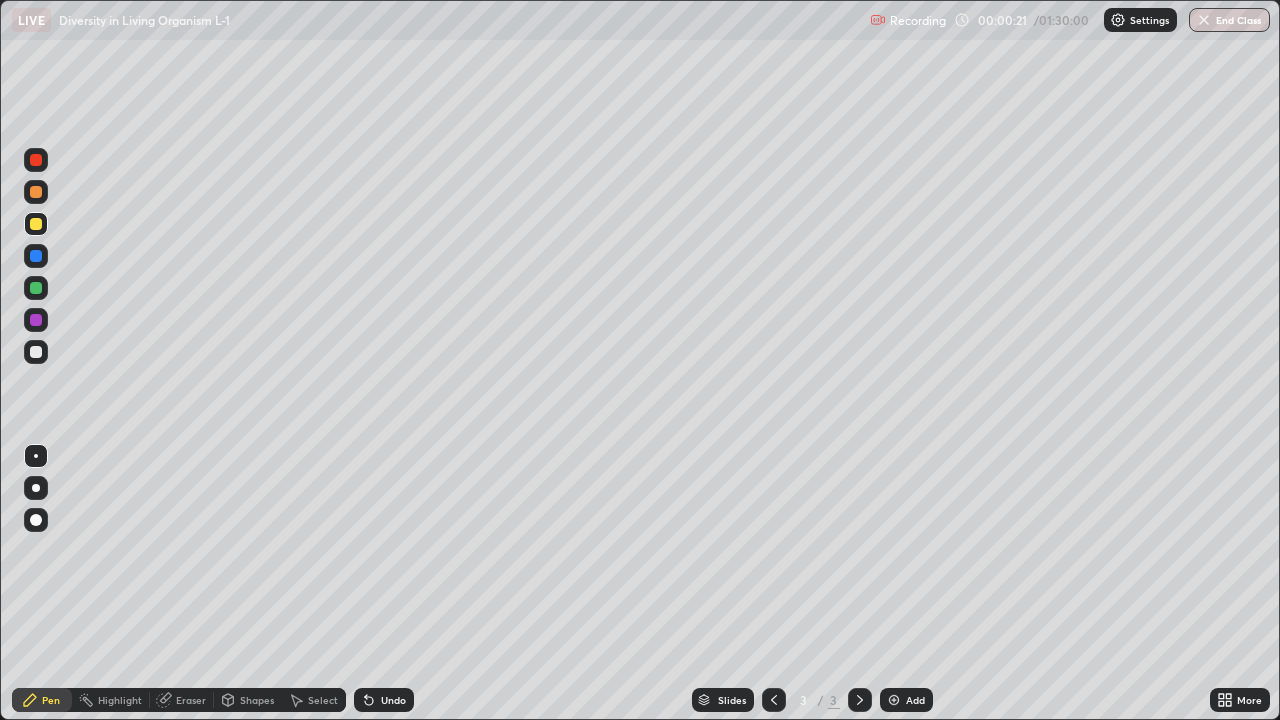 click at bounding box center (36, 488) 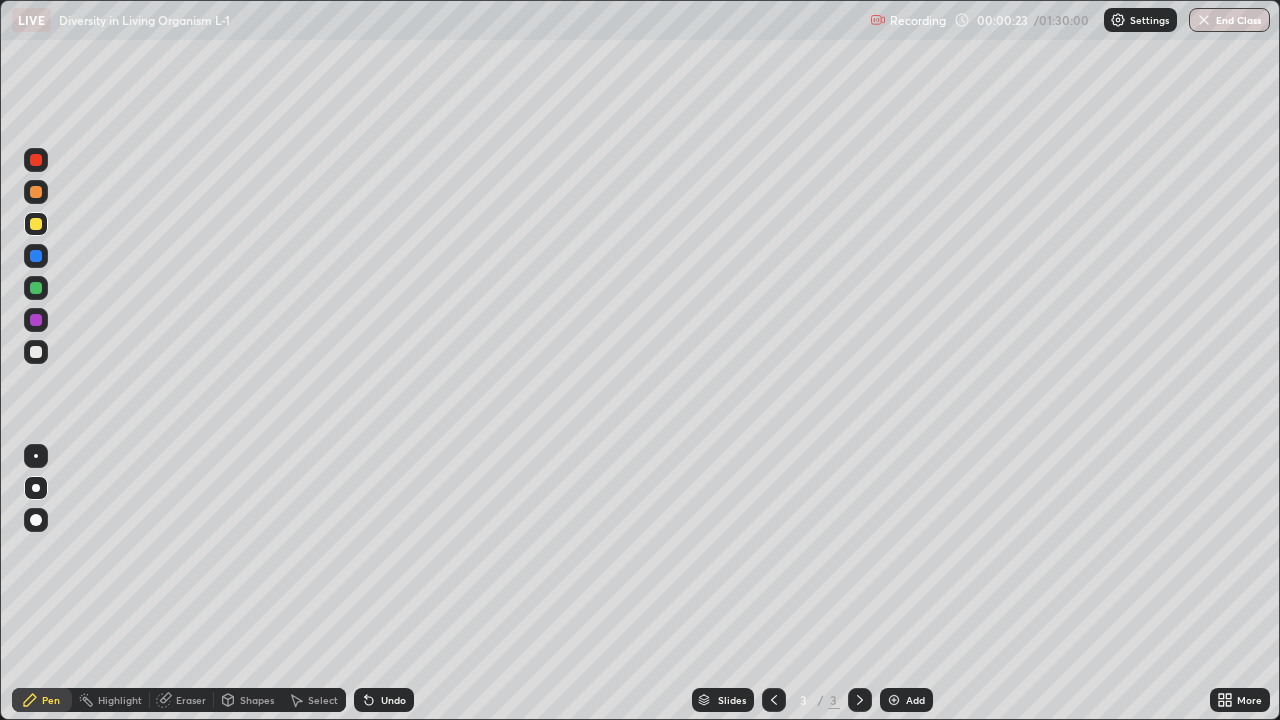 click at bounding box center (36, 288) 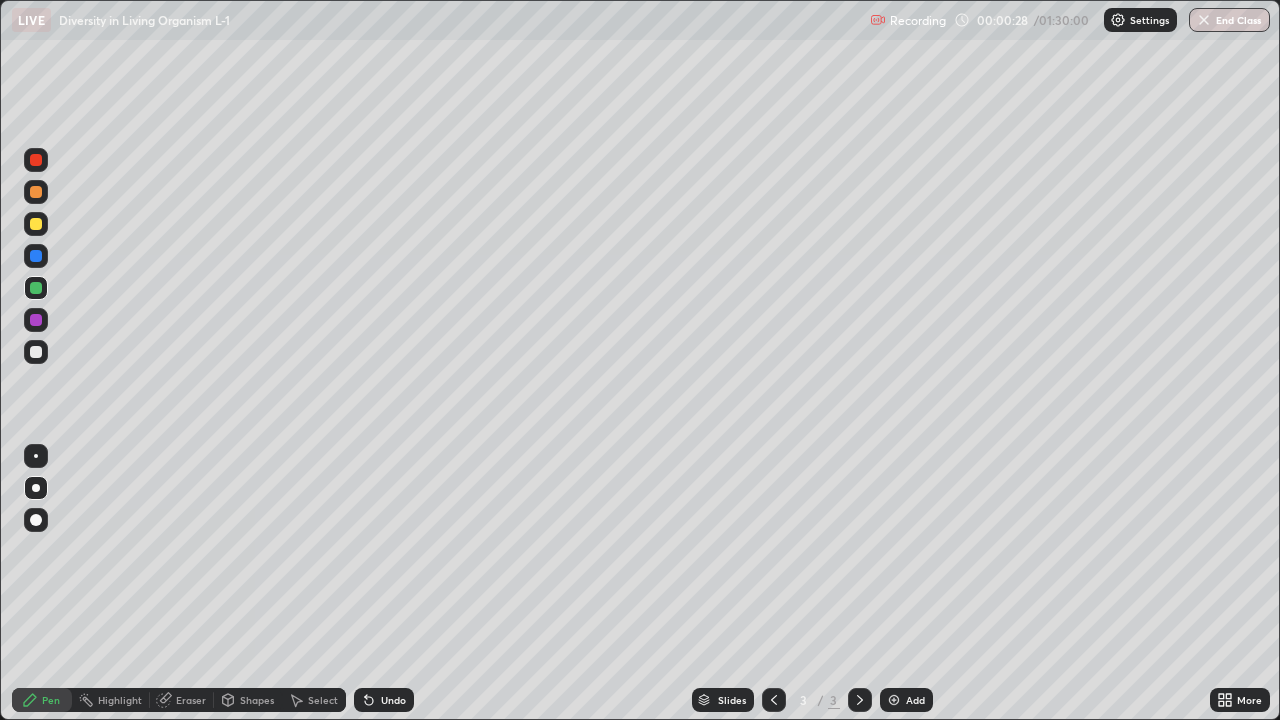 click on "Undo" at bounding box center (393, 700) 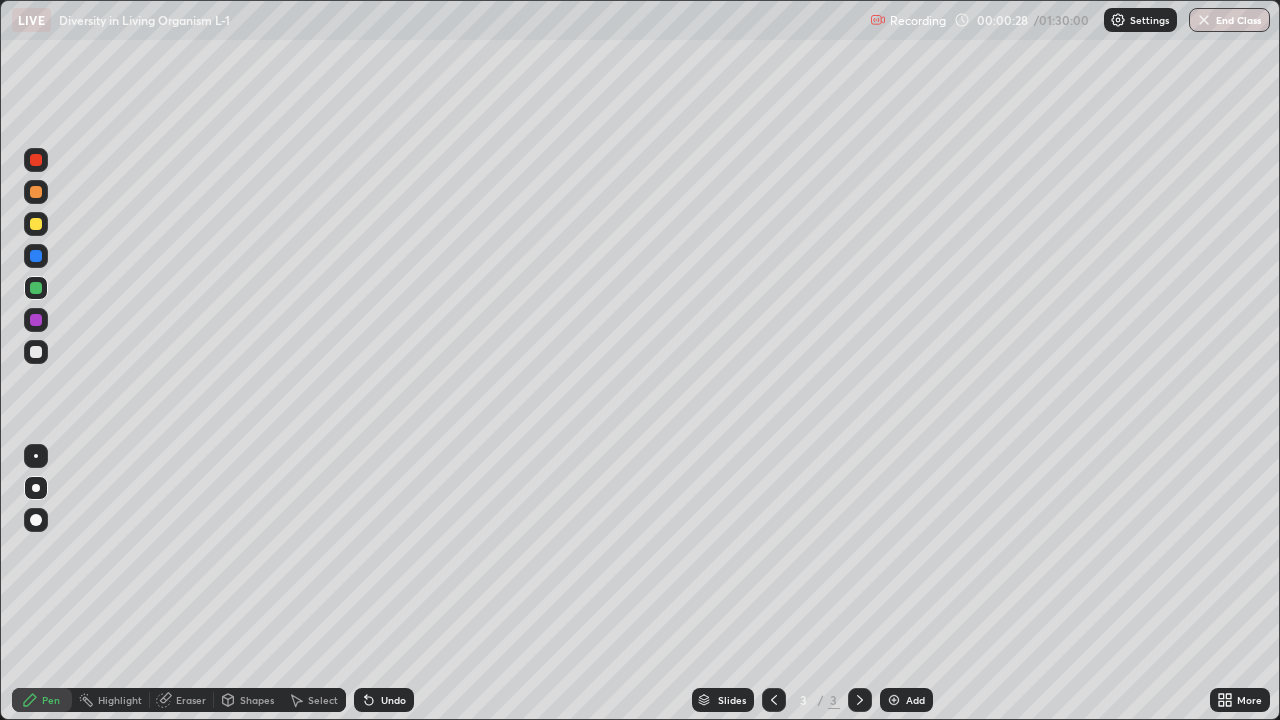 click on "Undo" at bounding box center (393, 700) 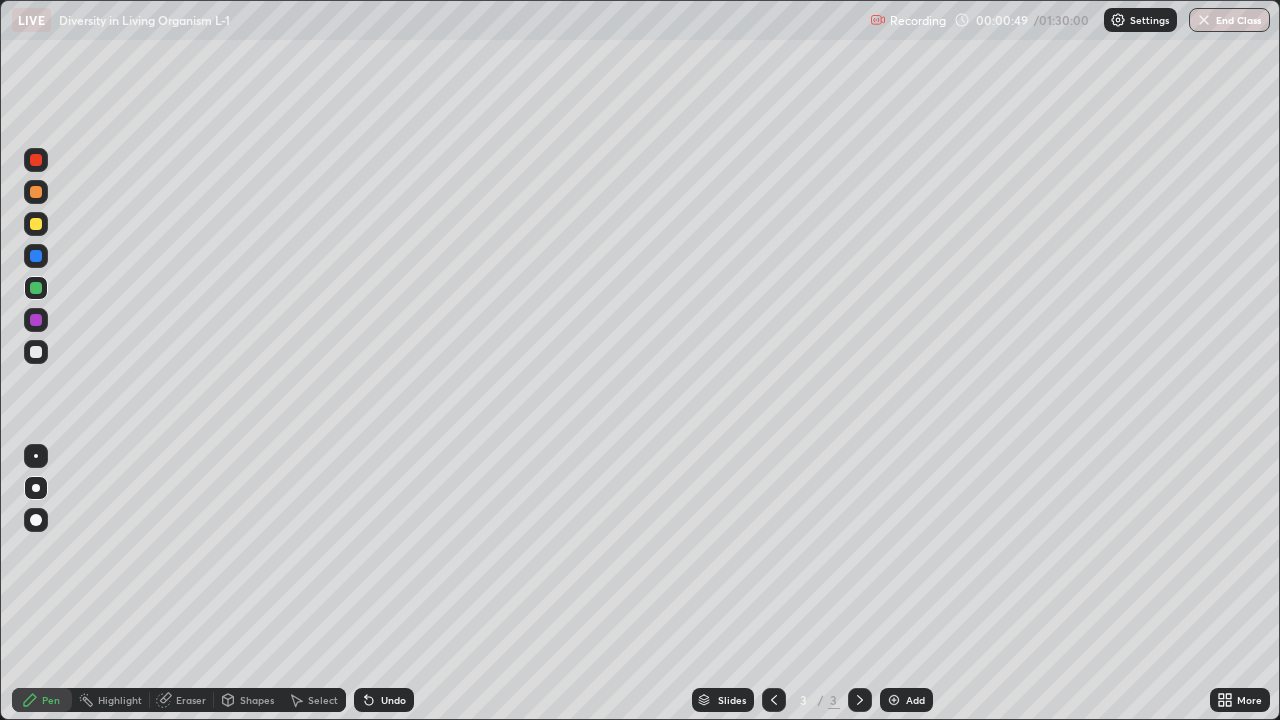 click at bounding box center (36, 224) 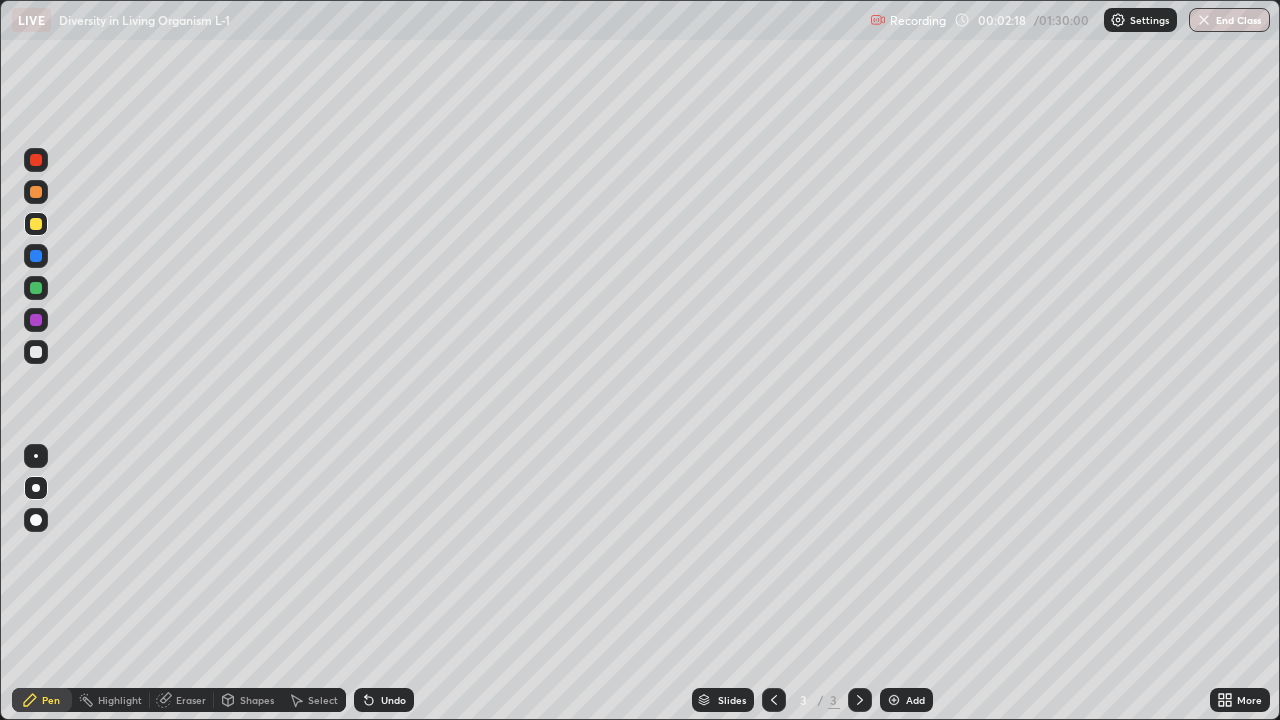 click at bounding box center [36, 192] 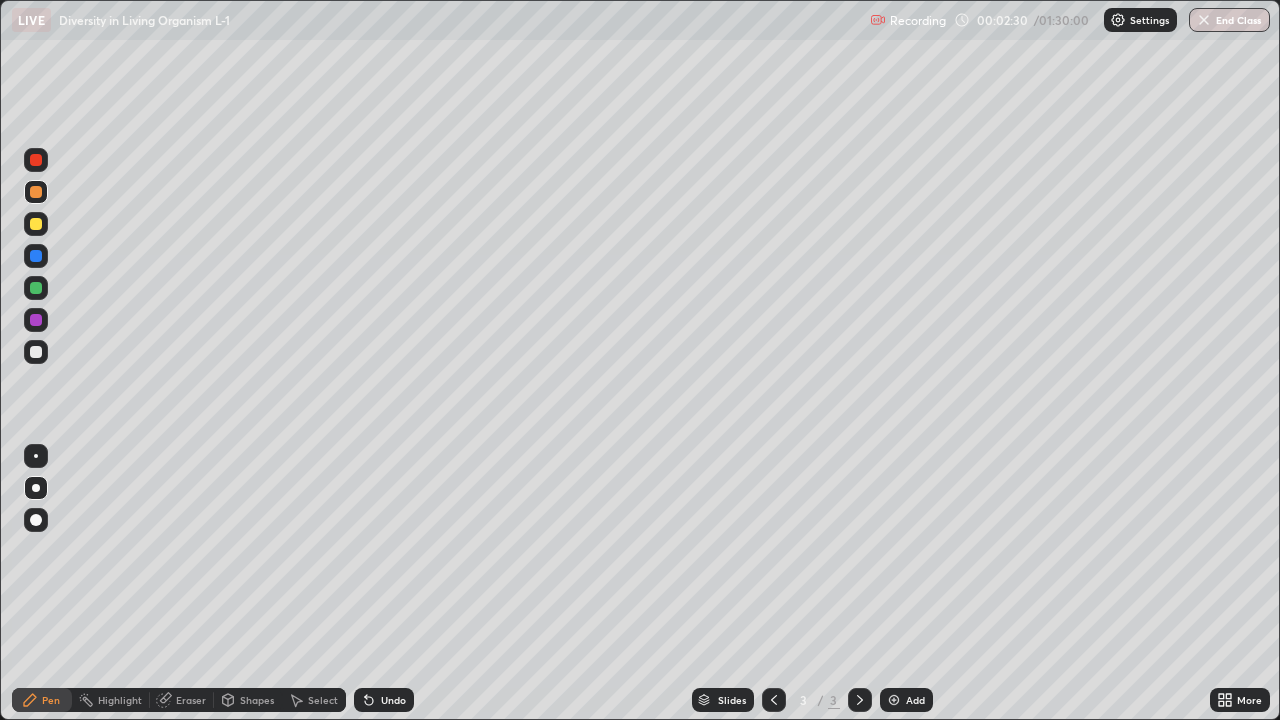 click on "Undo" at bounding box center (393, 700) 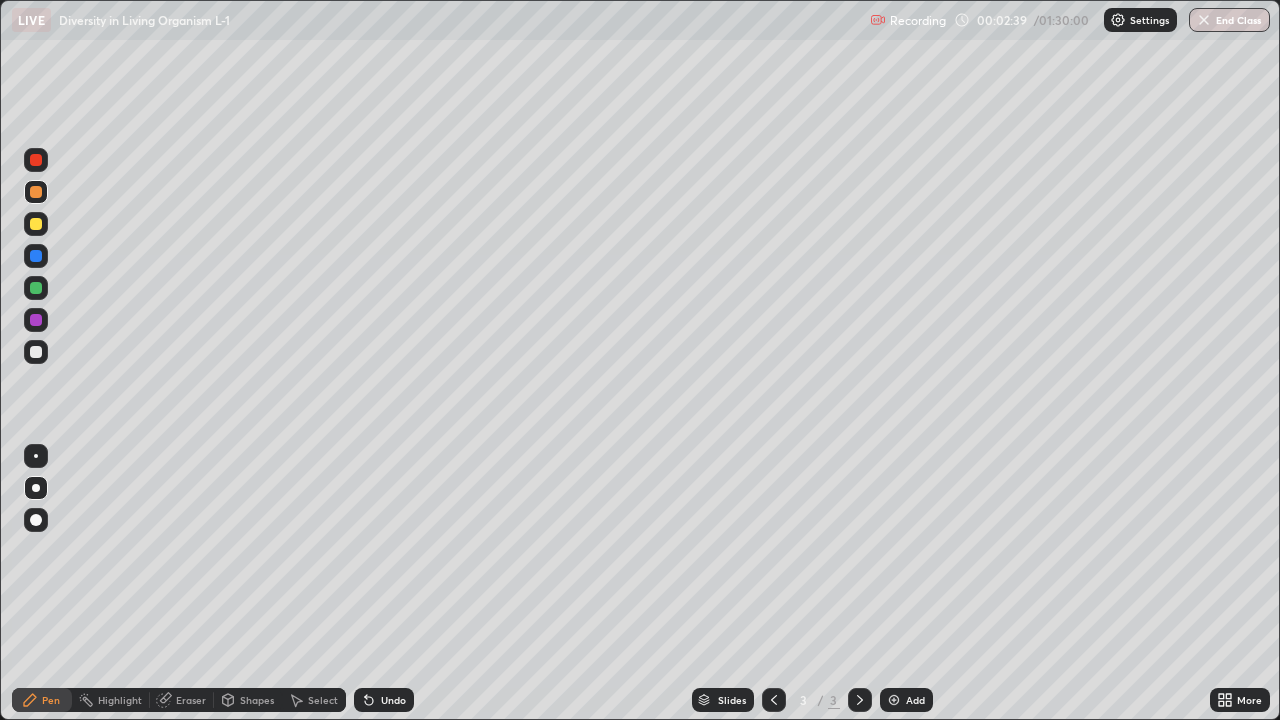 click at bounding box center [36, 352] 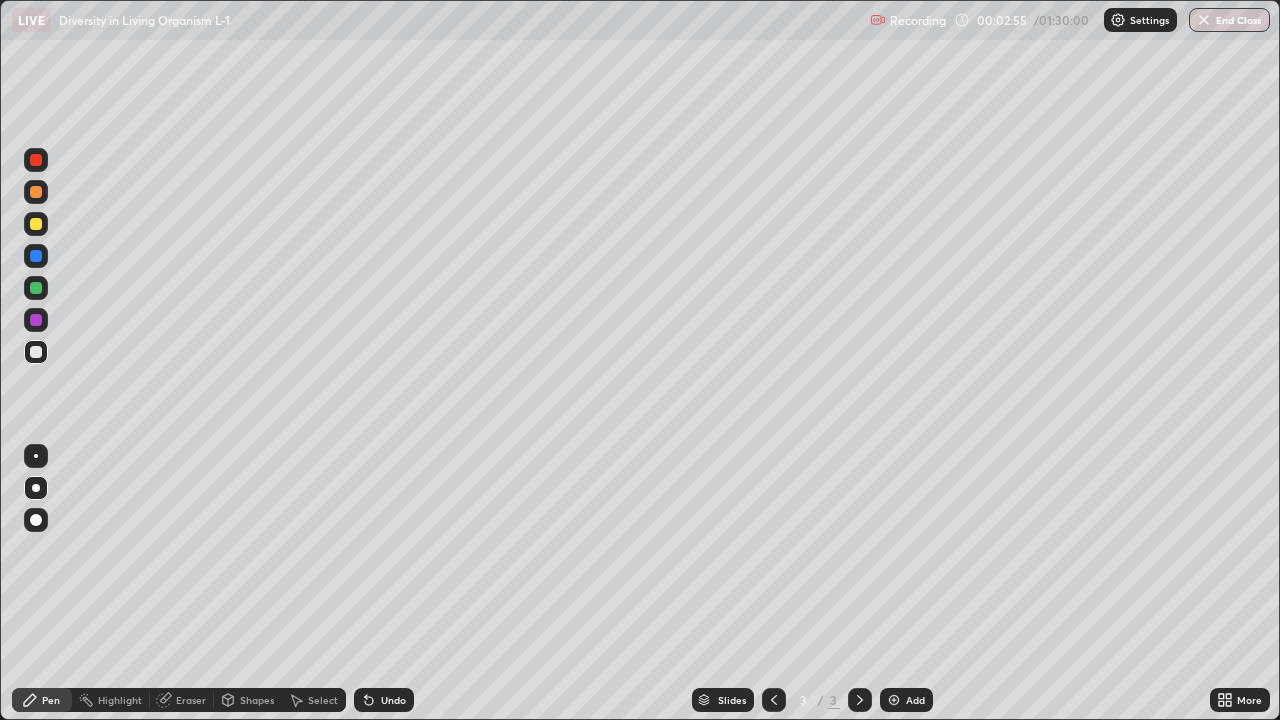 click at bounding box center [36, 192] 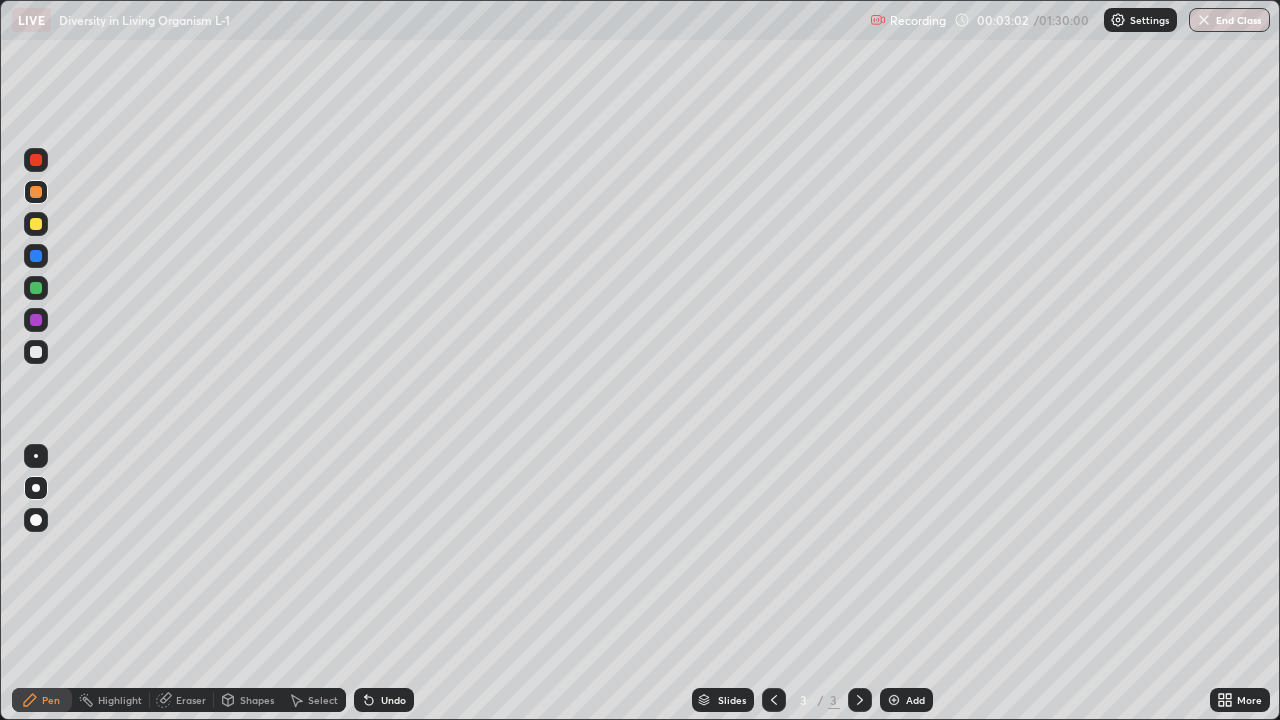 click at bounding box center (36, 288) 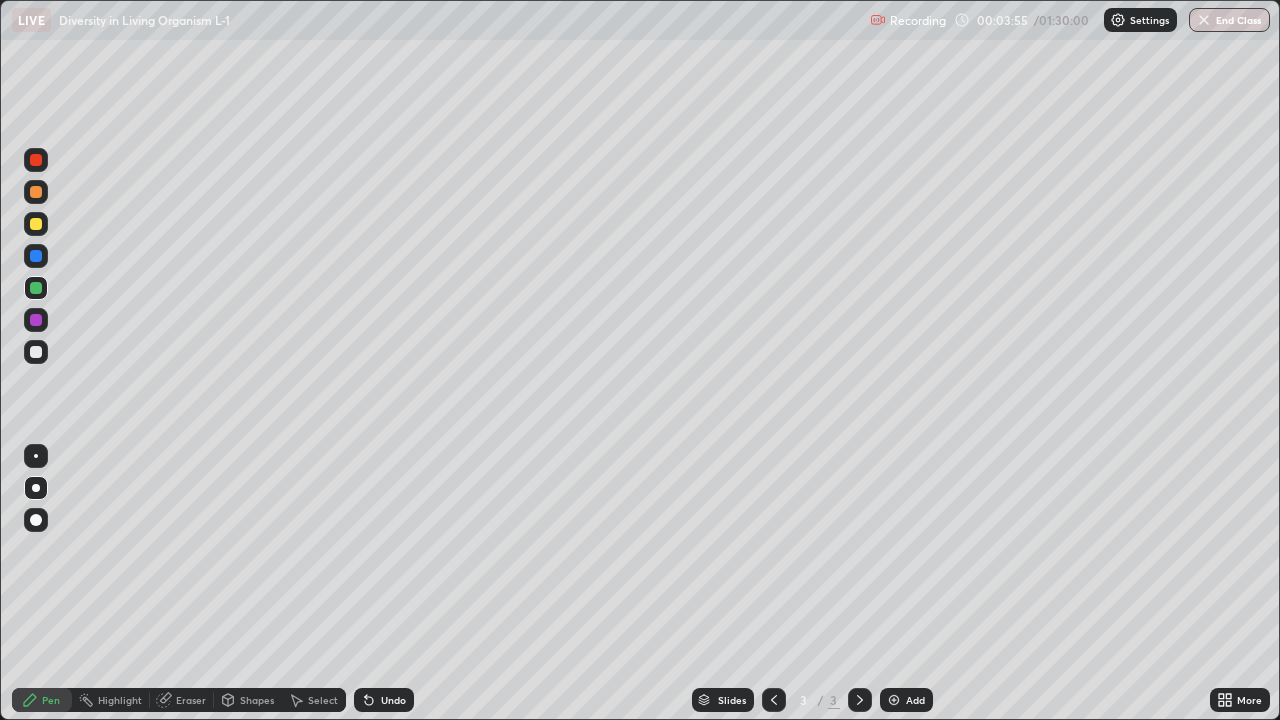 click on "Undo" at bounding box center (384, 700) 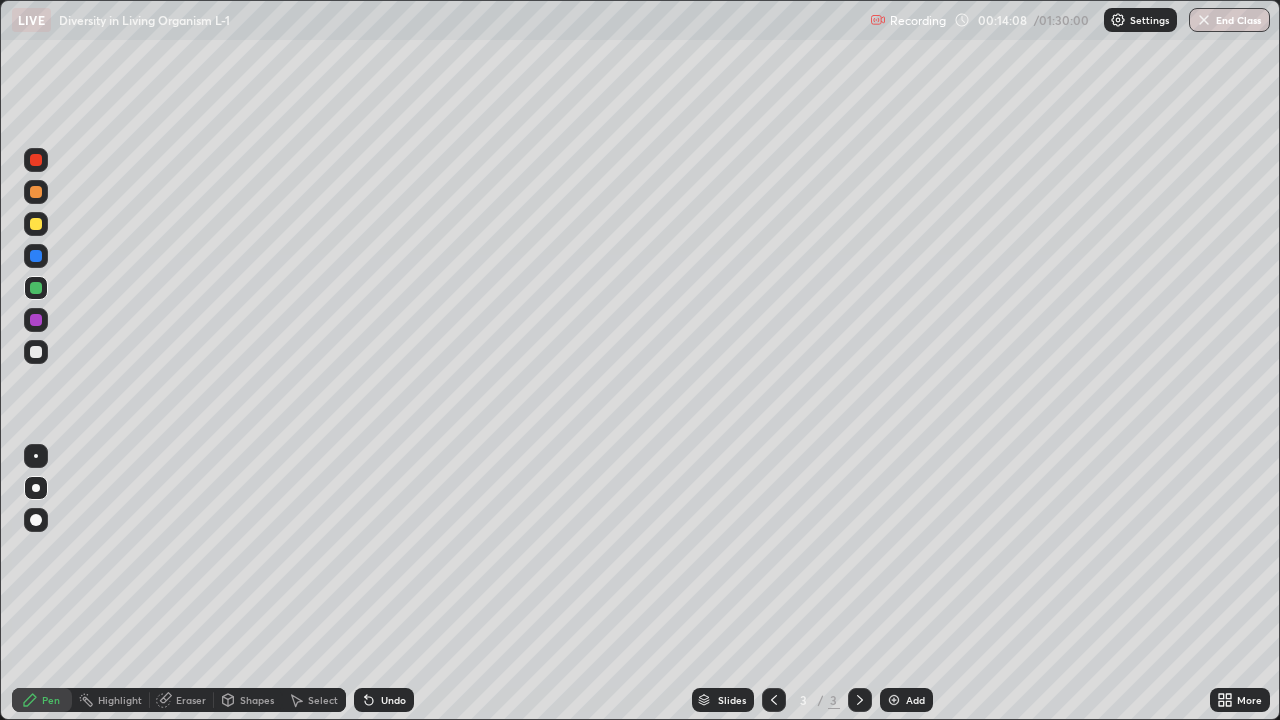 click on "Add" at bounding box center [906, 700] 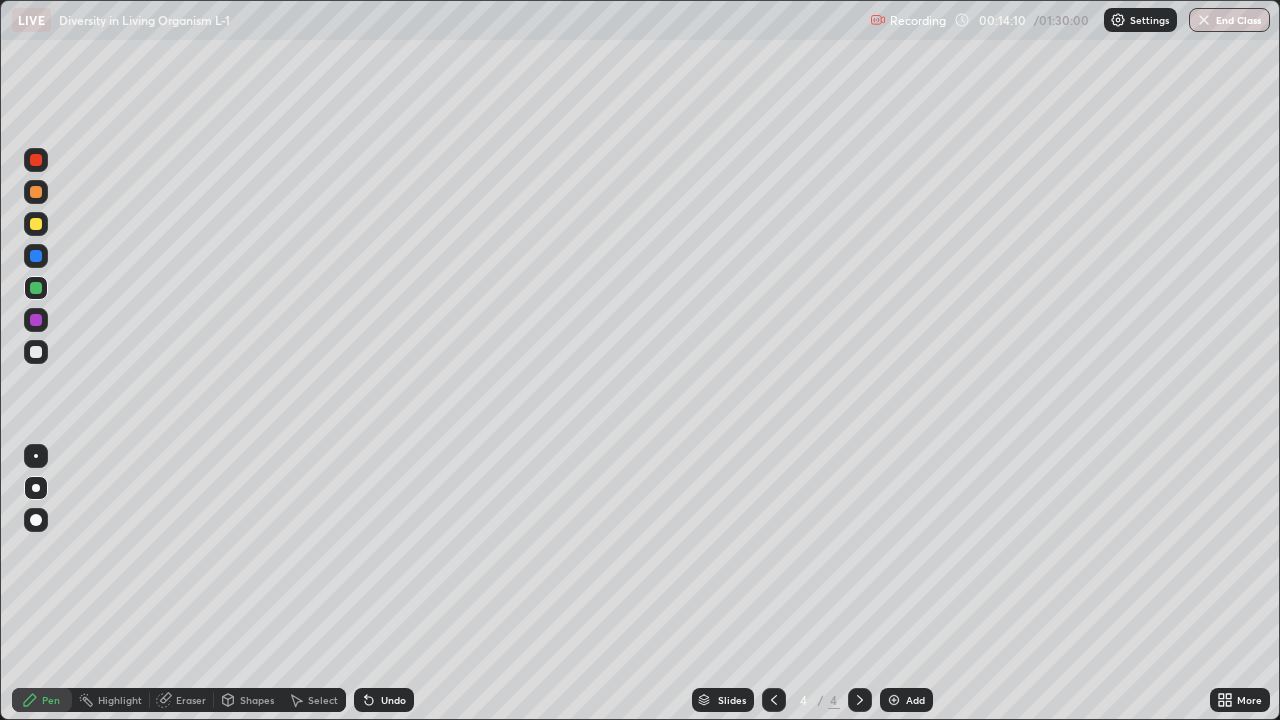 click at bounding box center (36, 224) 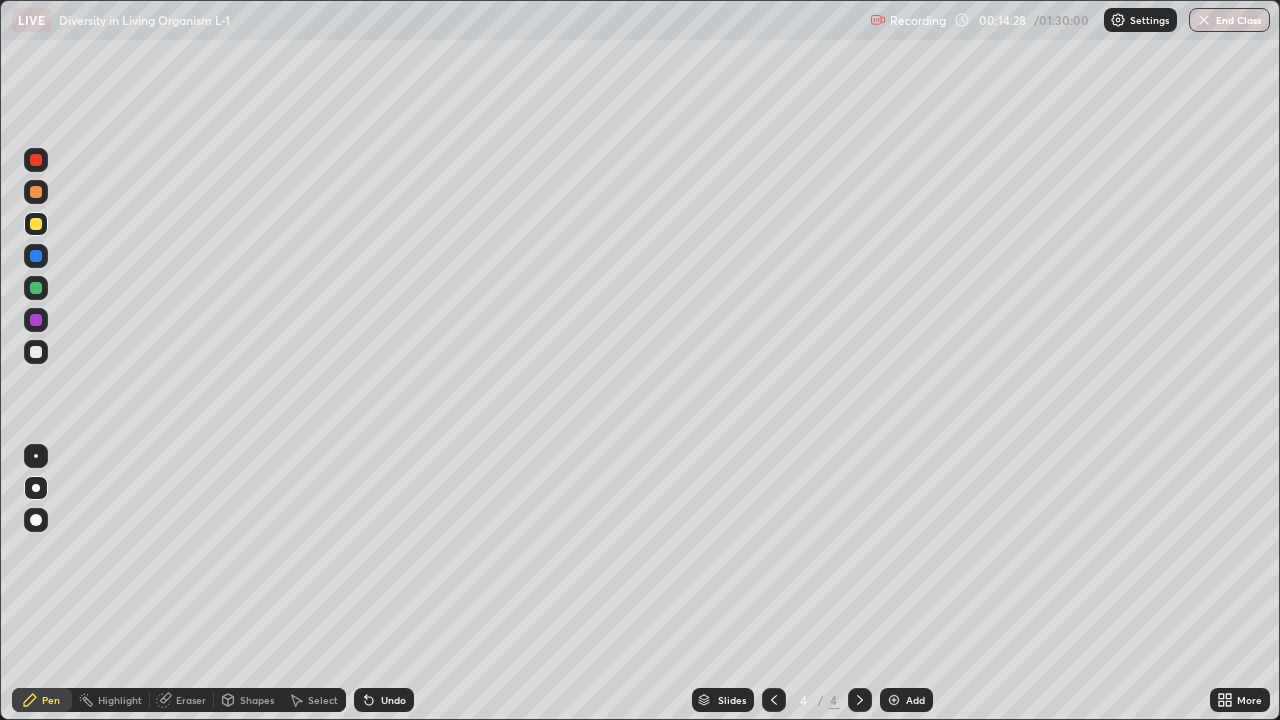 click on "Undo" at bounding box center (384, 700) 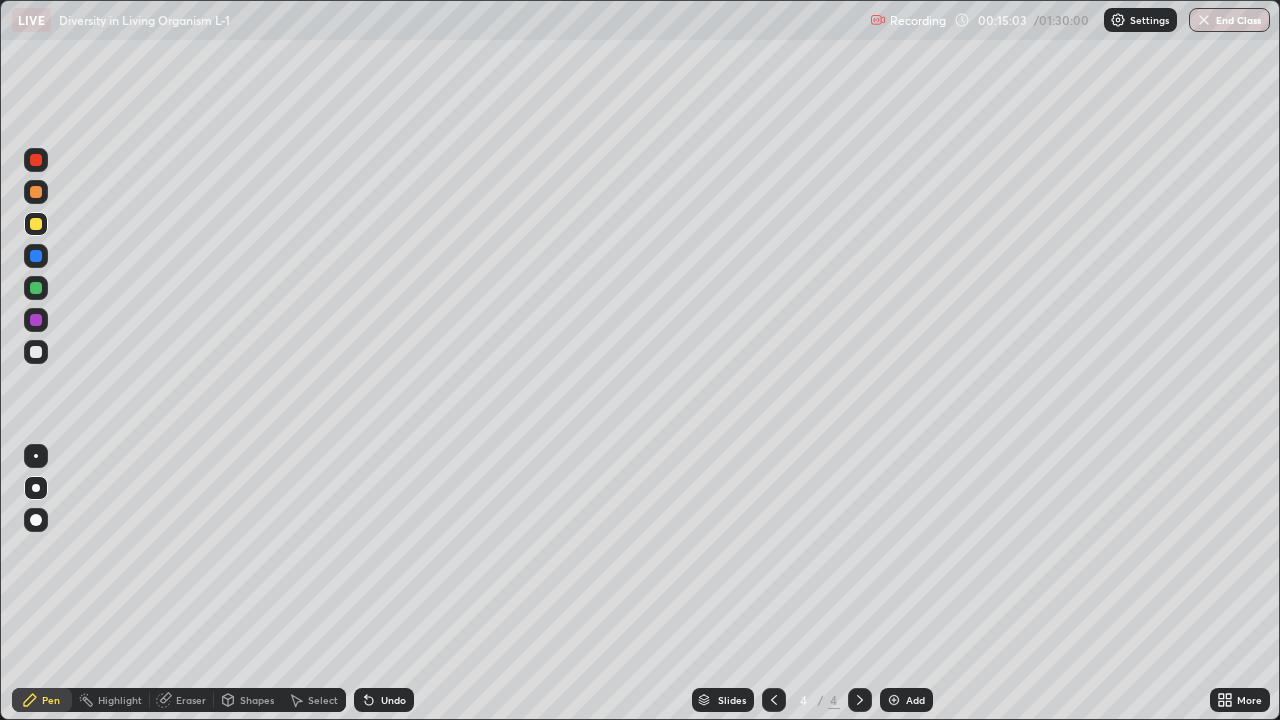 click at bounding box center (36, 256) 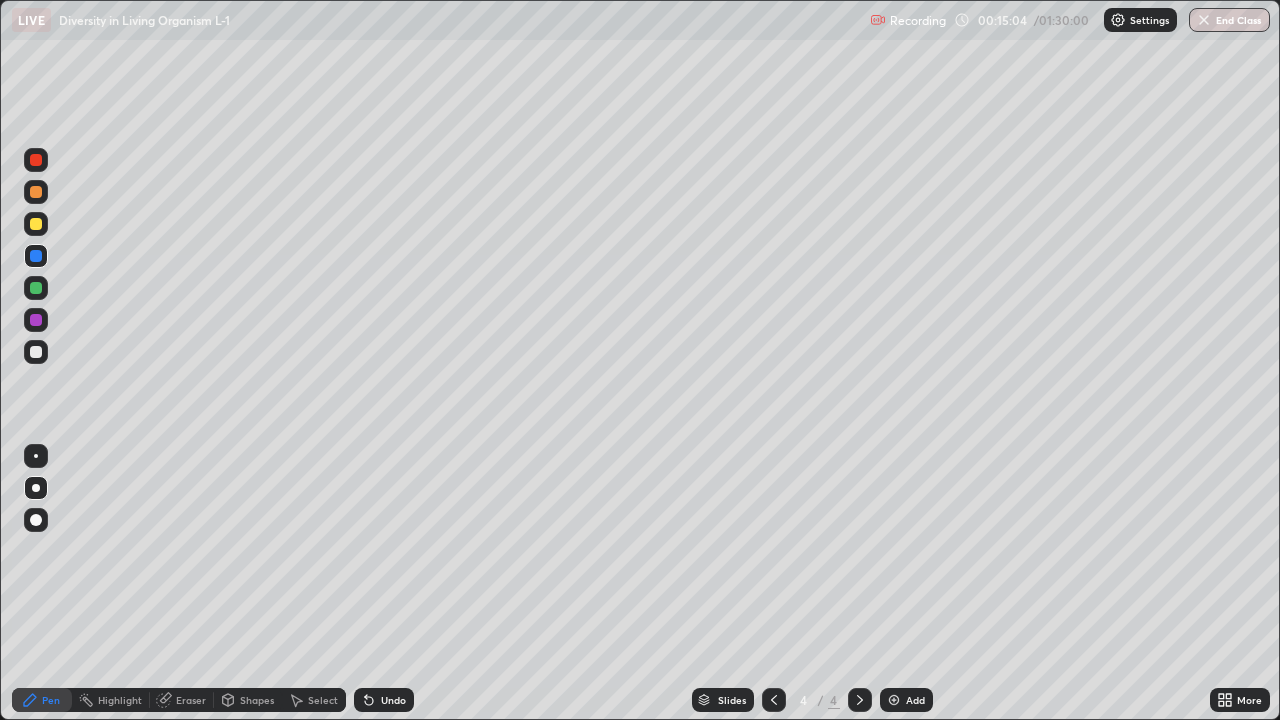 click at bounding box center [36, 288] 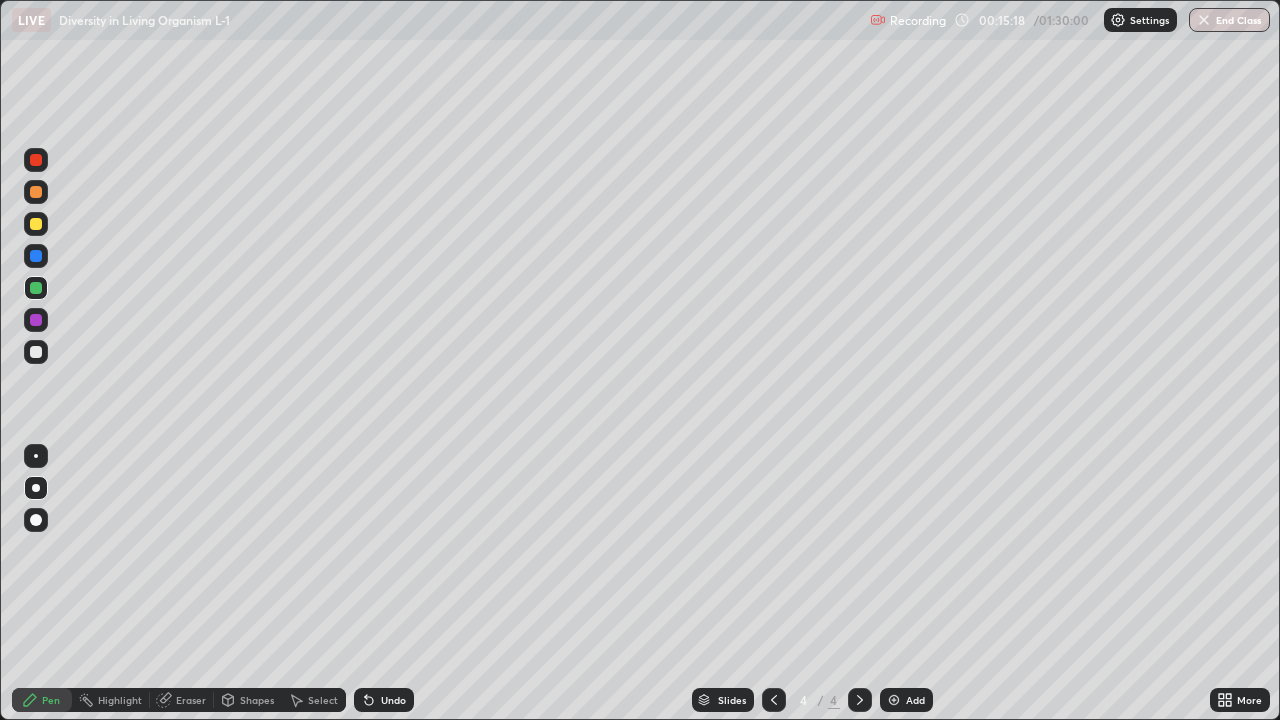 click at bounding box center (36, 224) 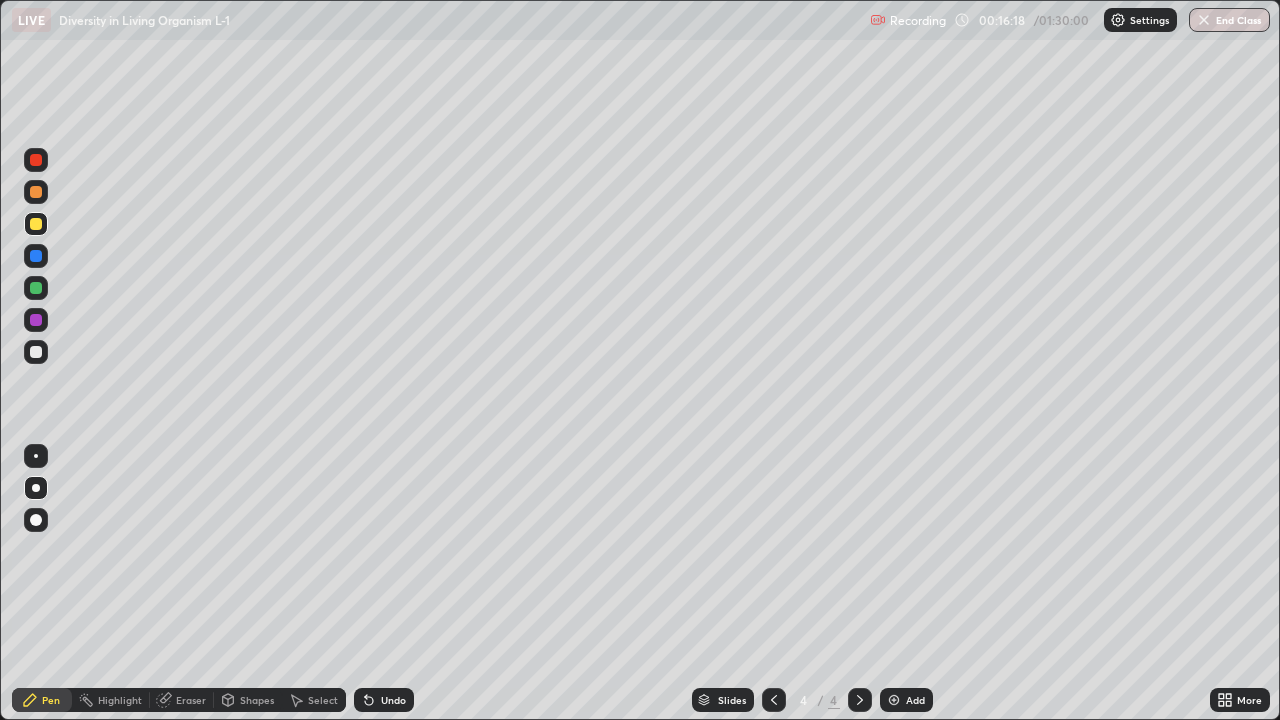 click at bounding box center (36, 288) 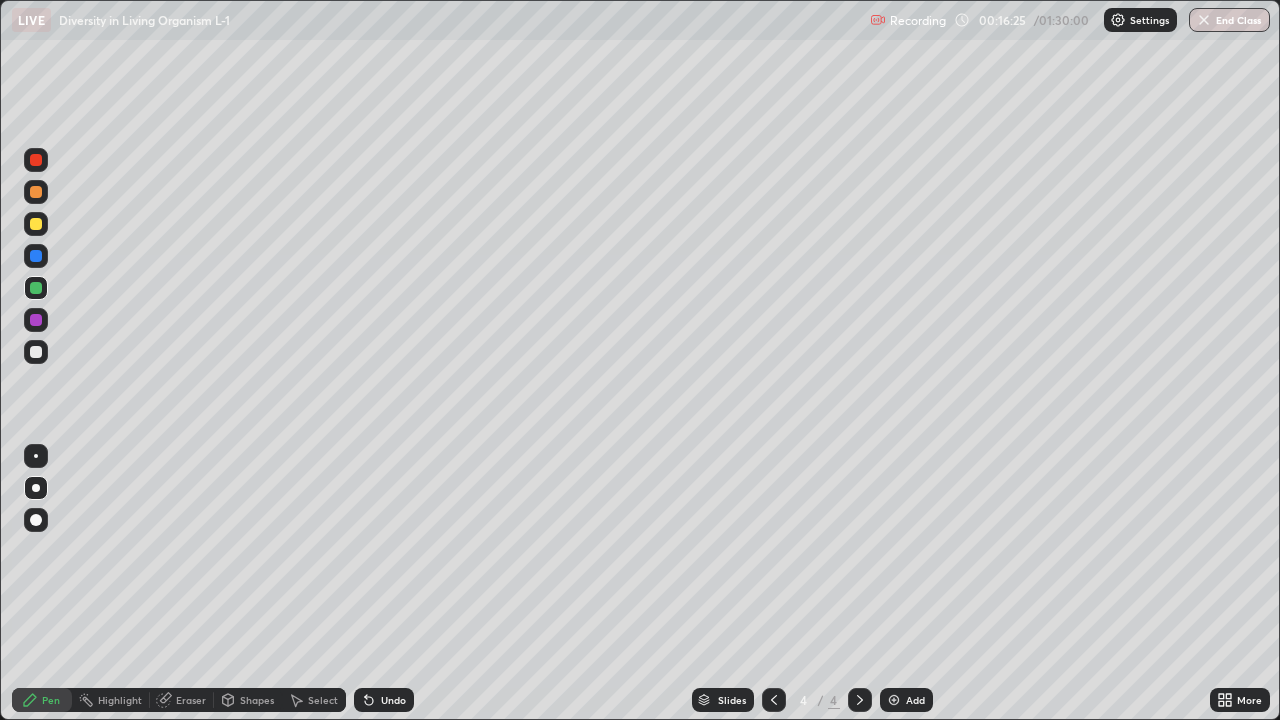 click at bounding box center (36, 224) 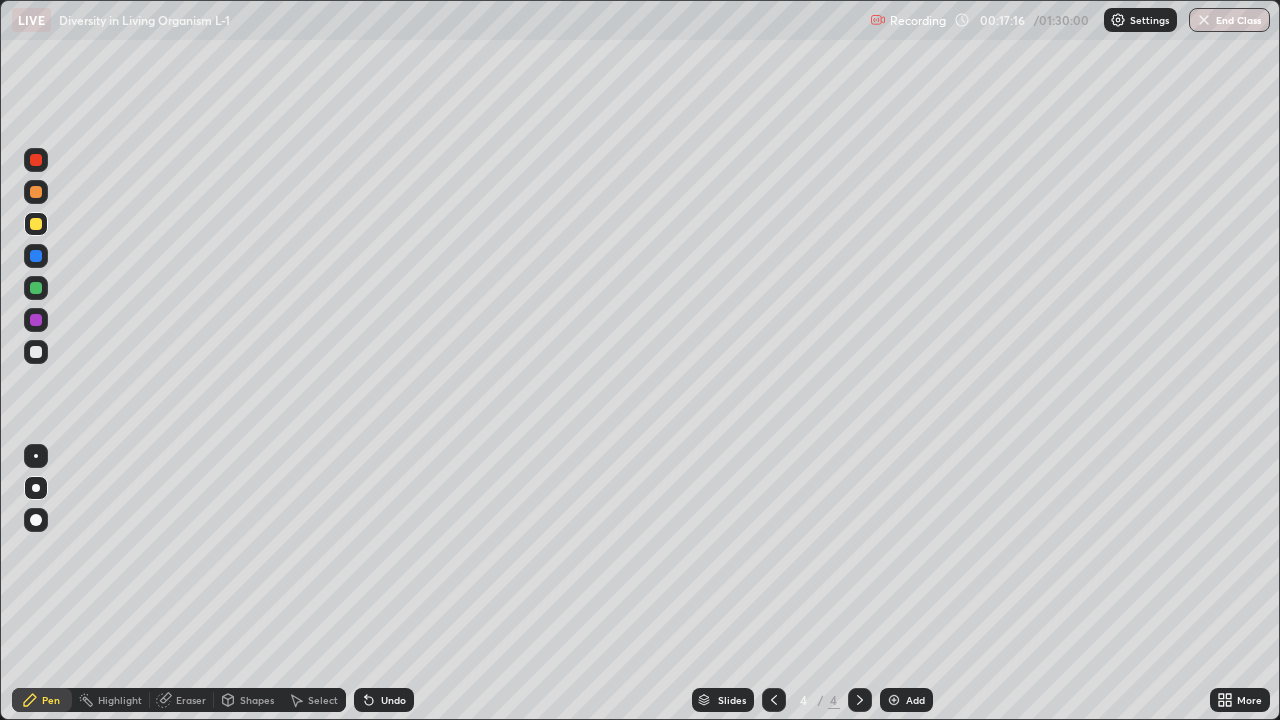 click on "Undo" at bounding box center [393, 700] 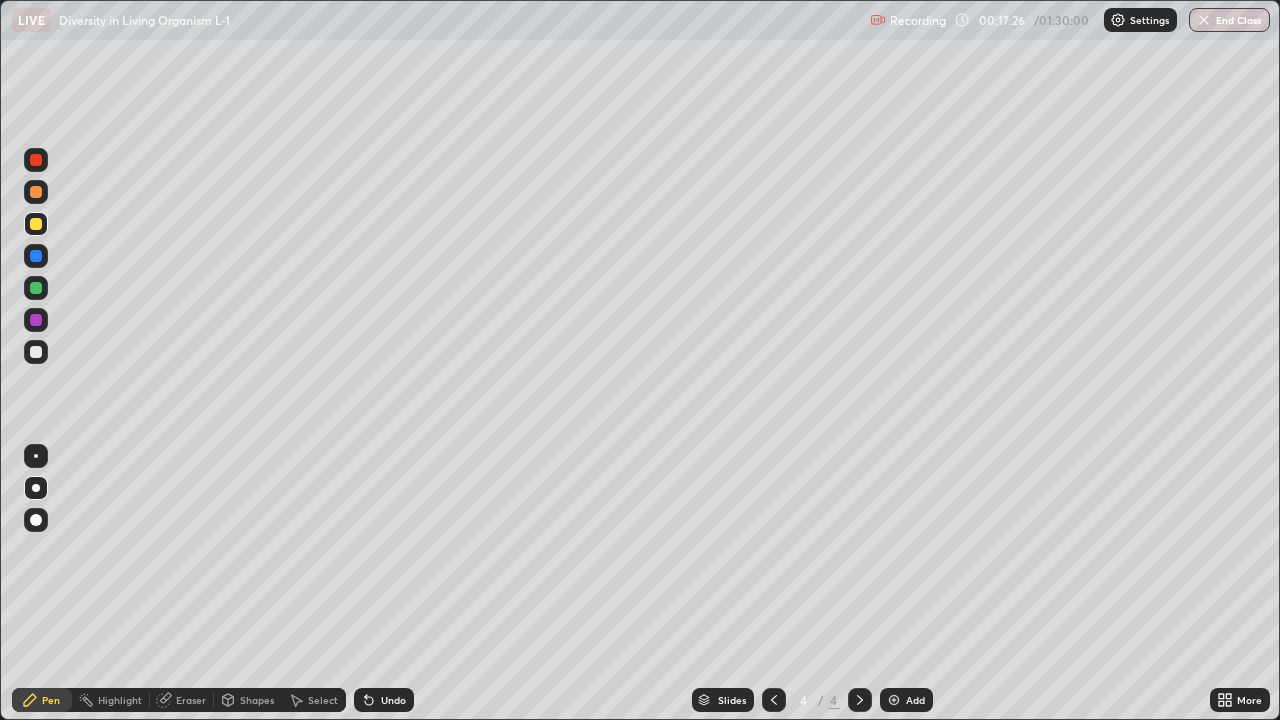 click at bounding box center (36, 256) 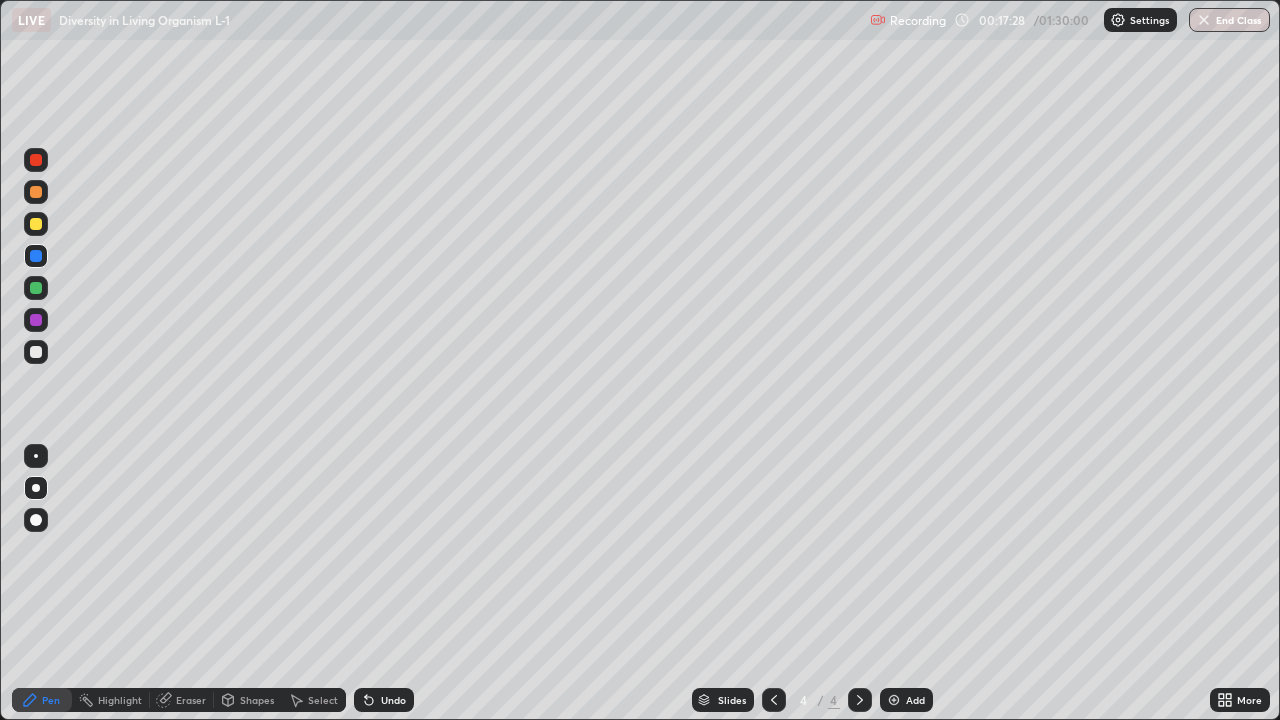 click on "Undo" at bounding box center [384, 700] 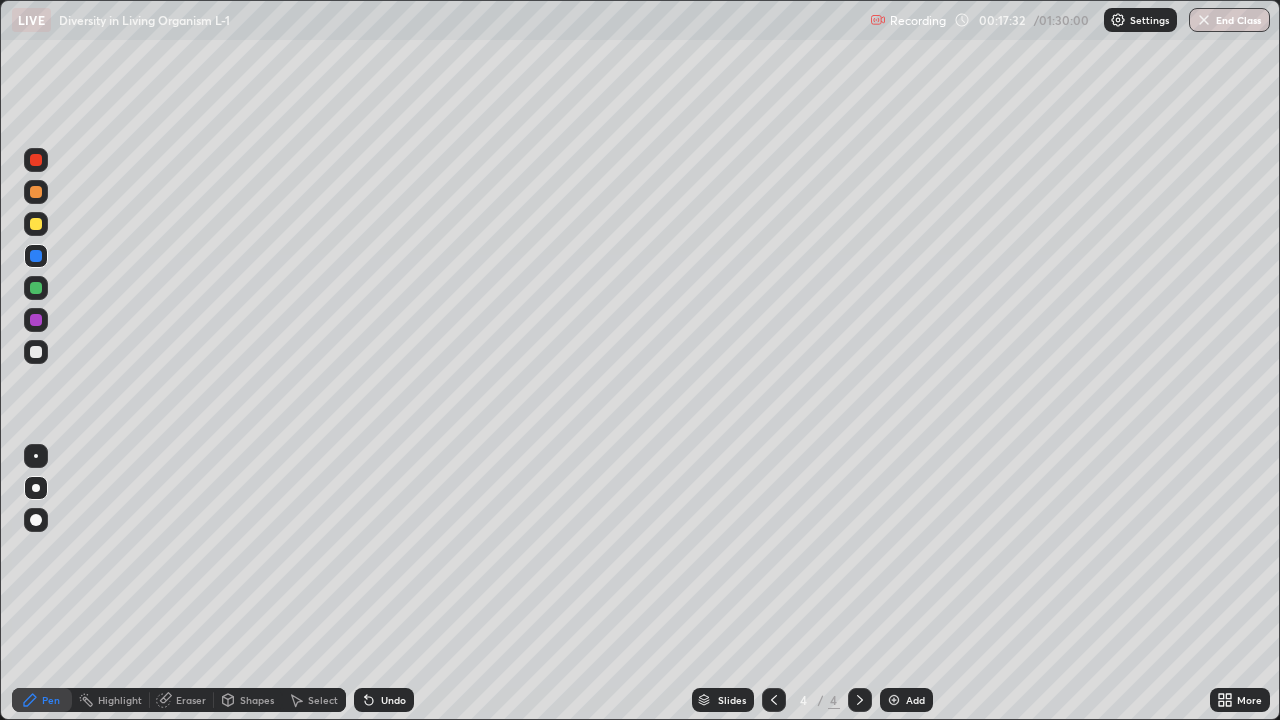click at bounding box center (36, 288) 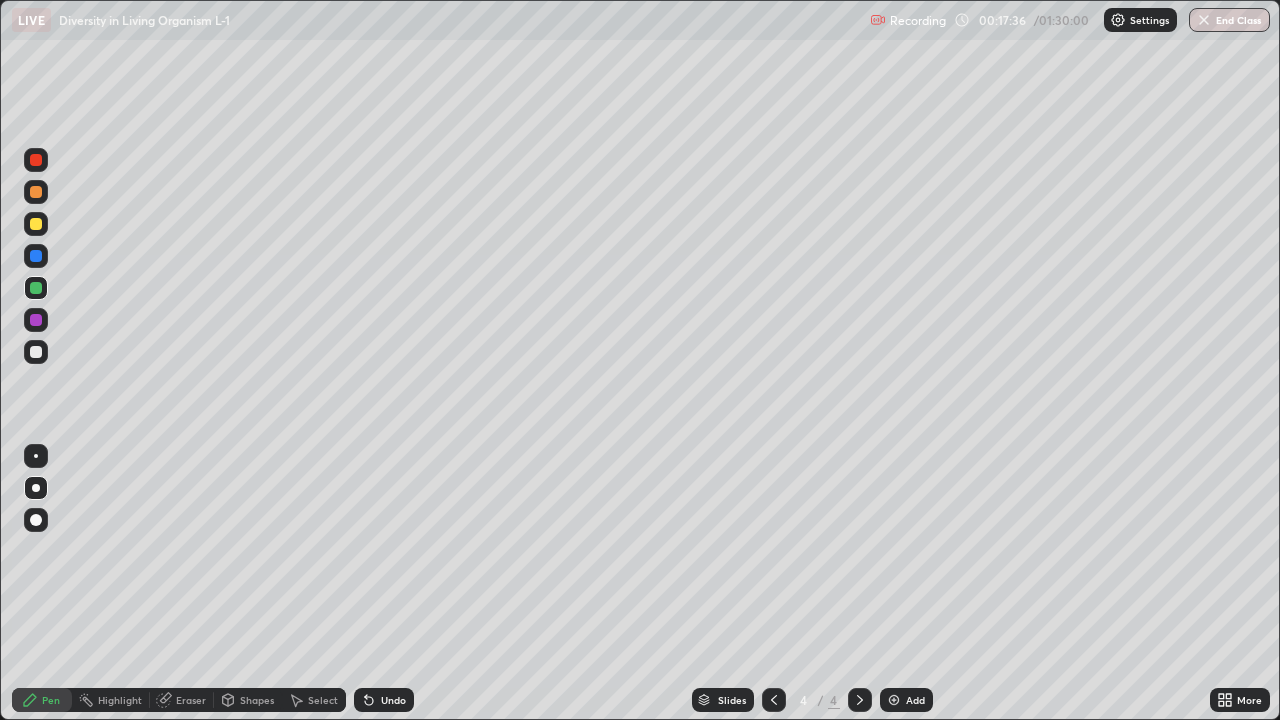 click at bounding box center (36, 224) 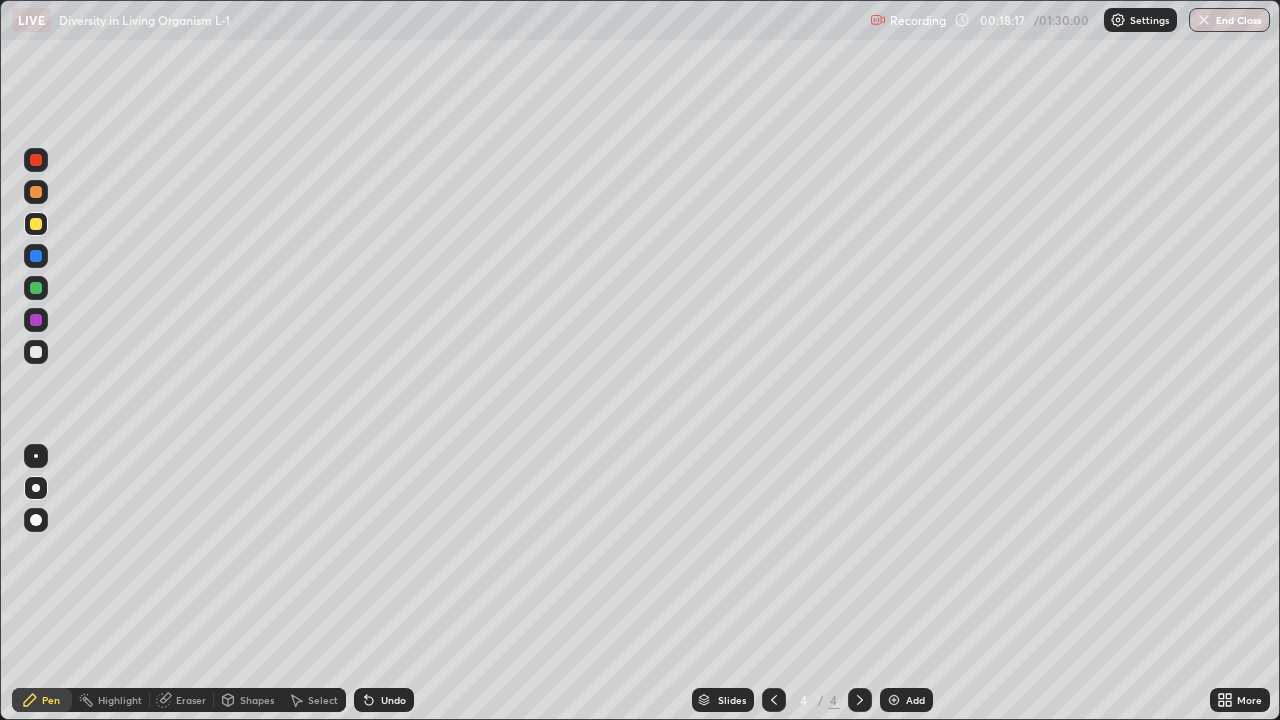 click on "Undo" at bounding box center [393, 700] 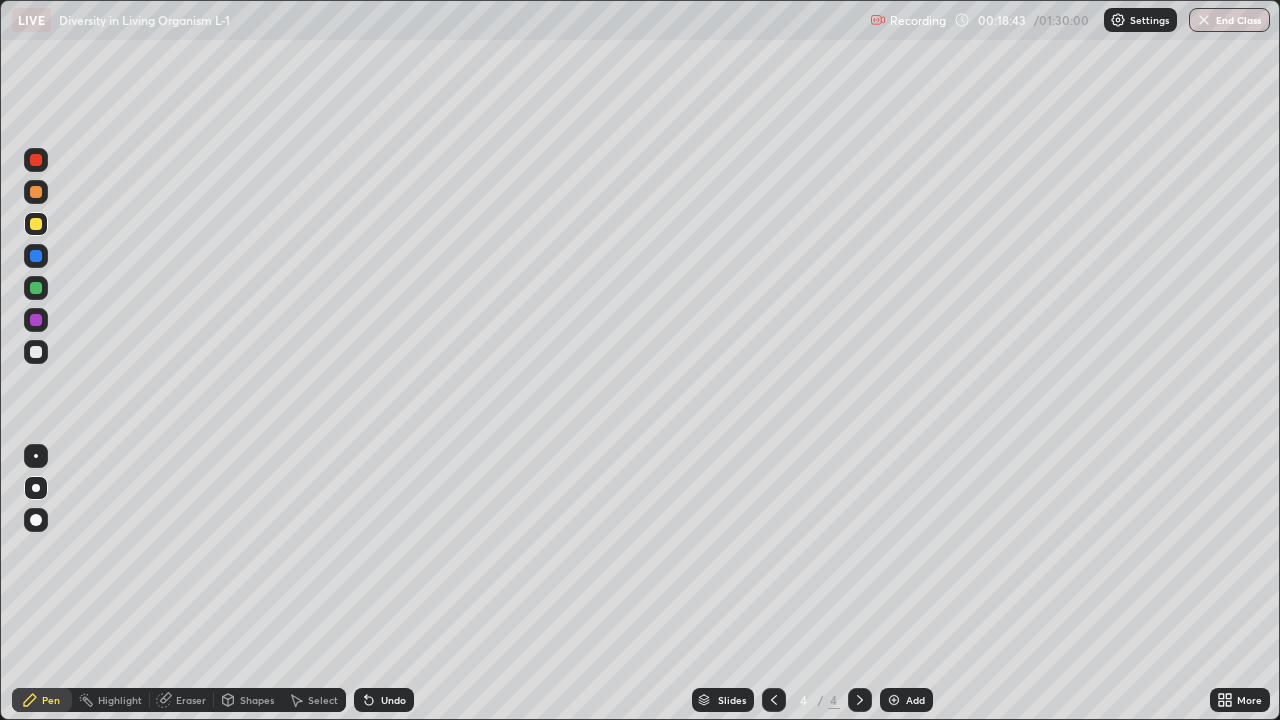click at bounding box center [36, 224] 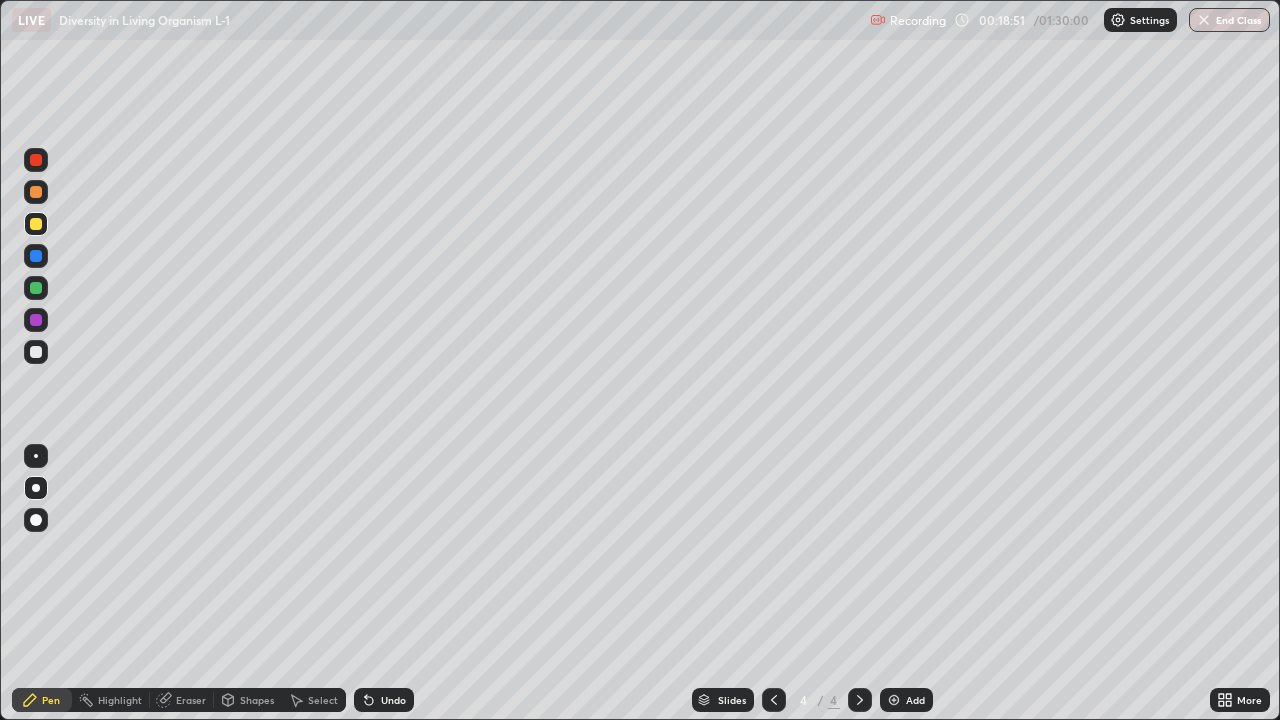 click at bounding box center (36, 352) 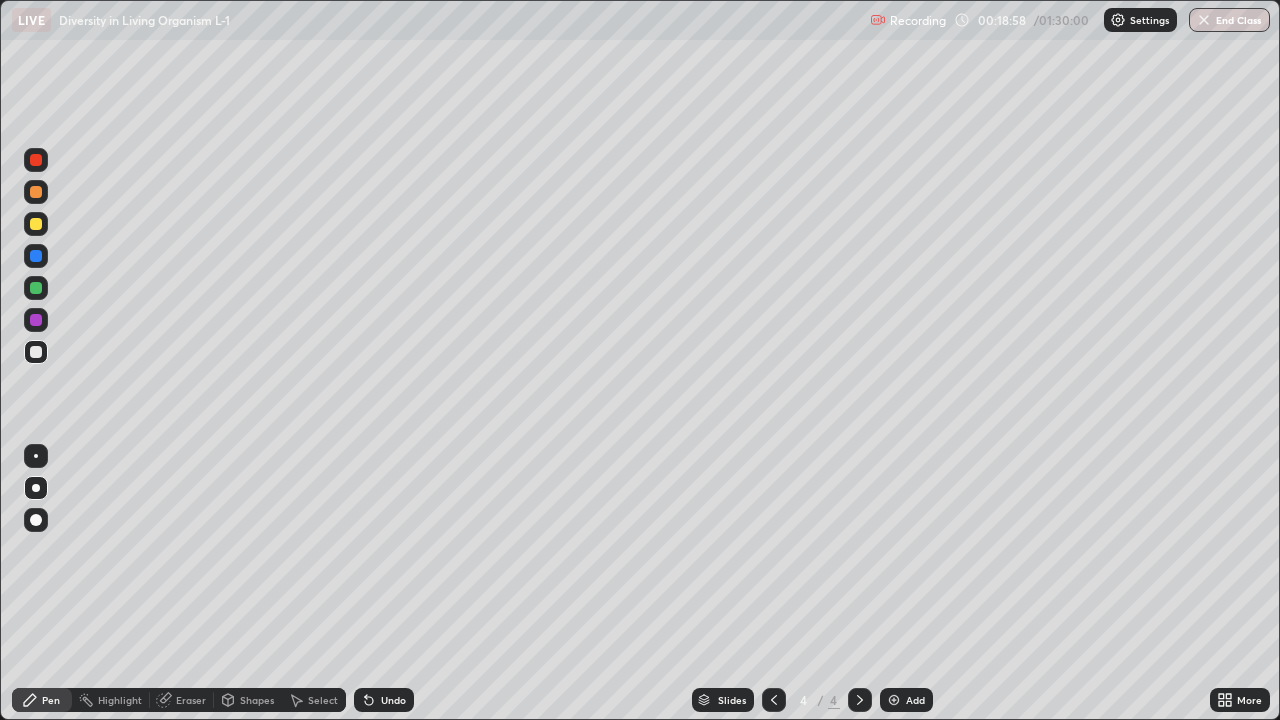 click at bounding box center (36, 224) 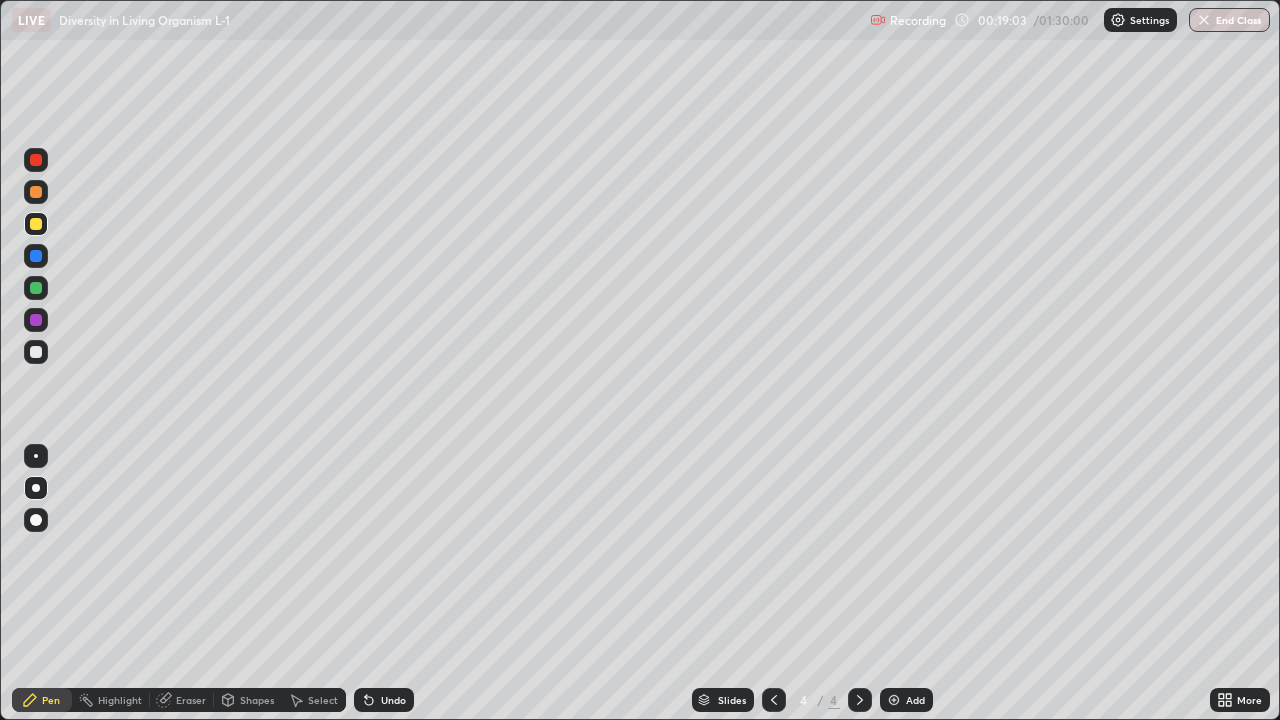 click on "Undo" at bounding box center (384, 700) 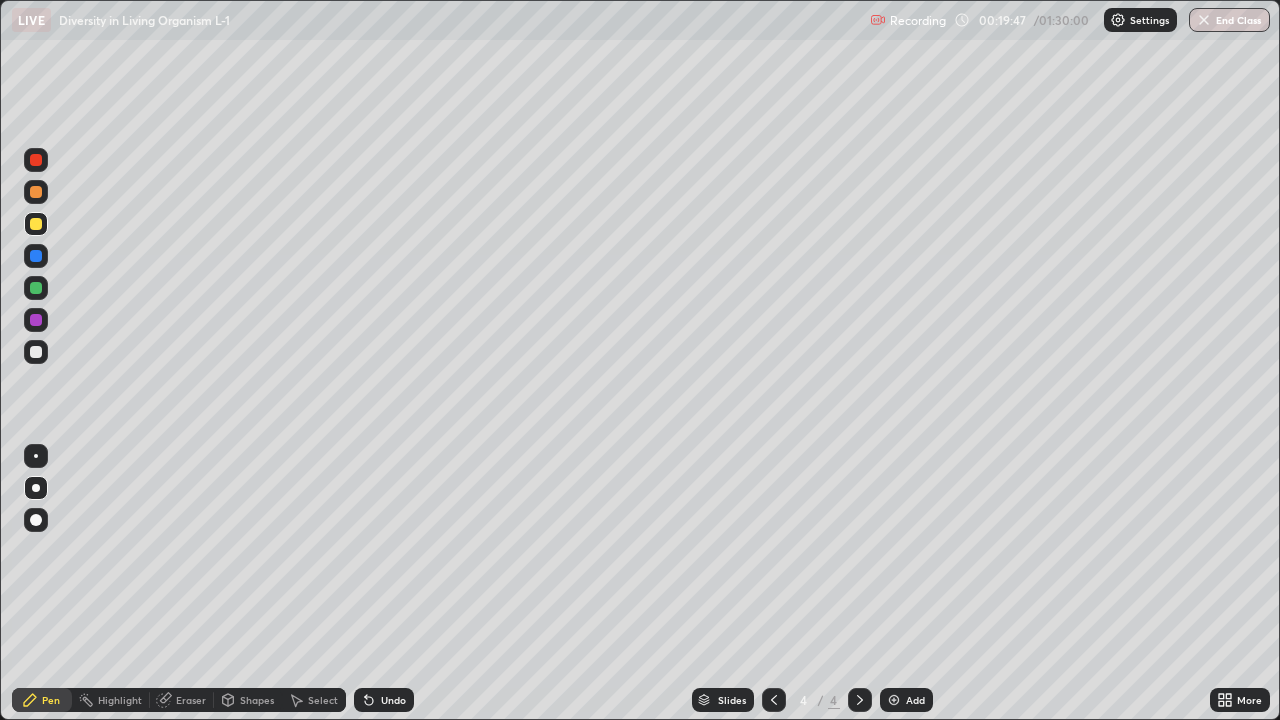 click on "Undo" at bounding box center (393, 700) 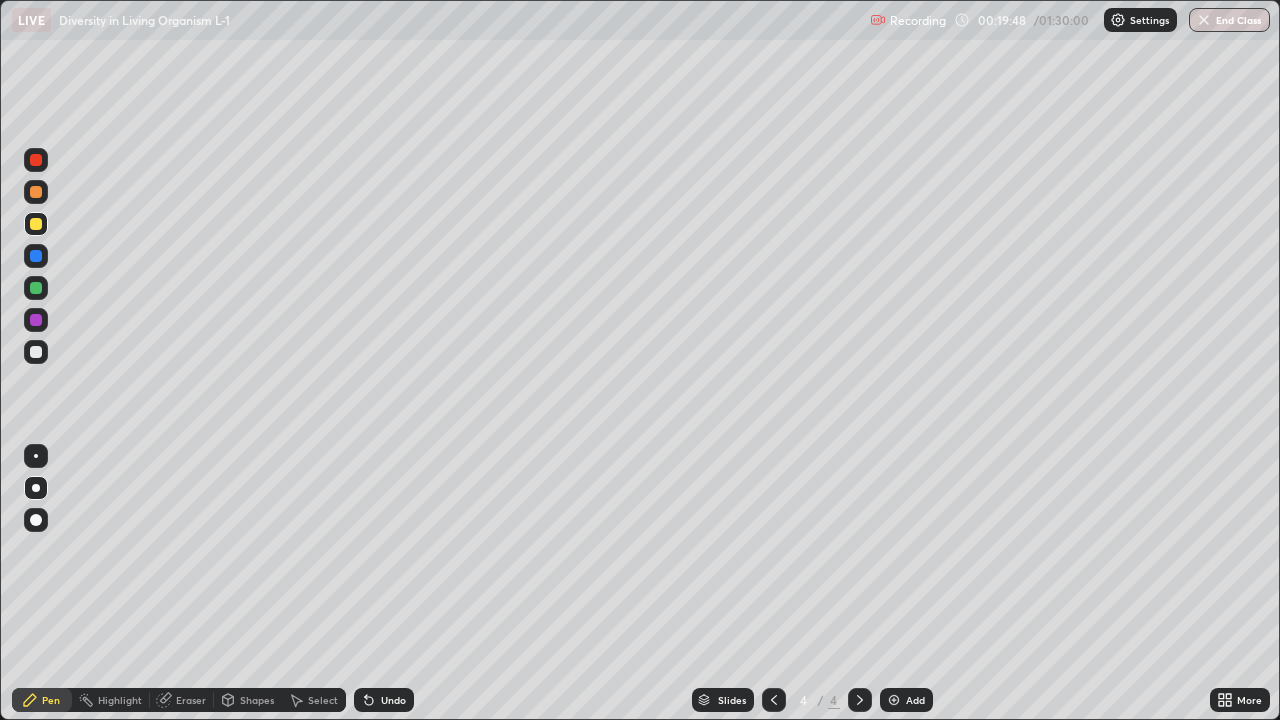 click on "Undo" at bounding box center [393, 700] 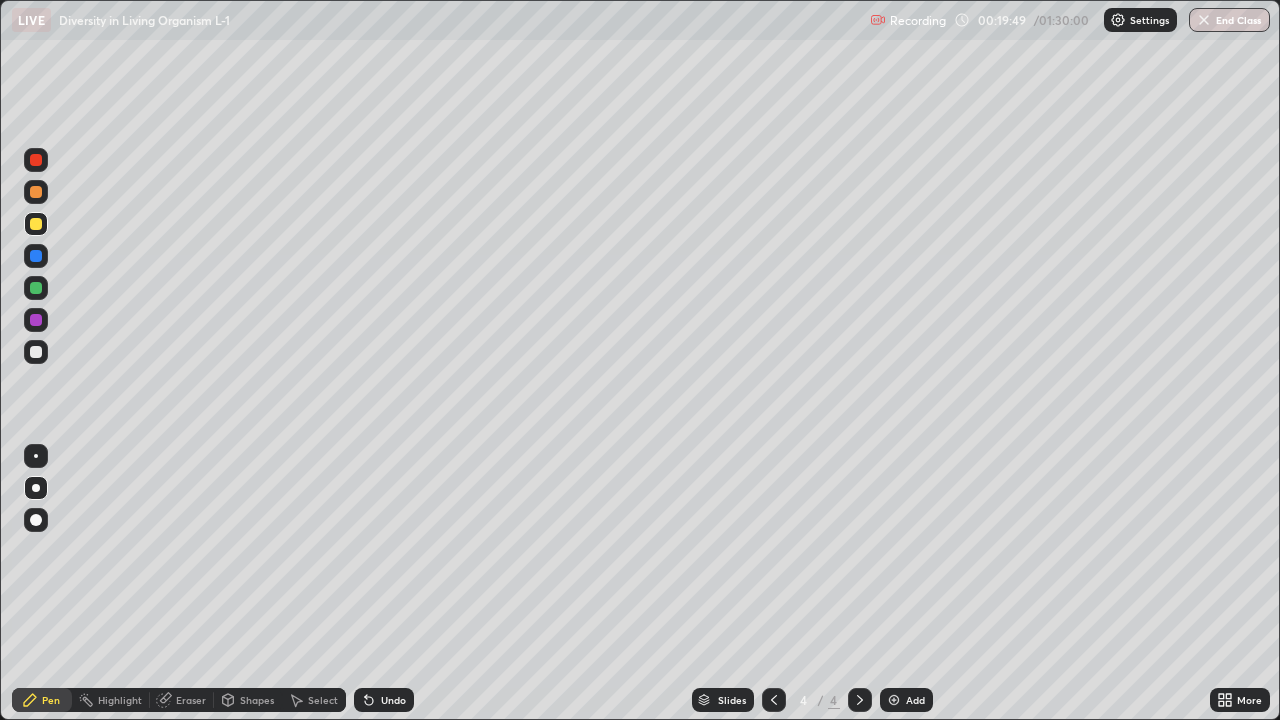 click on "Undo" at bounding box center (384, 700) 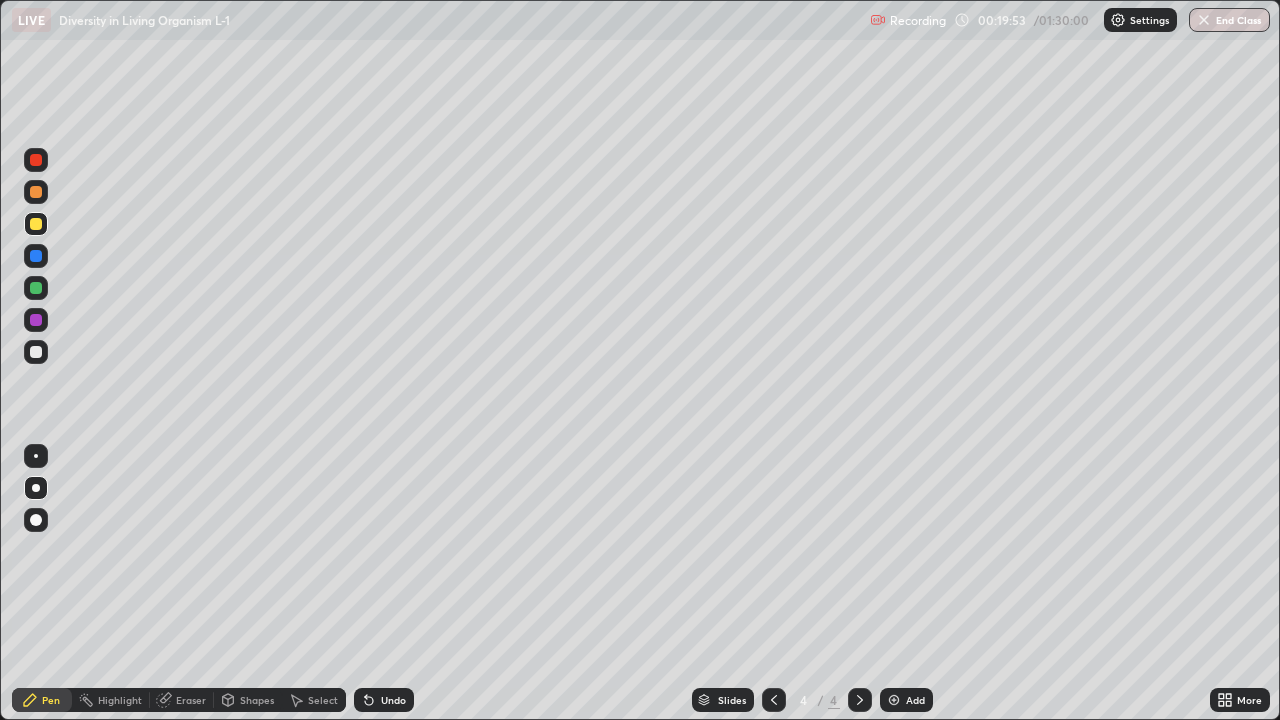 click at bounding box center [36, 352] 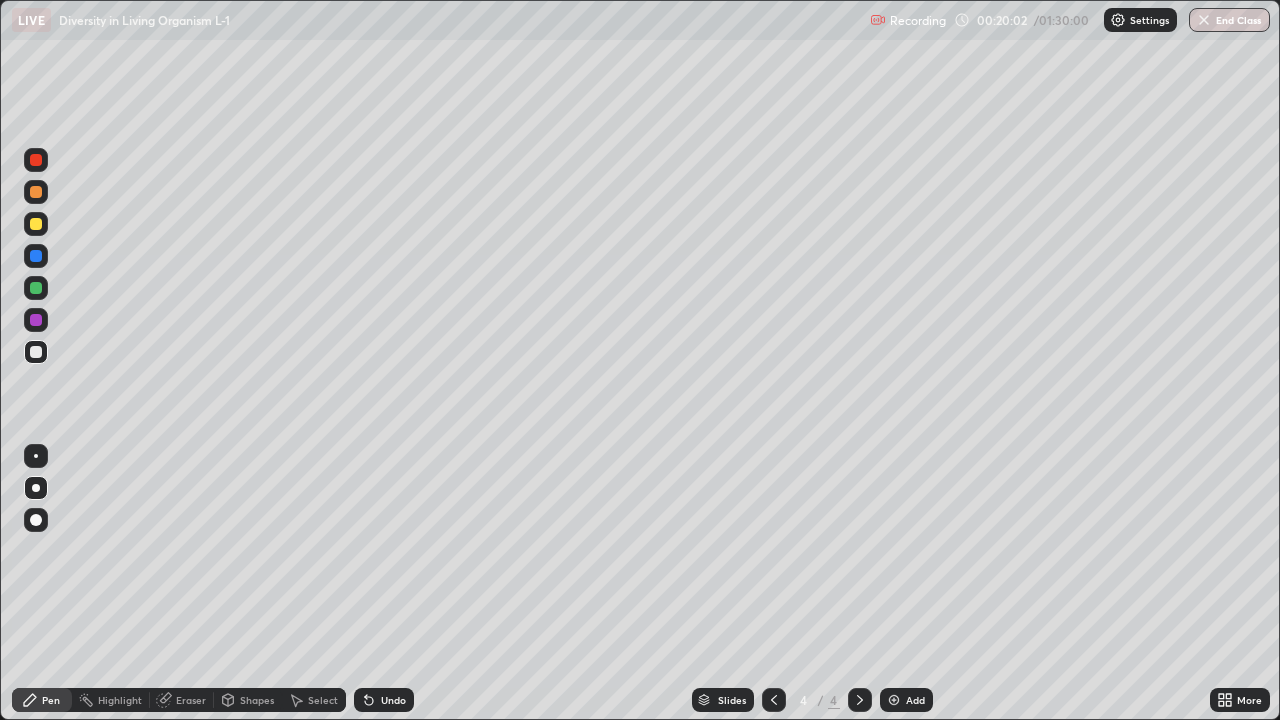 click at bounding box center [36, 224] 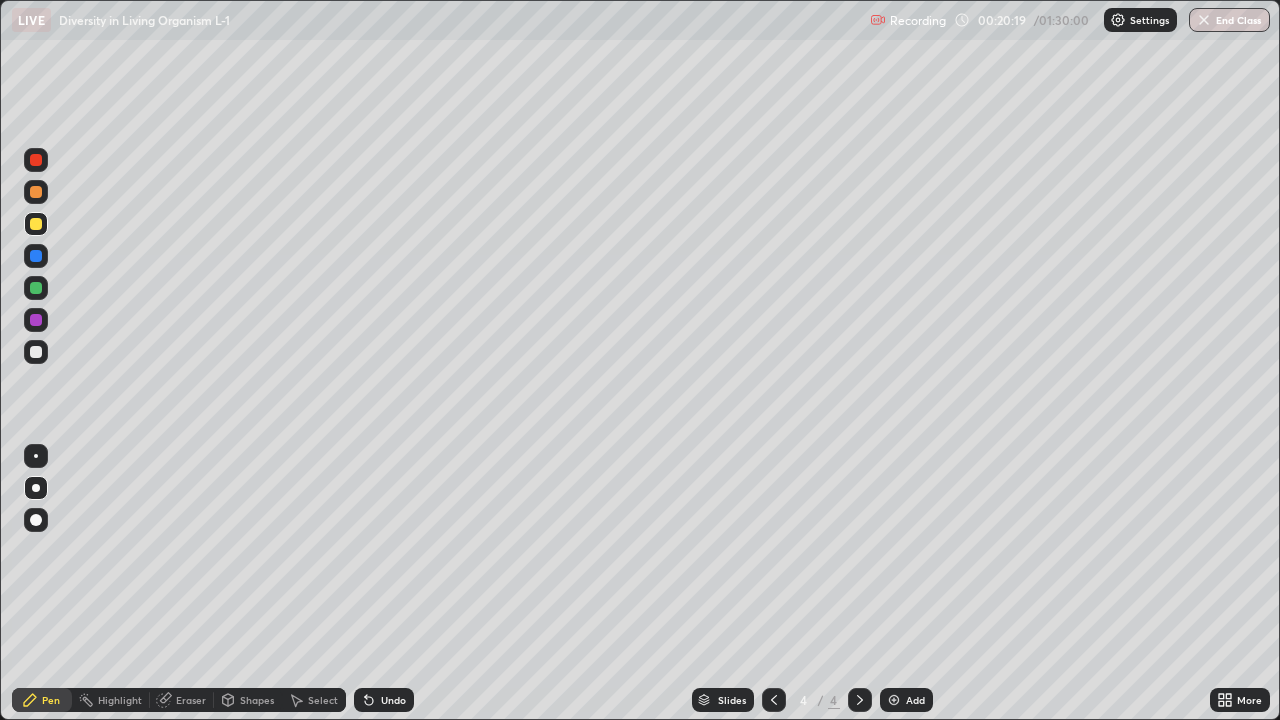 click at bounding box center (36, 352) 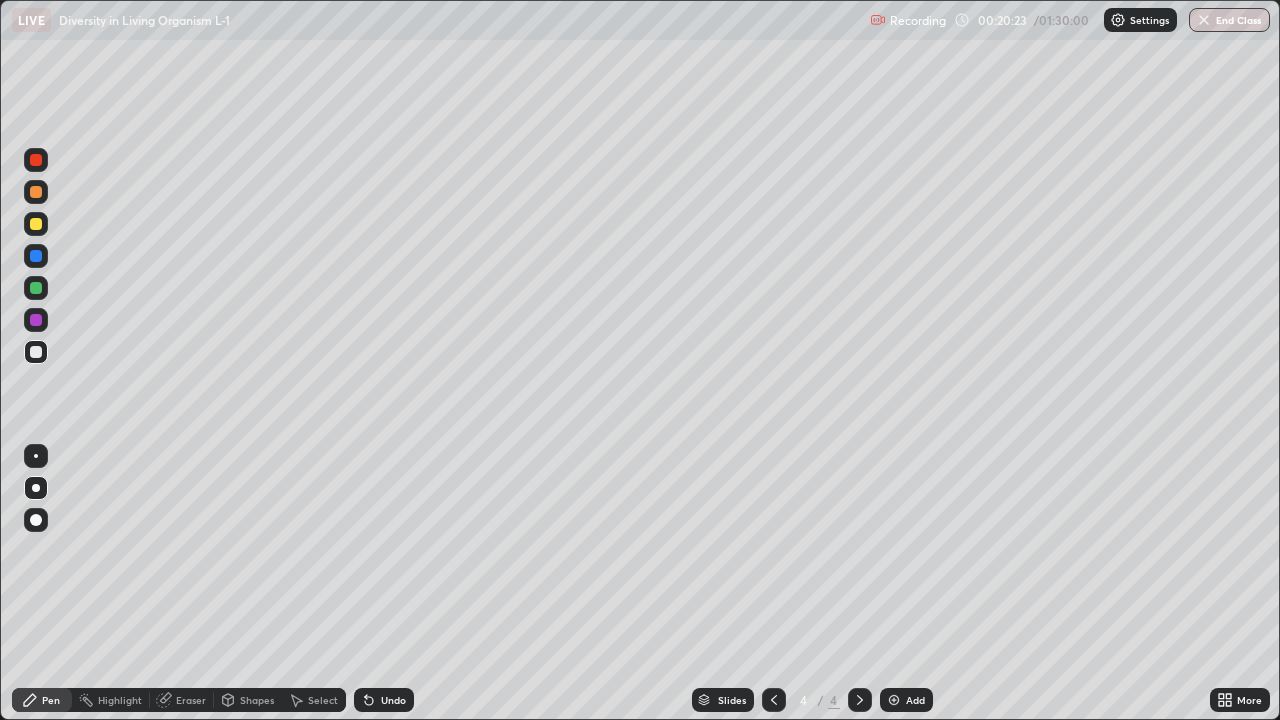 click at bounding box center (36, 224) 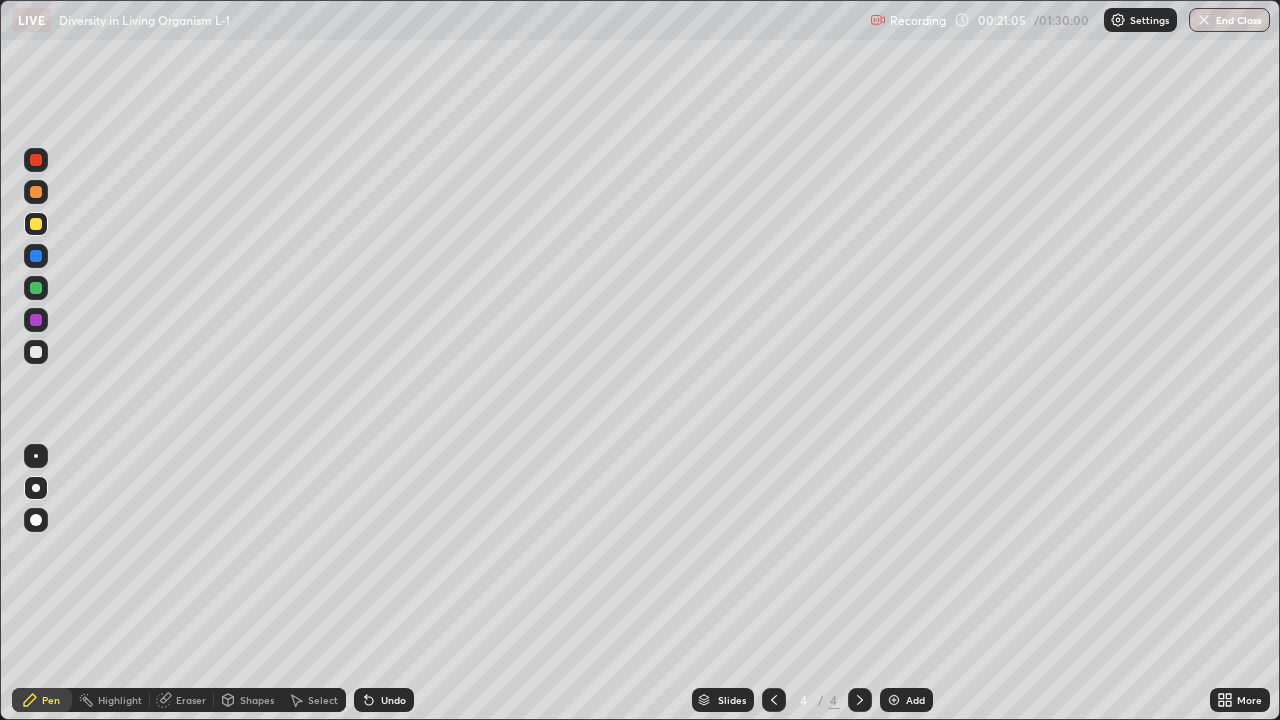 click at bounding box center (36, 352) 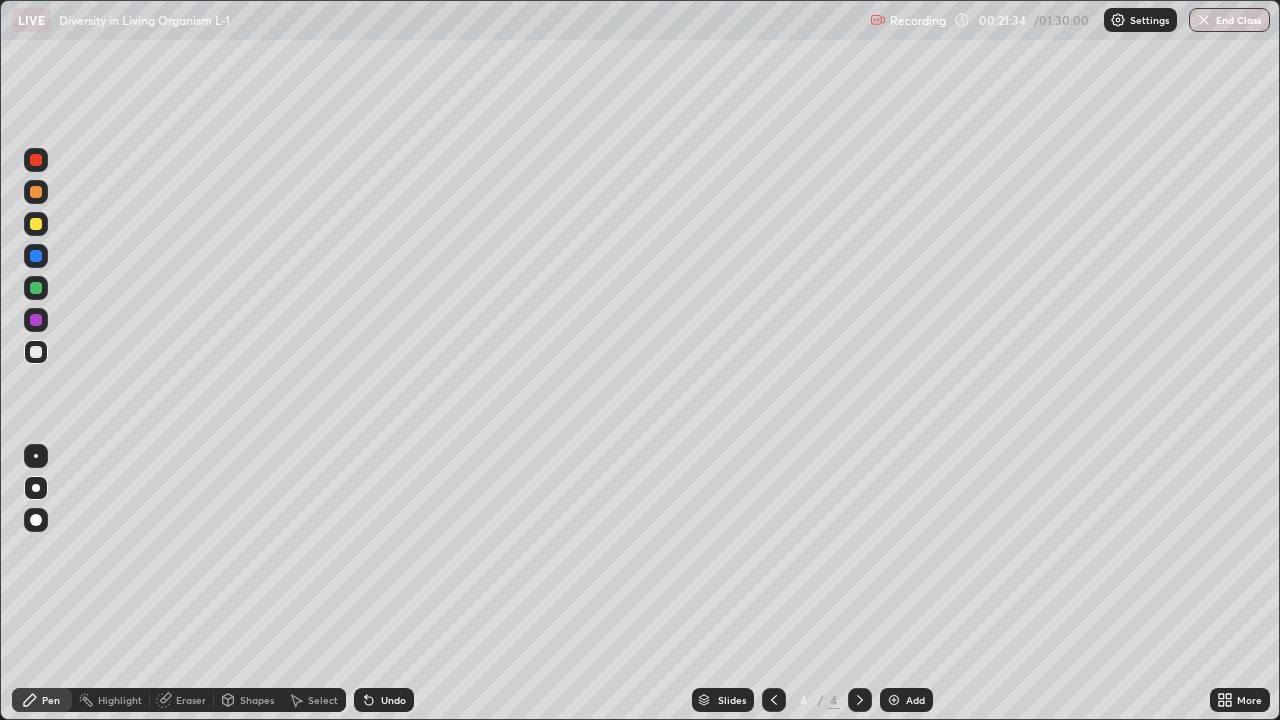 click at bounding box center (36, 224) 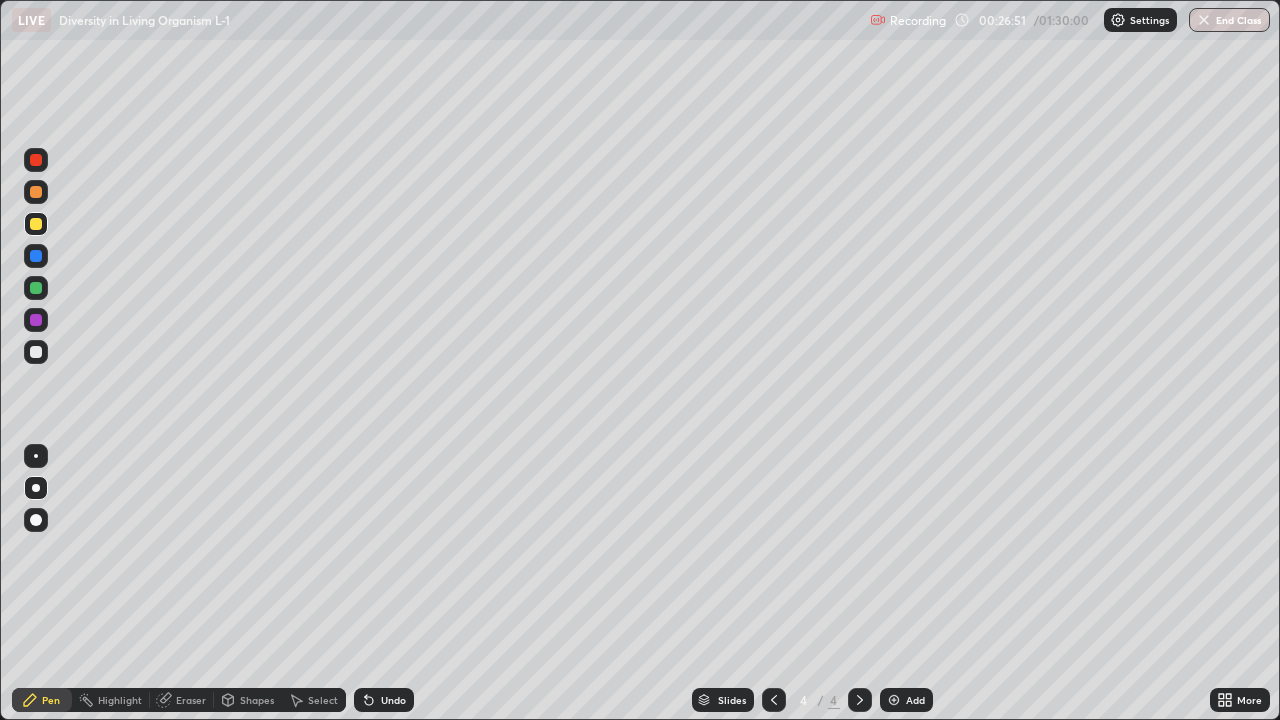 click on "Add" at bounding box center [906, 700] 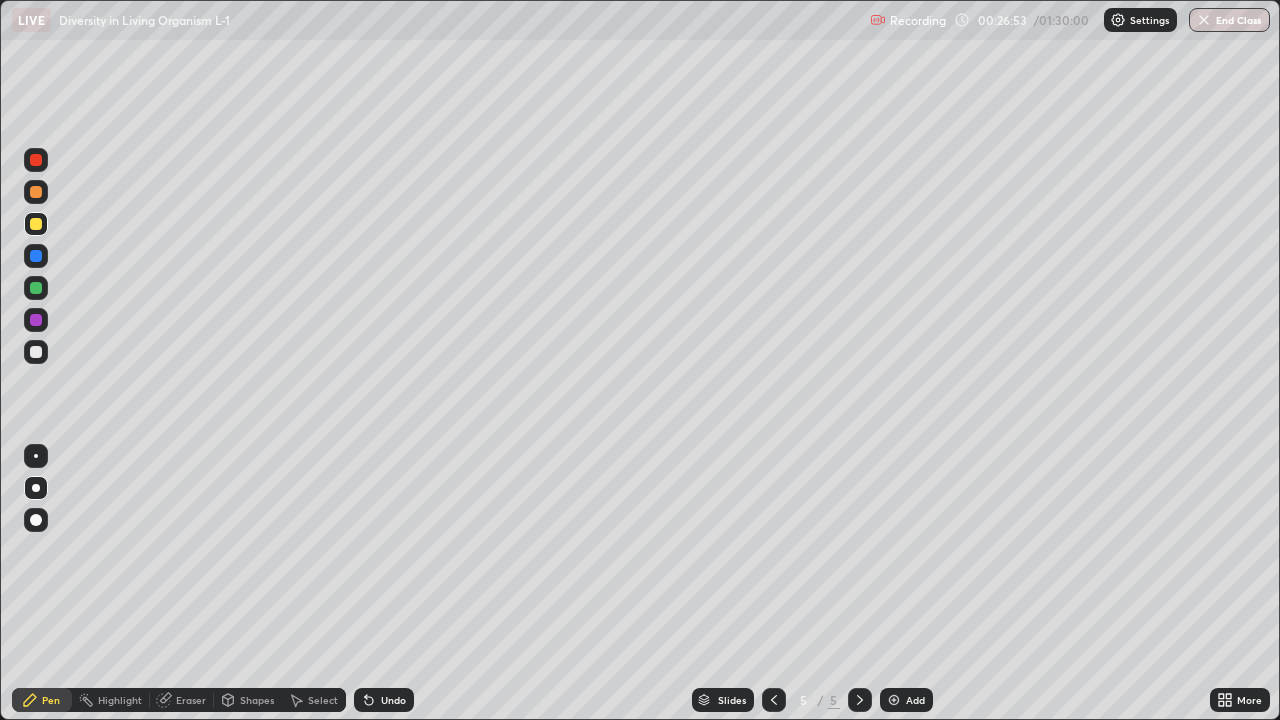 click at bounding box center (36, 192) 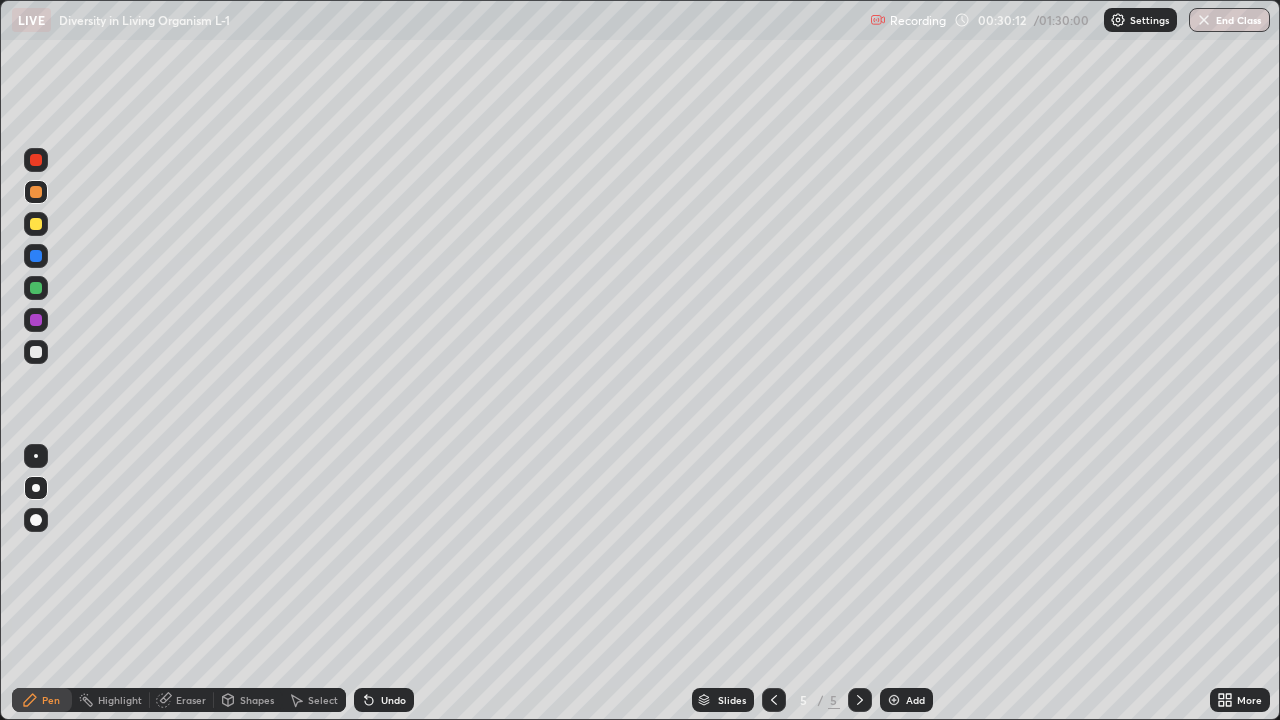 click at bounding box center [36, 192] 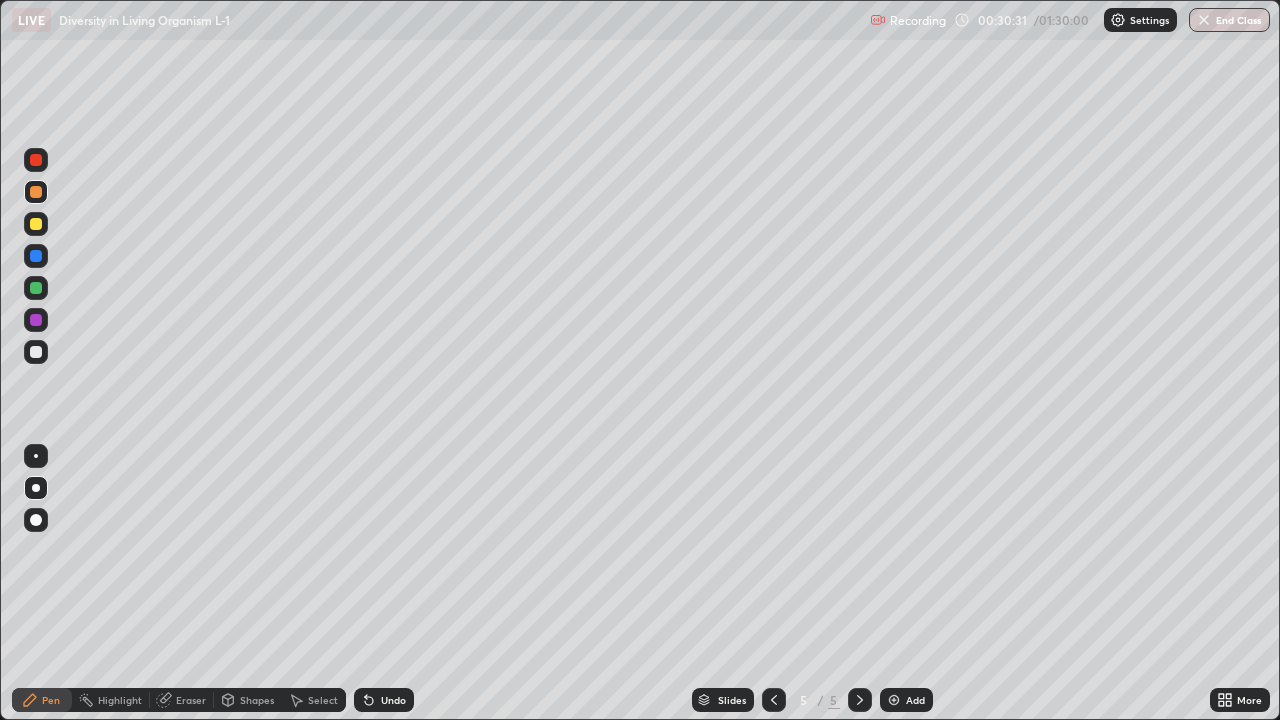 click at bounding box center [36, 192] 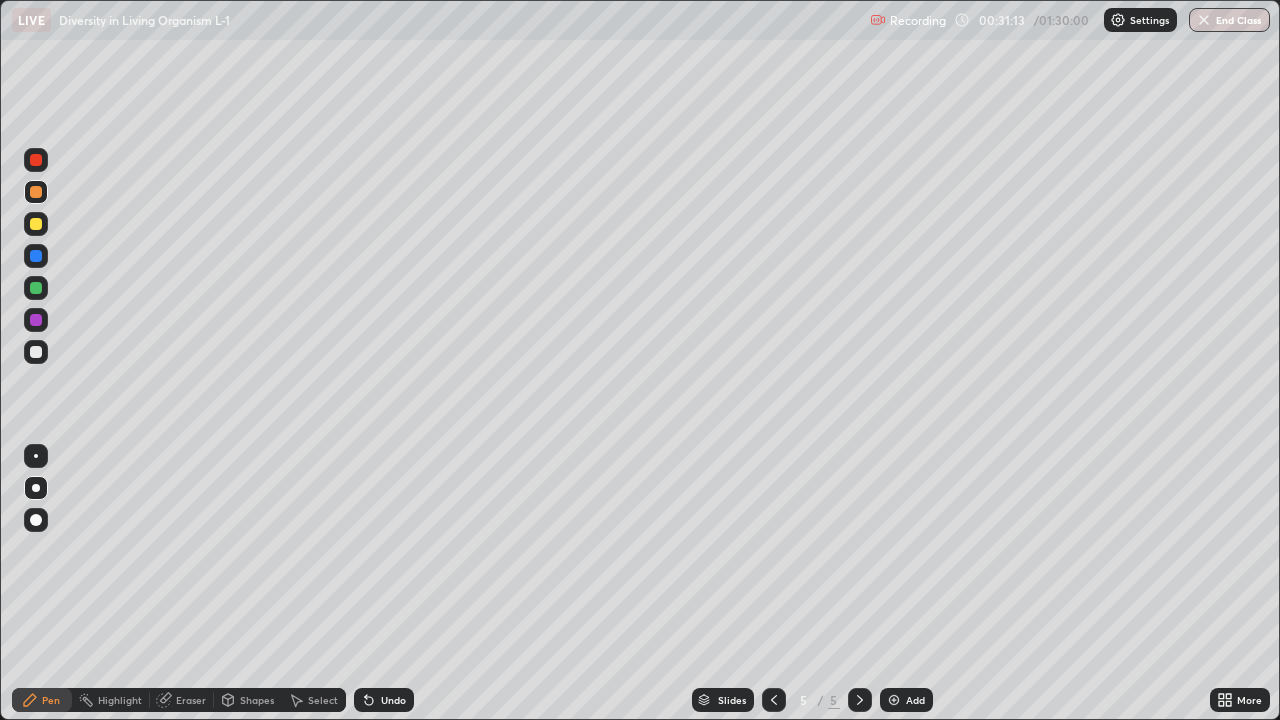 click on "Undo" at bounding box center (393, 700) 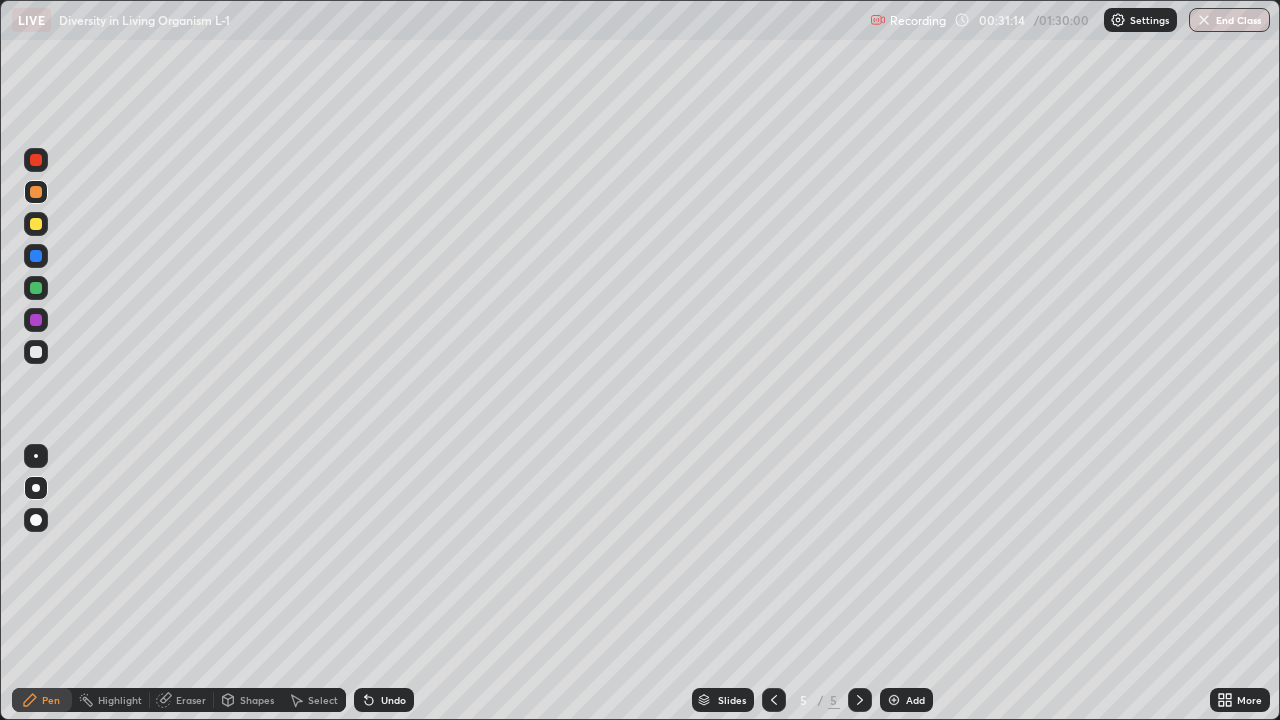 click on "Undo" at bounding box center [393, 700] 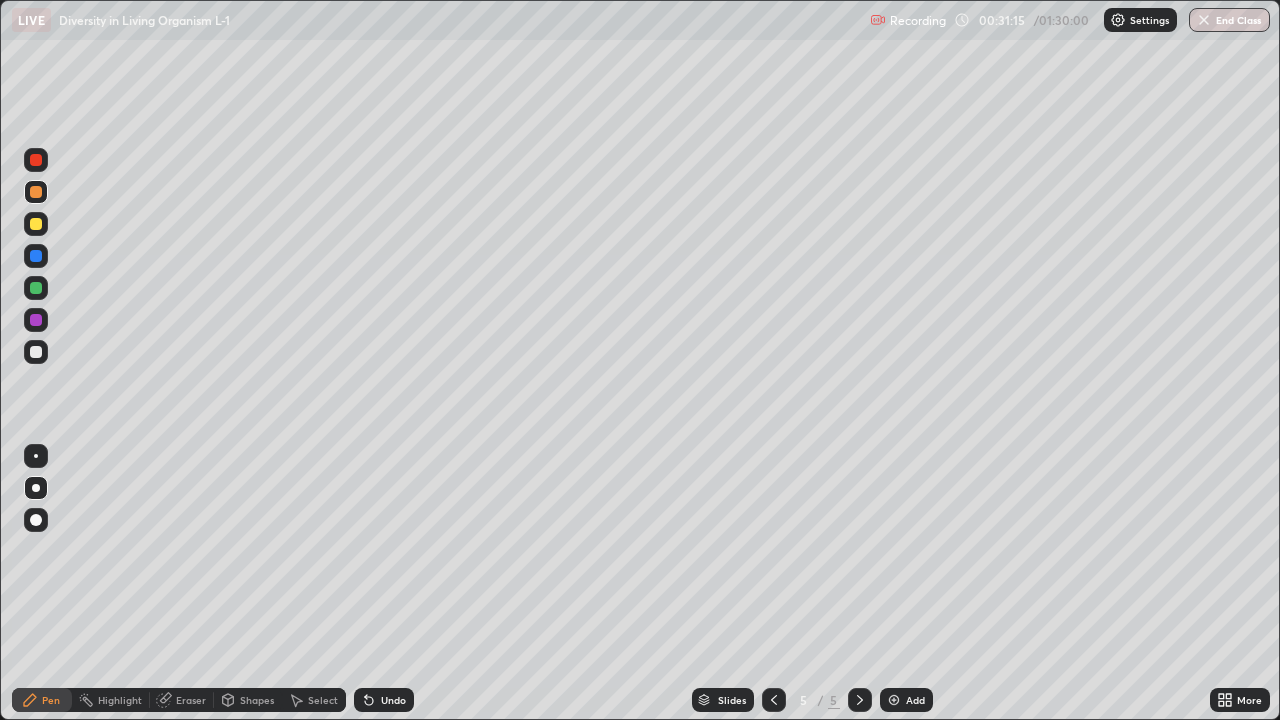 click on "Undo" at bounding box center [384, 700] 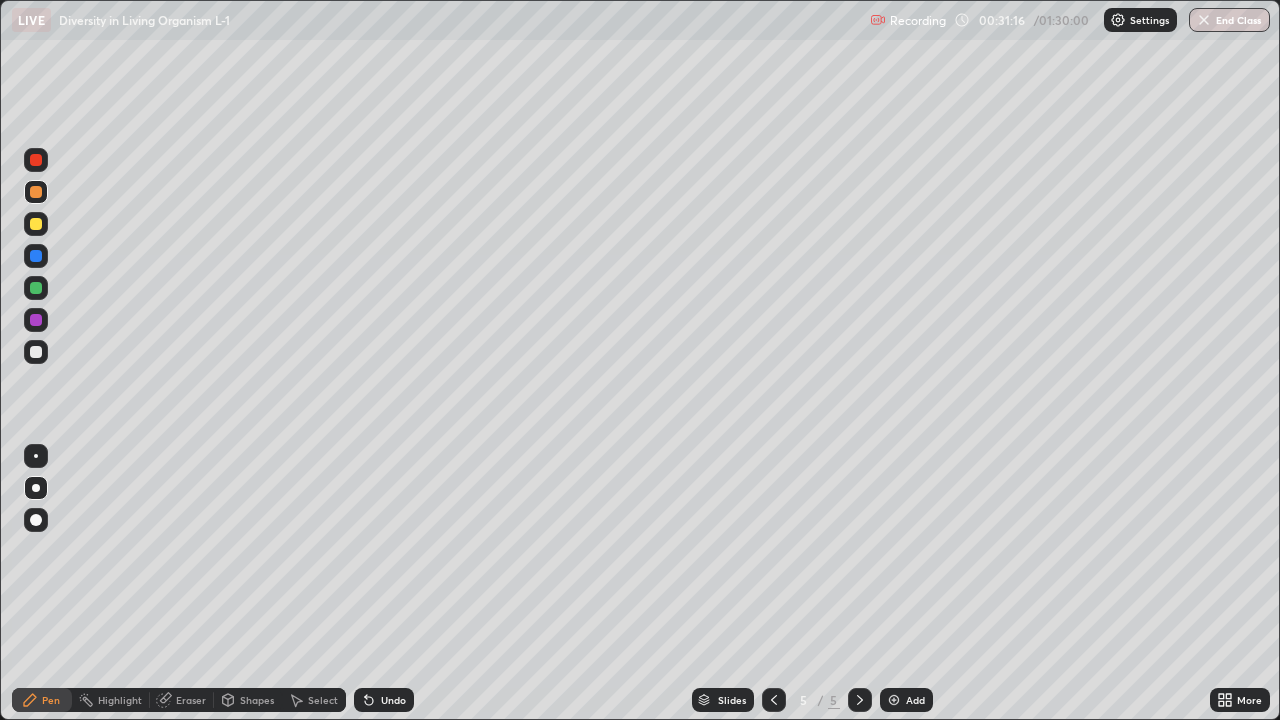 click on "Undo" at bounding box center (393, 700) 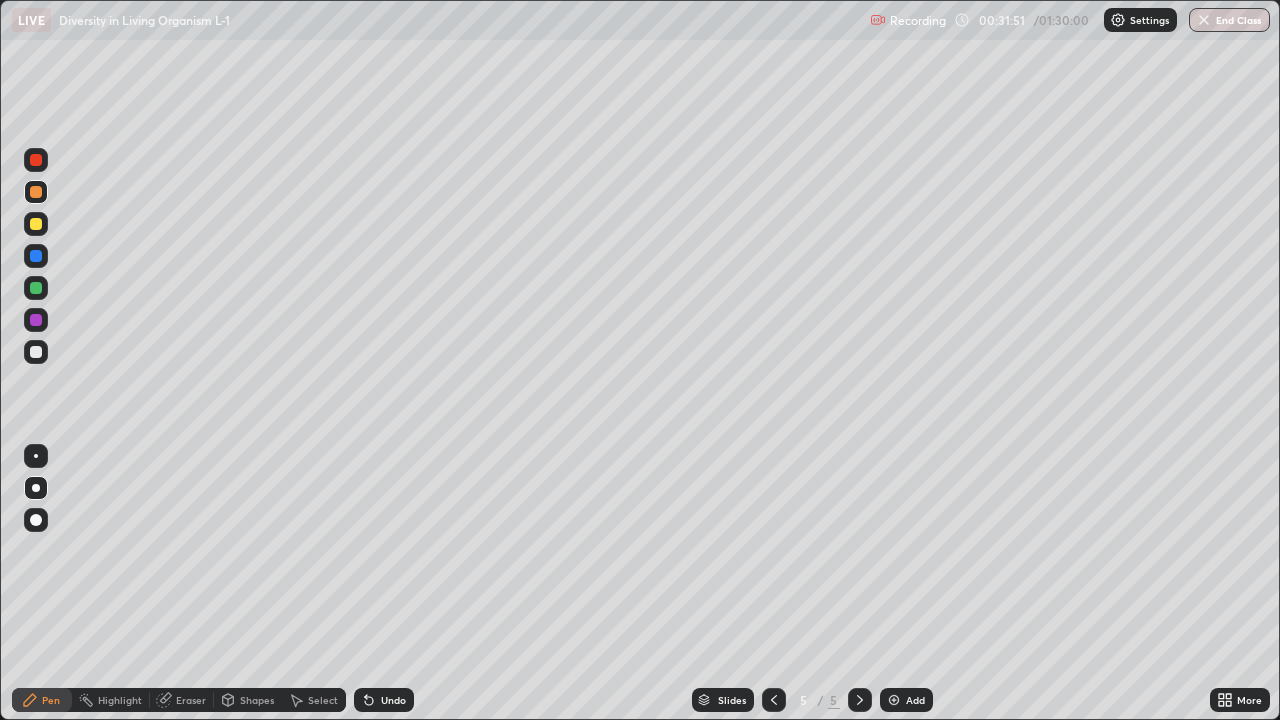 click at bounding box center [36, 224] 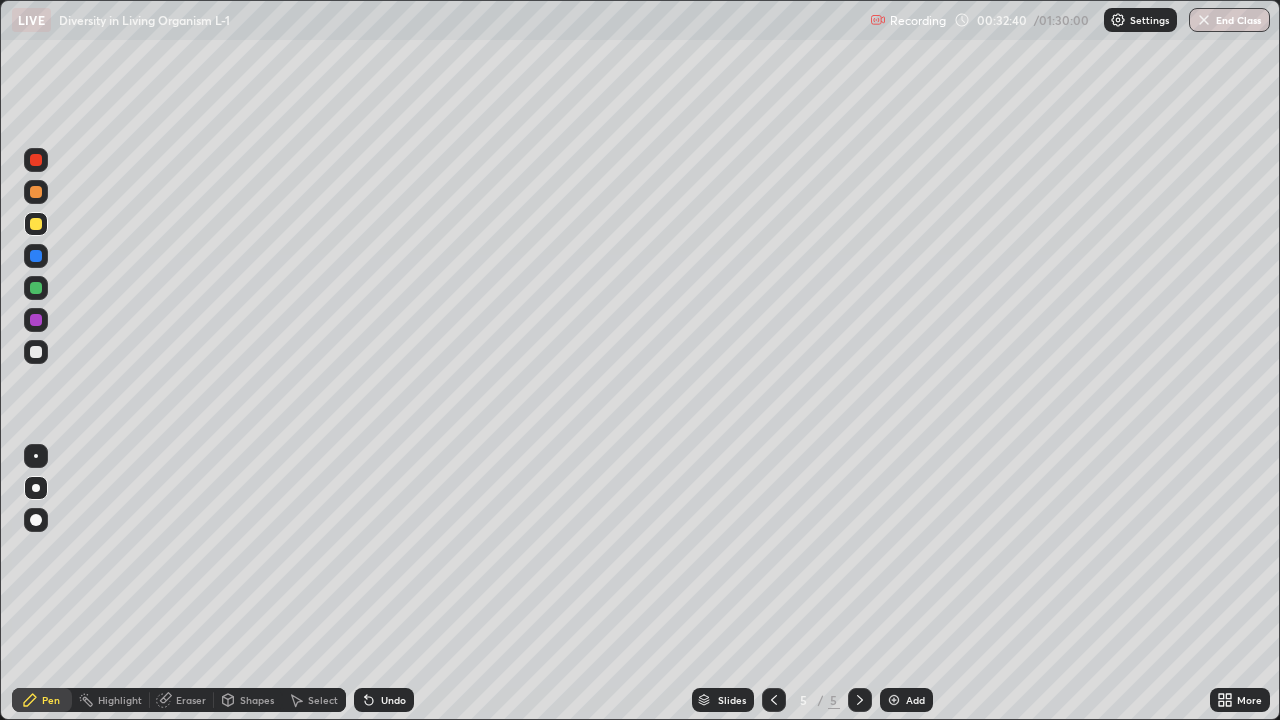 click at bounding box center [36, 192] 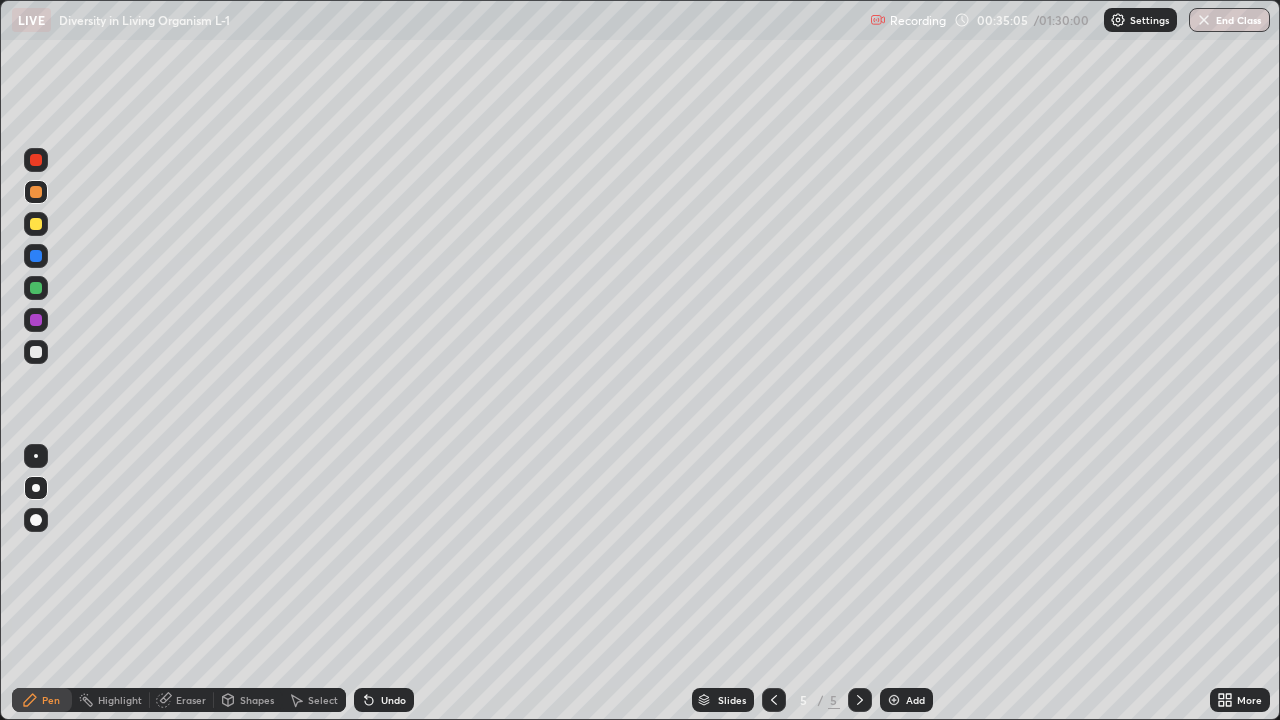 click on "Undo" at bounding box center (384, 700) 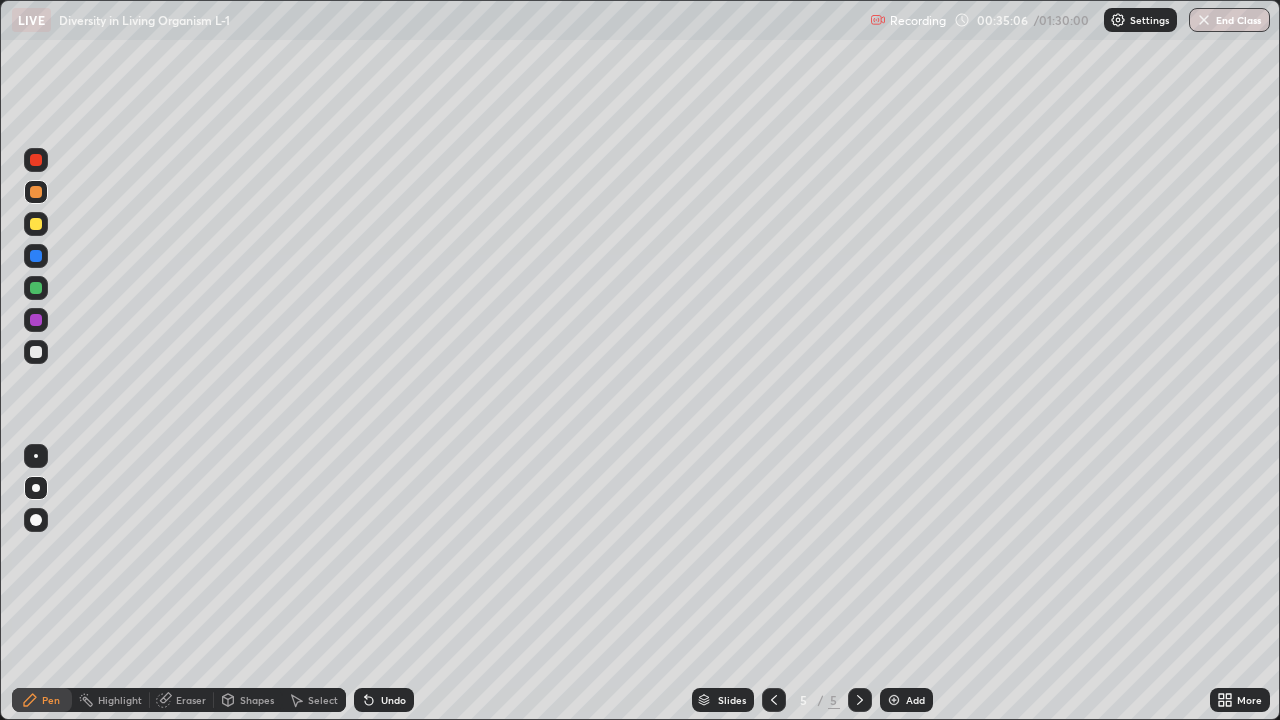 click on "Undo" at bounding box center [384, 700] 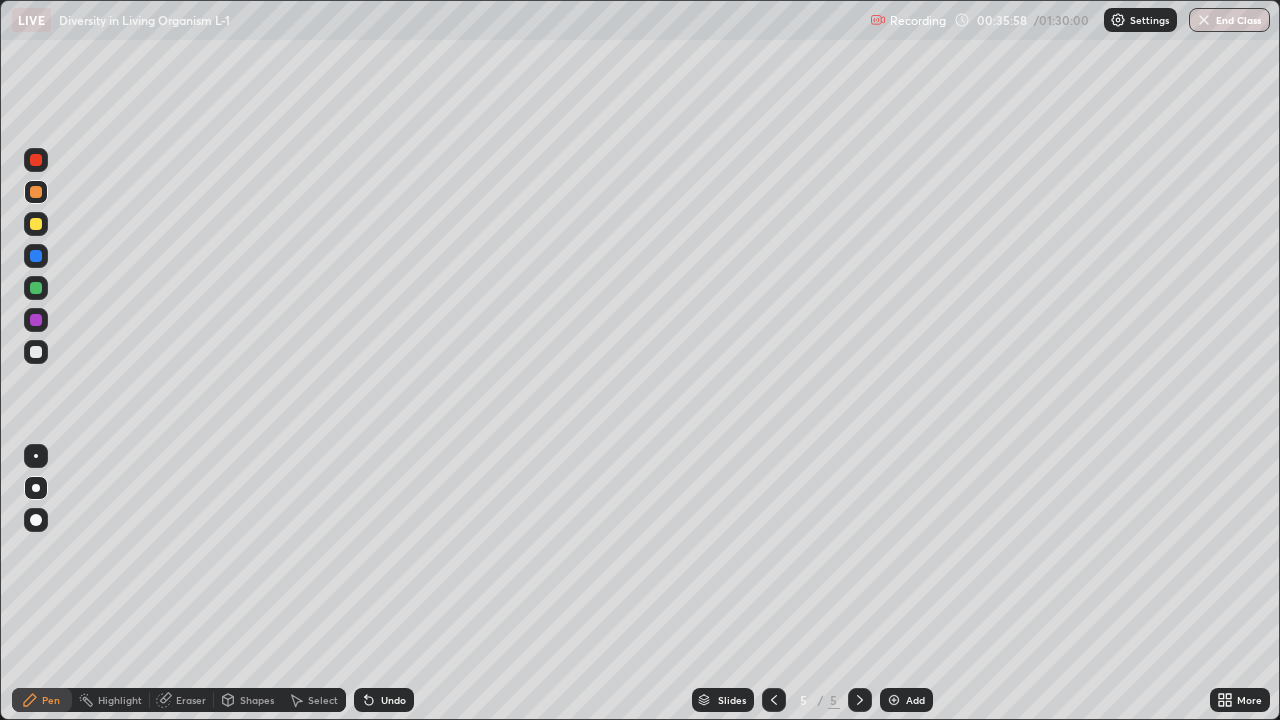 click on "Undo" at bounding box center (384, 700) 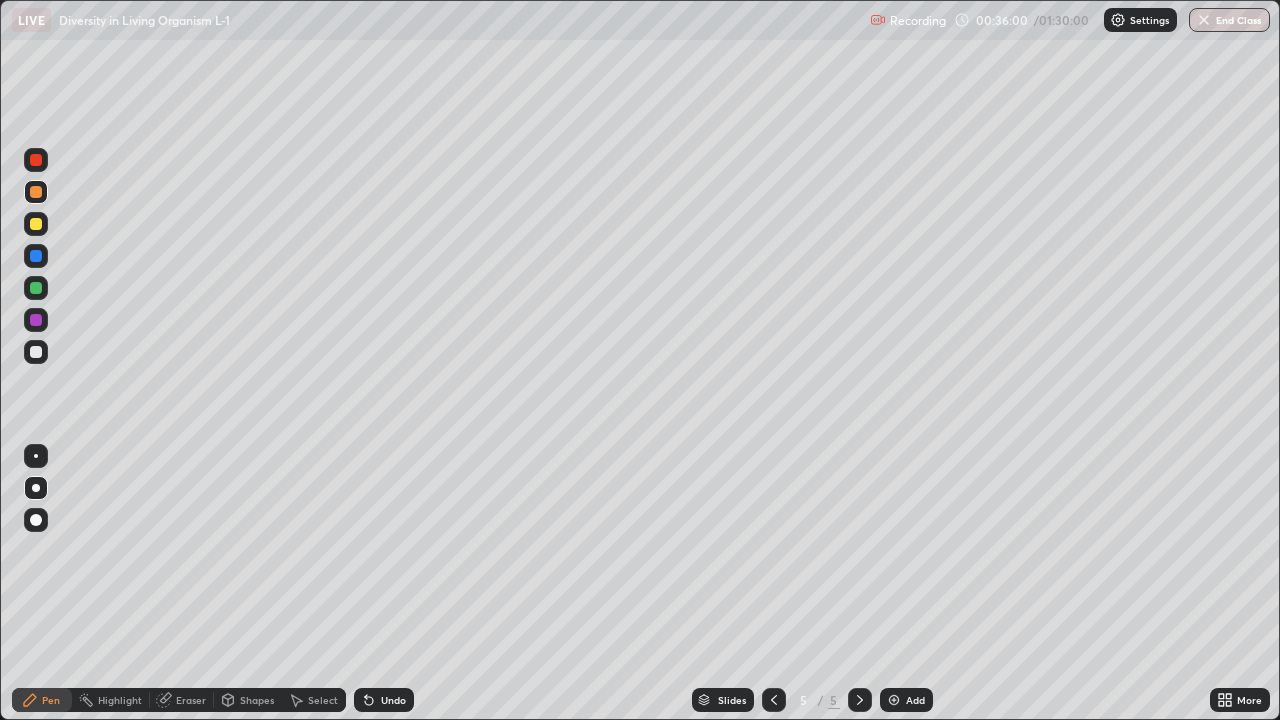 click on "Undo" at bounding box center (393, 700) 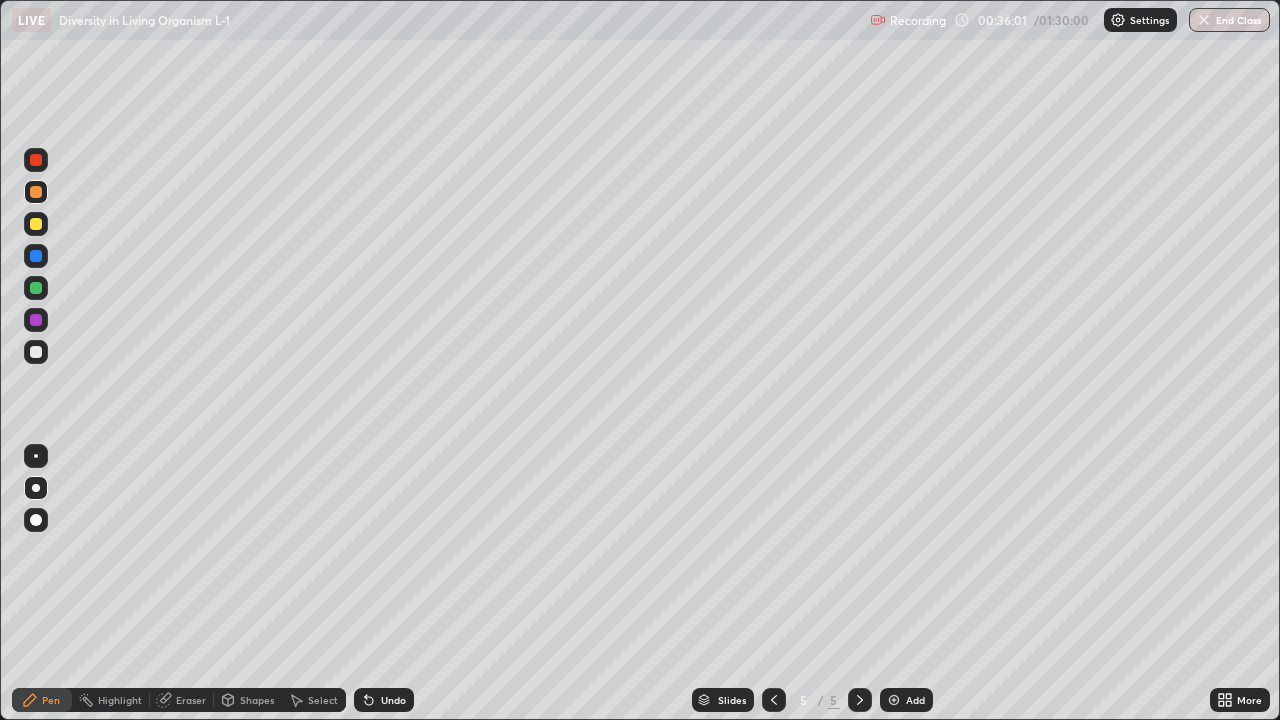 click on "Undo" at bounding box center [393, 700] 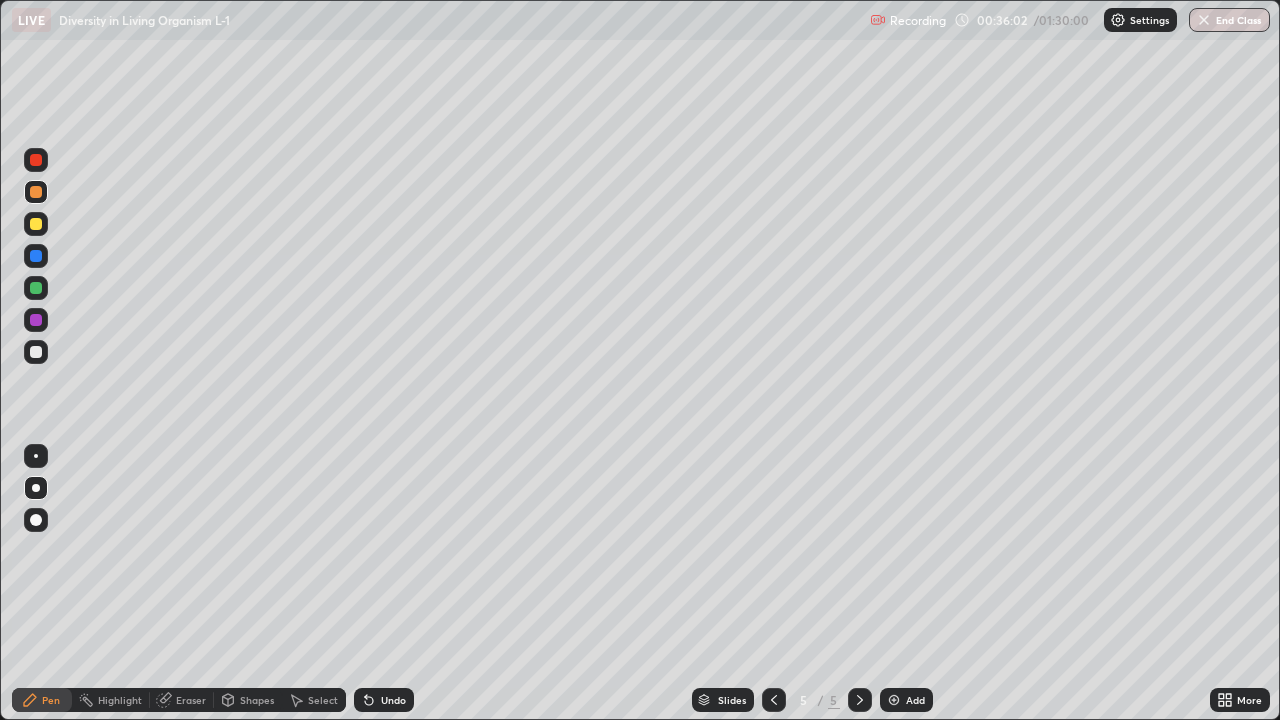 click on "Undo" at bounding box center [393, 700] 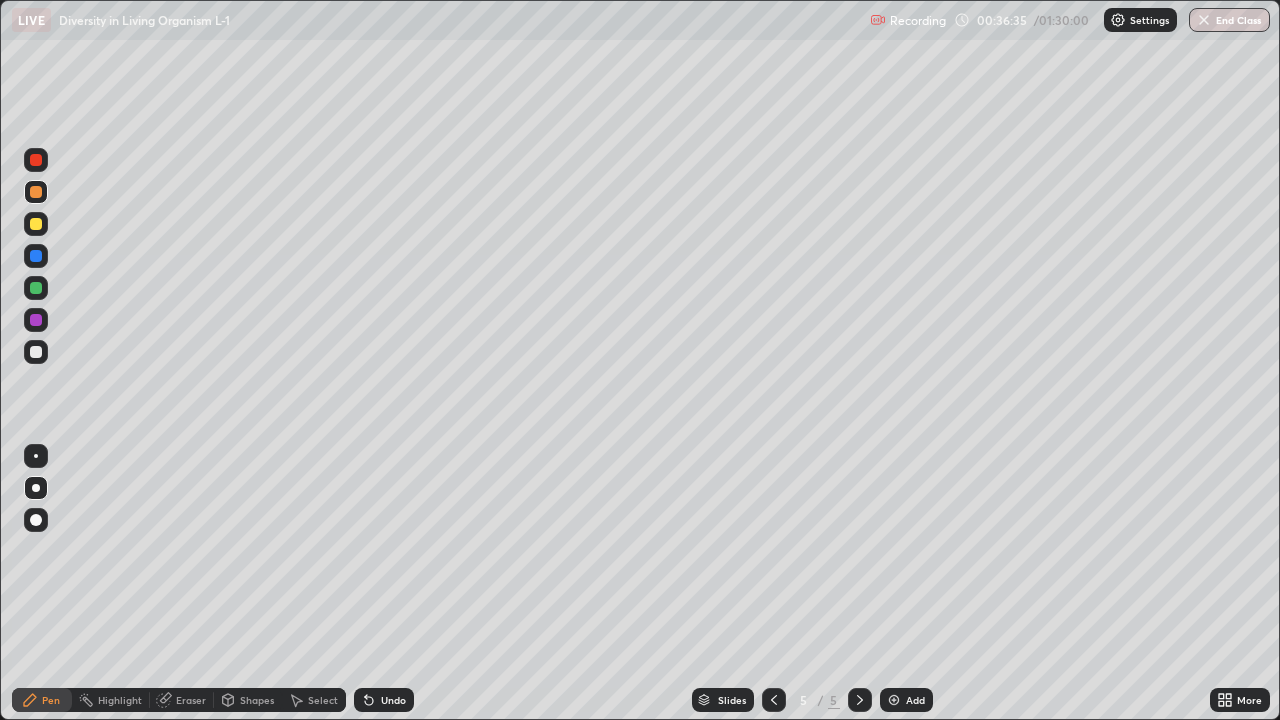 click on "Undo" at bounding box center [393, 700] 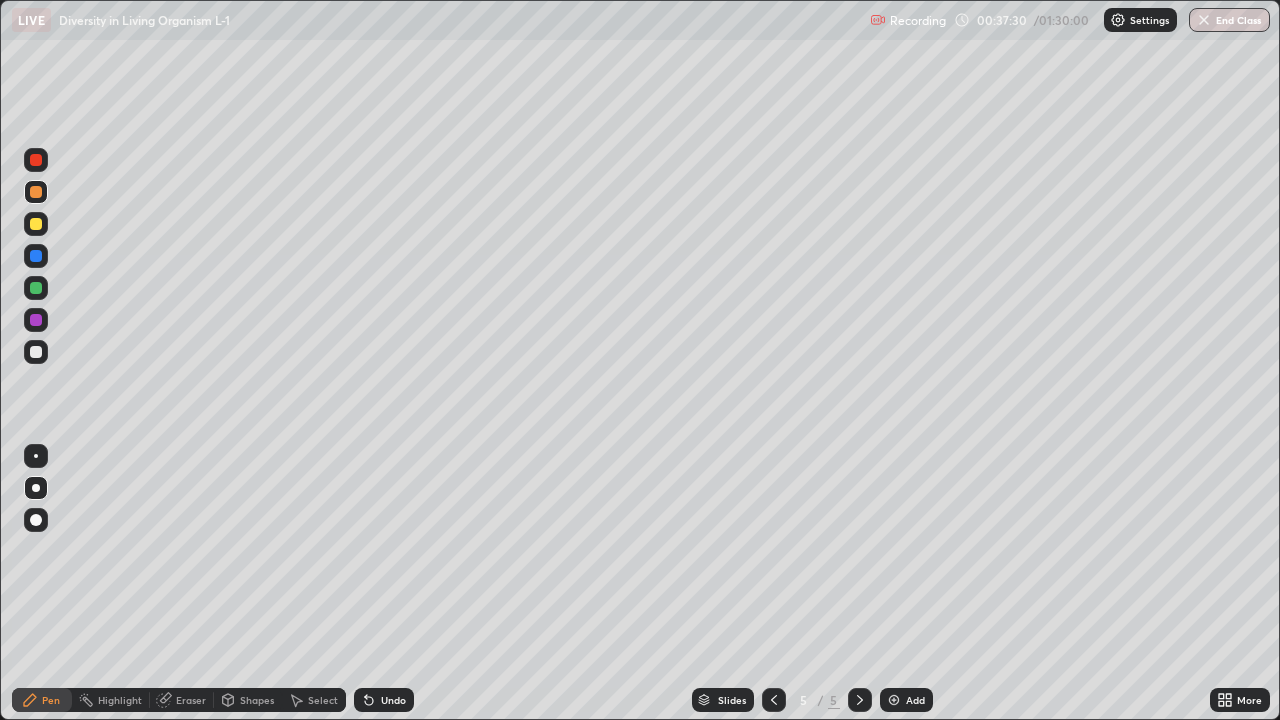 click on "Undo" at bounding box center [393, 700] 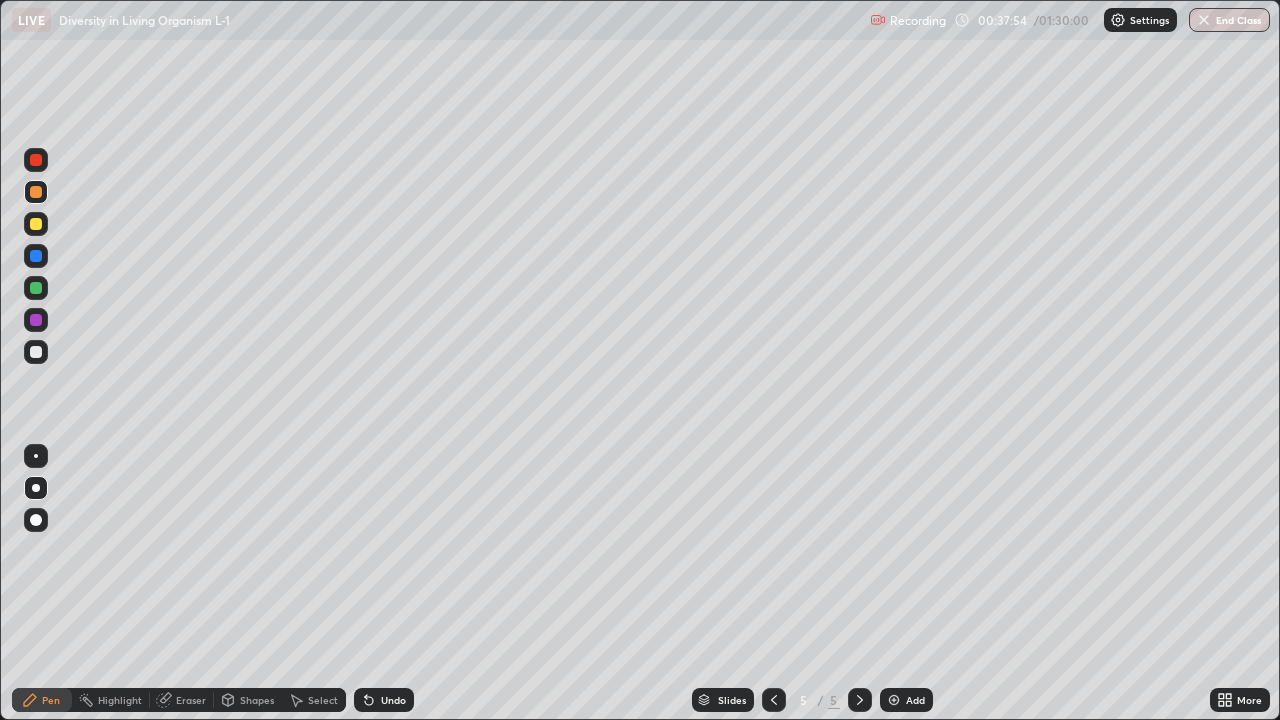 click on "Undo" at bounding box center (393, 700) 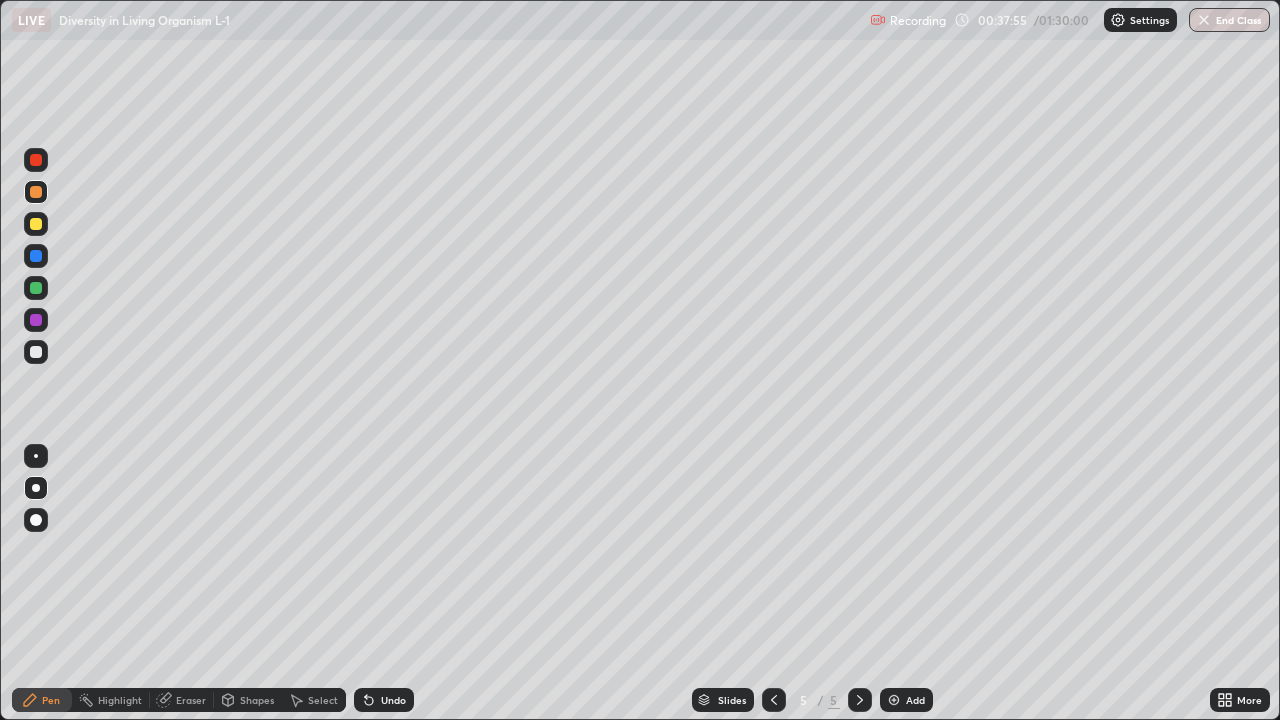 click 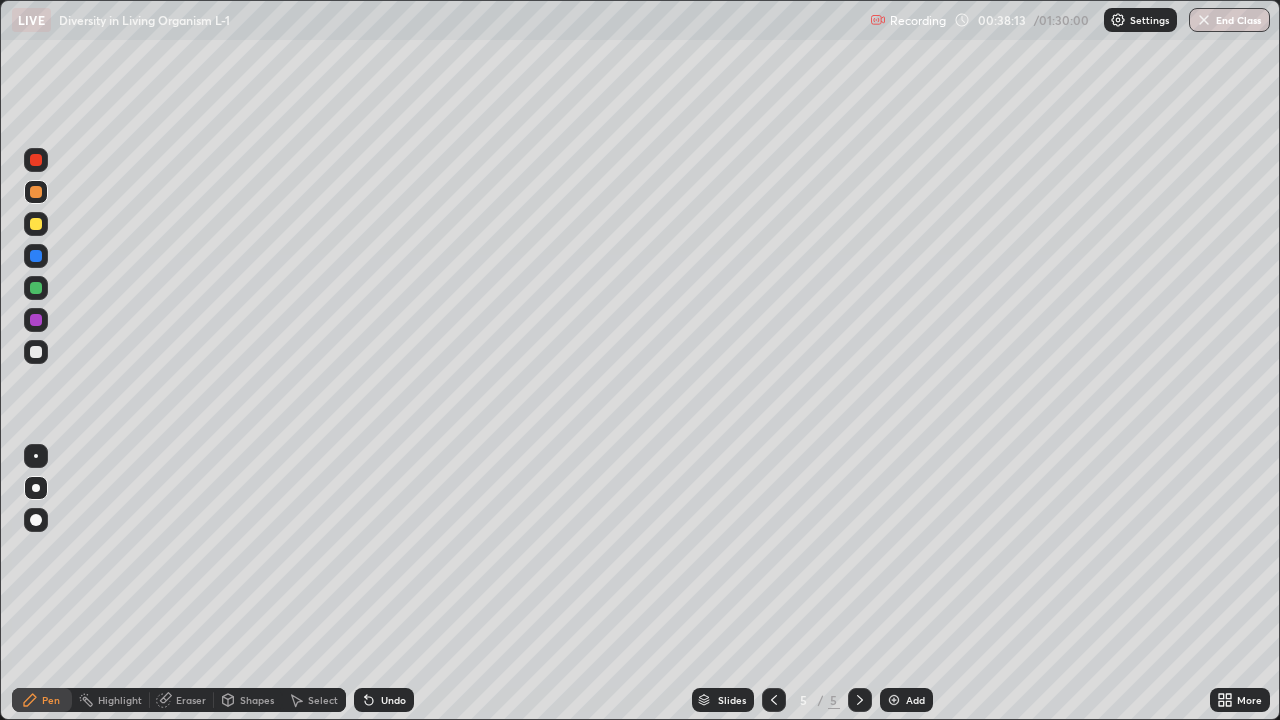click on "Undo" at bounding box center (384, 700) 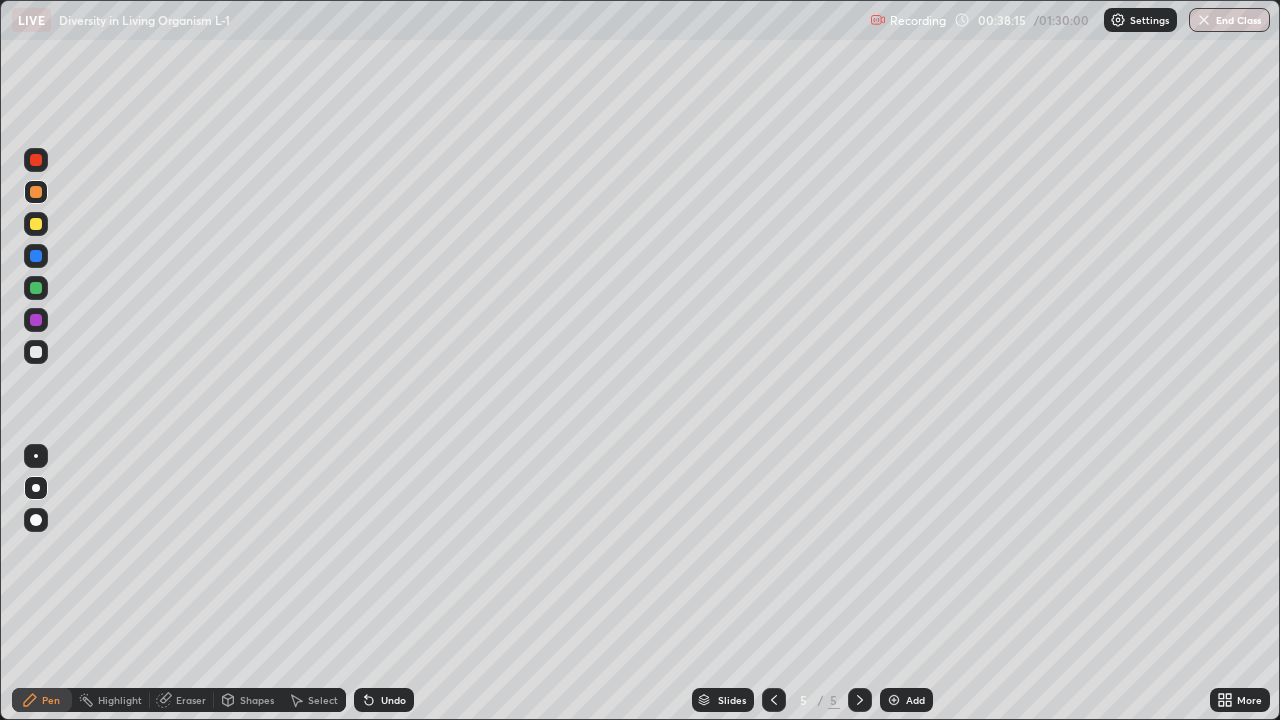 click on "Undo" at bounding box center [393, 700] 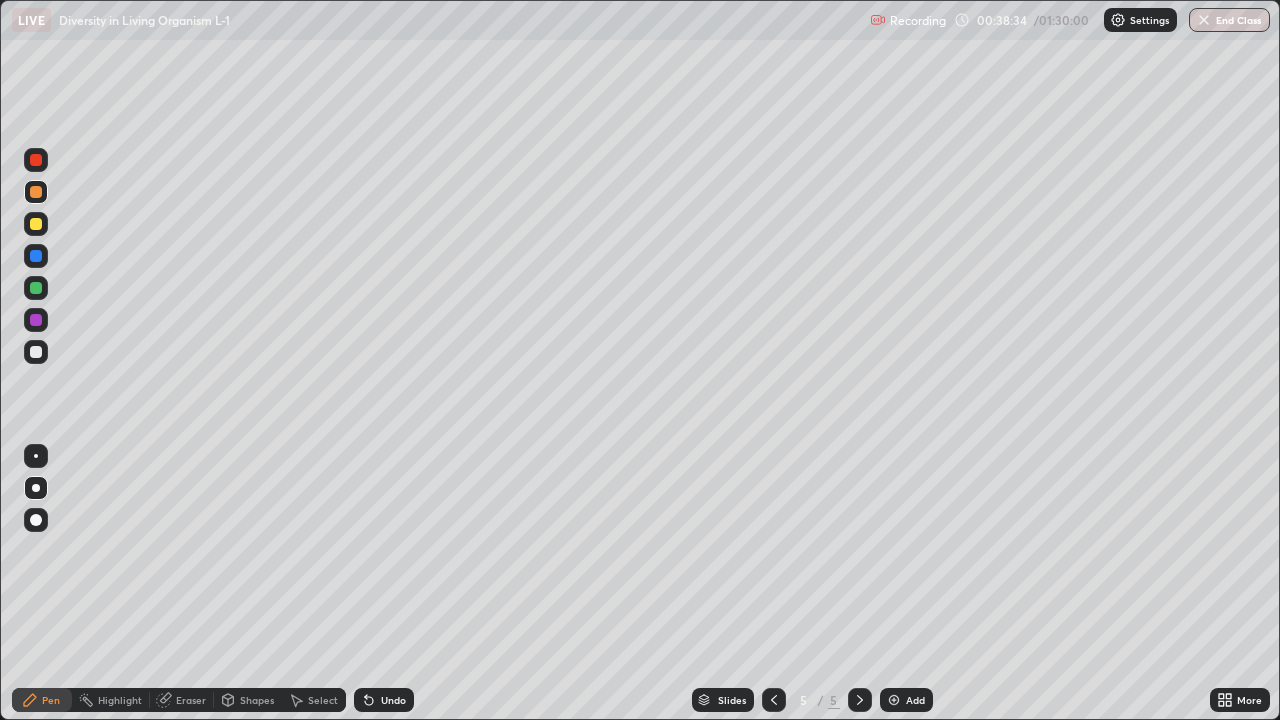 click at bounding box center [36, 352] 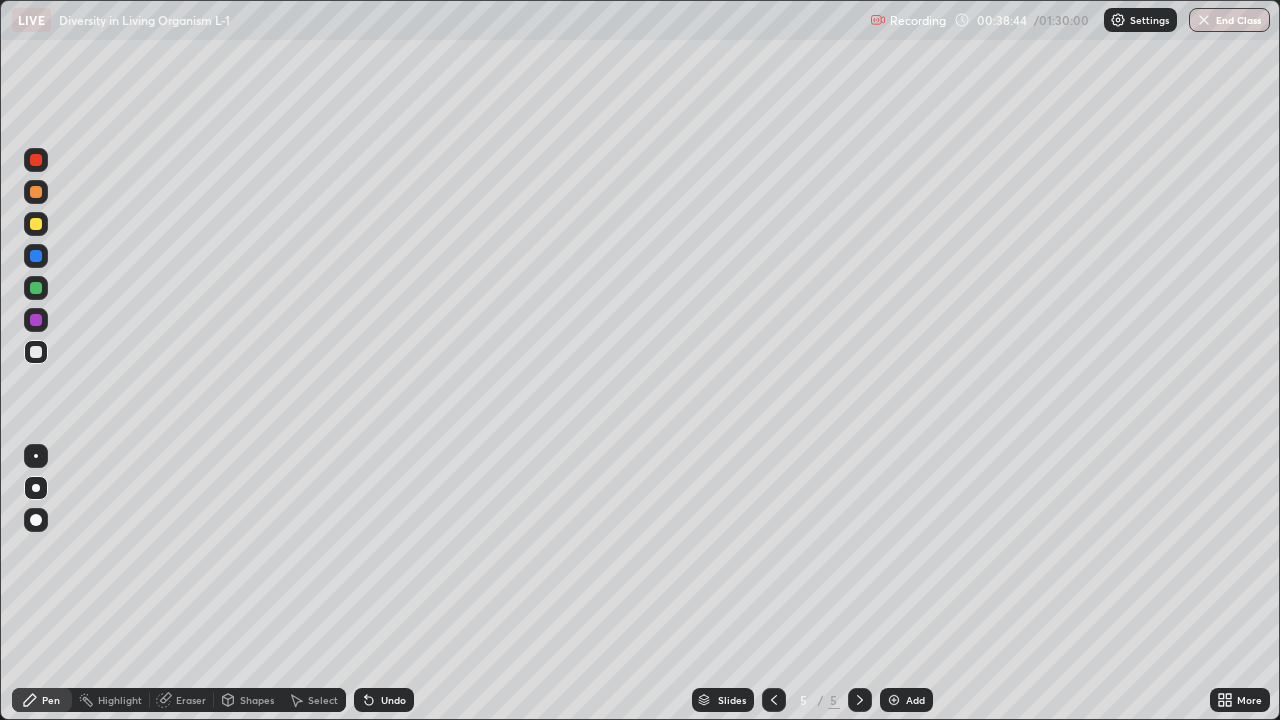 click at bounding box center [36, 320] 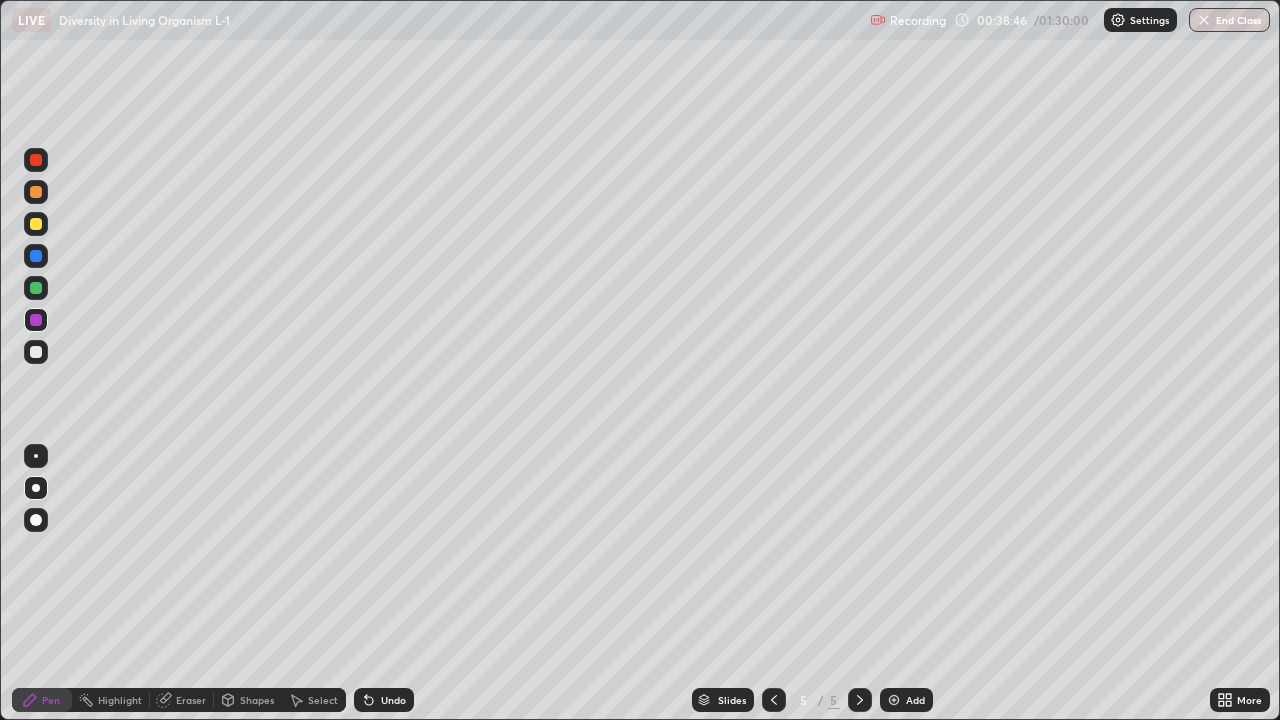 click at bounding box center (36, 352) 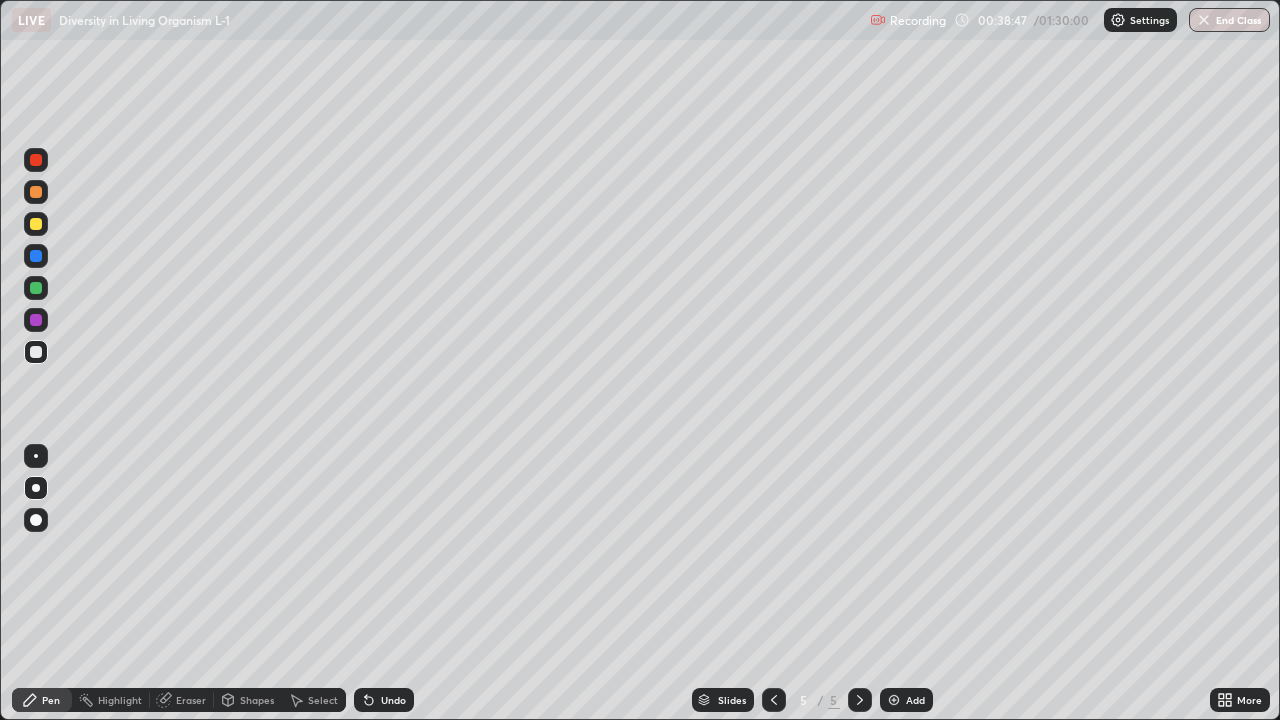 click at bounding box center [36, 288] 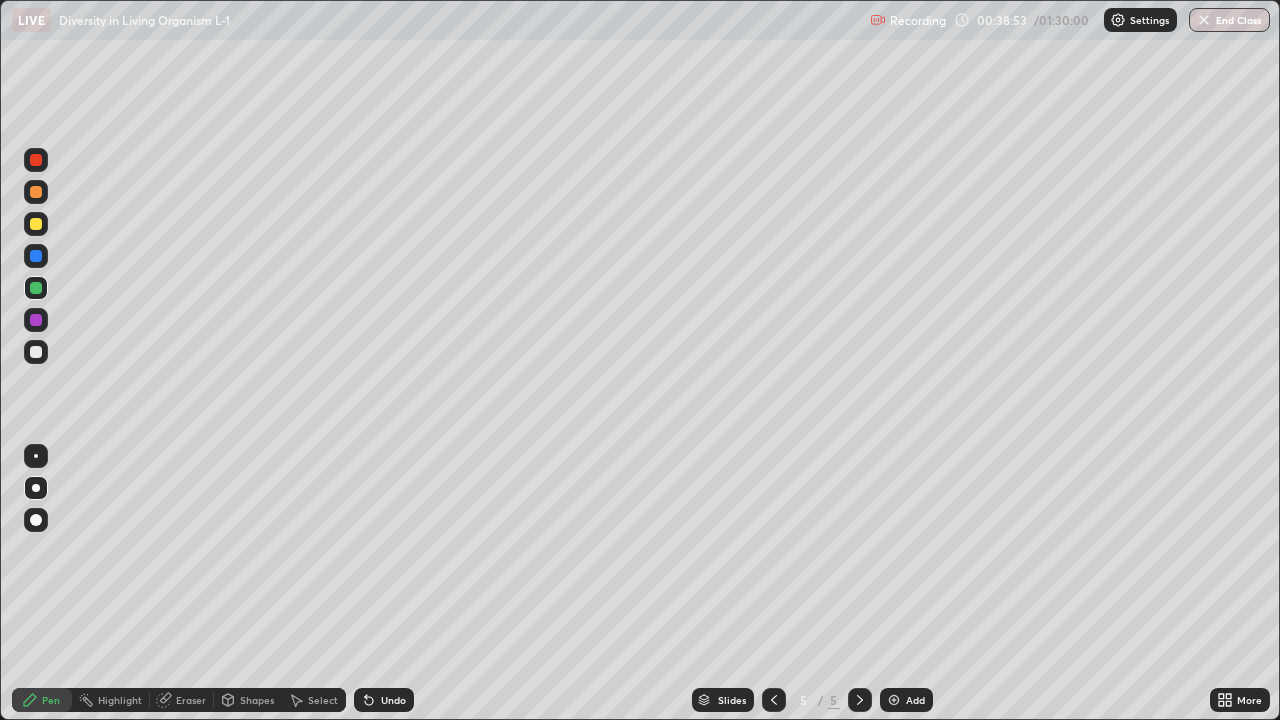 click on "Undo" at bounding box center [393, 700] 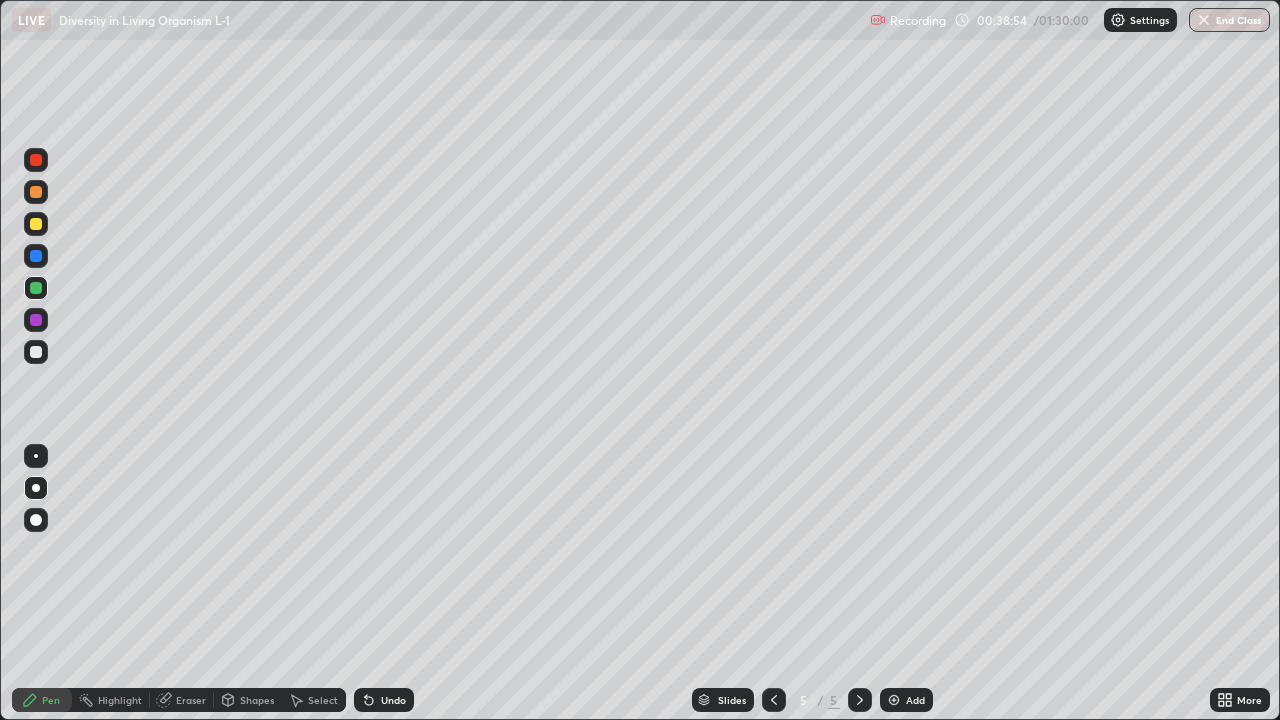 click on "Undo" at bounding box center [393, 700] 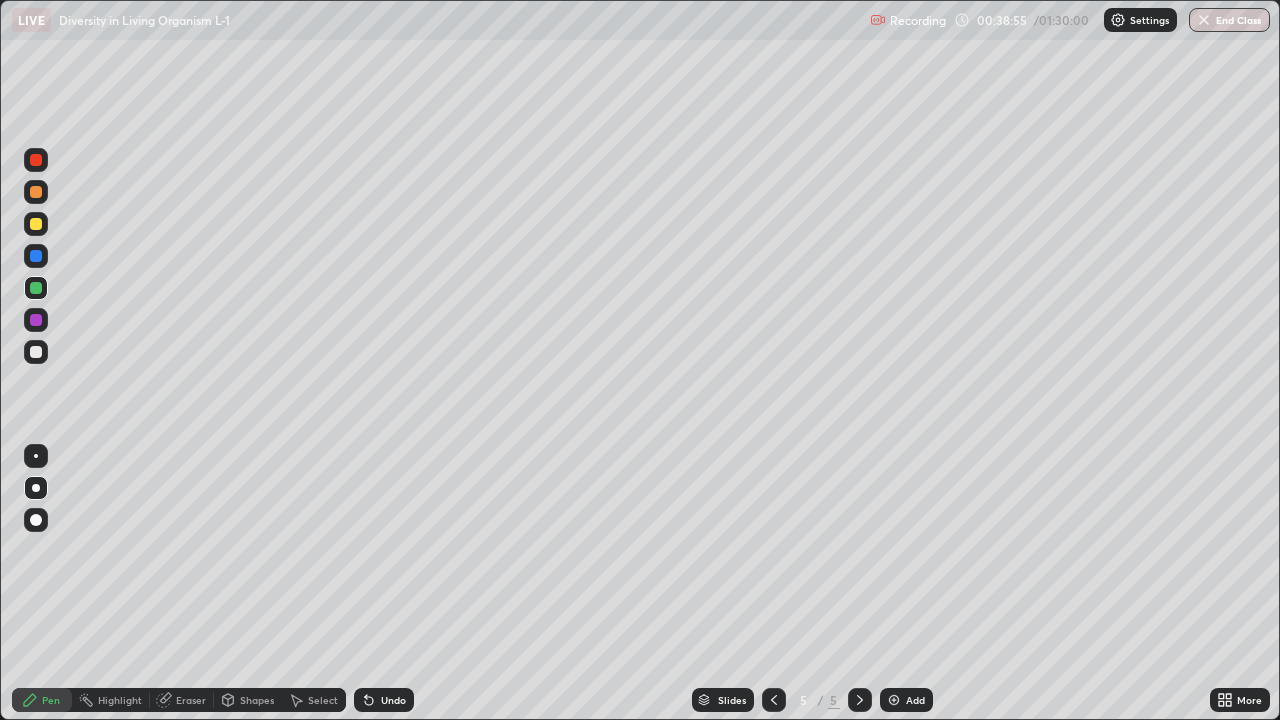 click on "Undo" at bounding box center [384, 700] 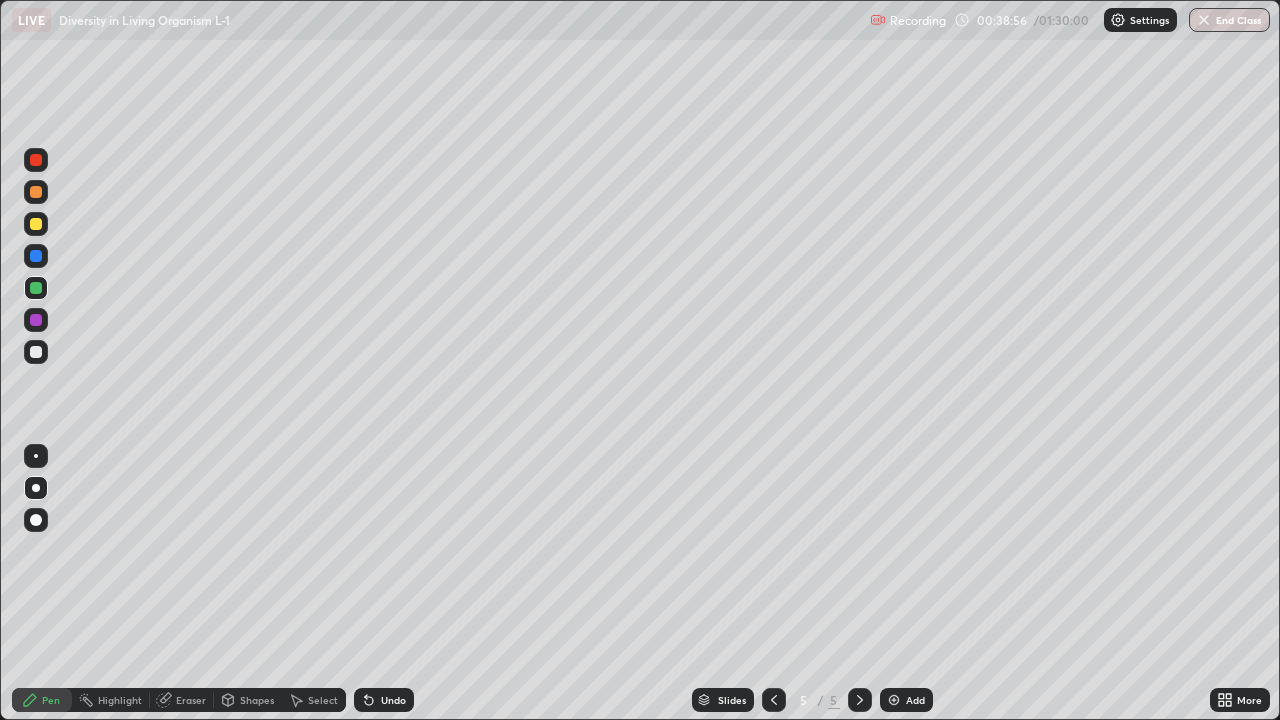 click at bounding box center (36, 352) 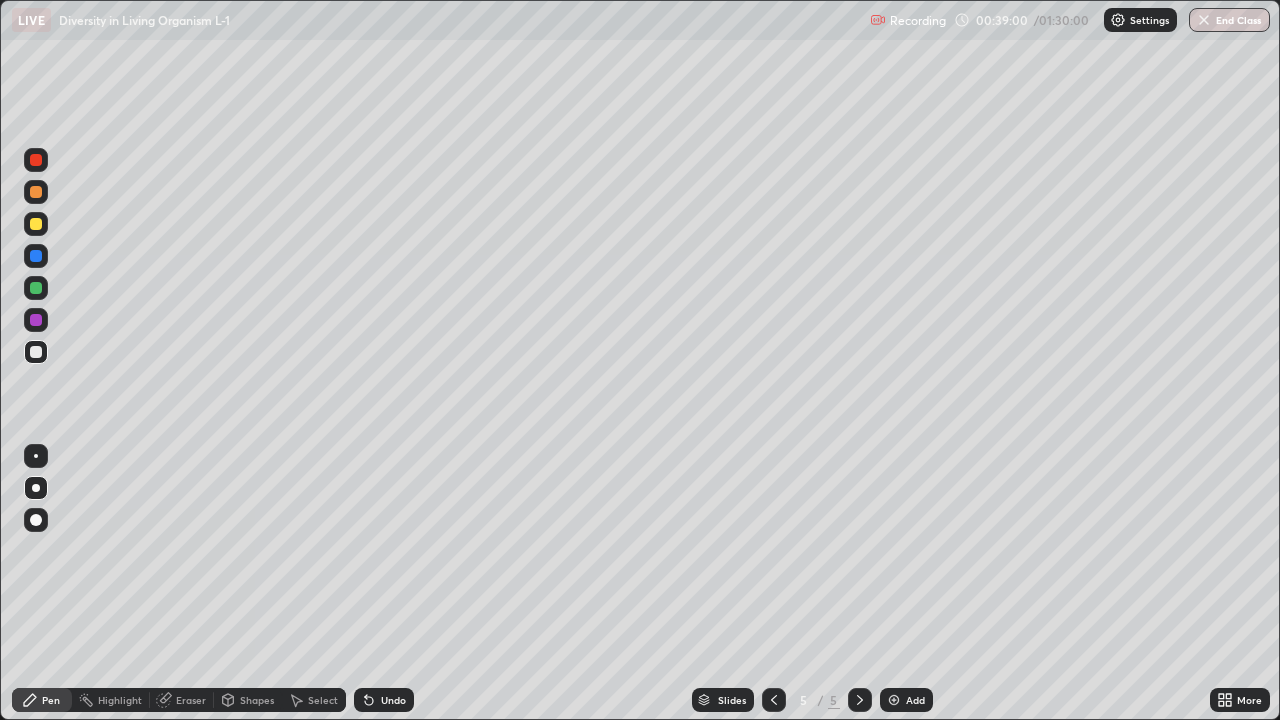 click at bounding box center [36, 320] 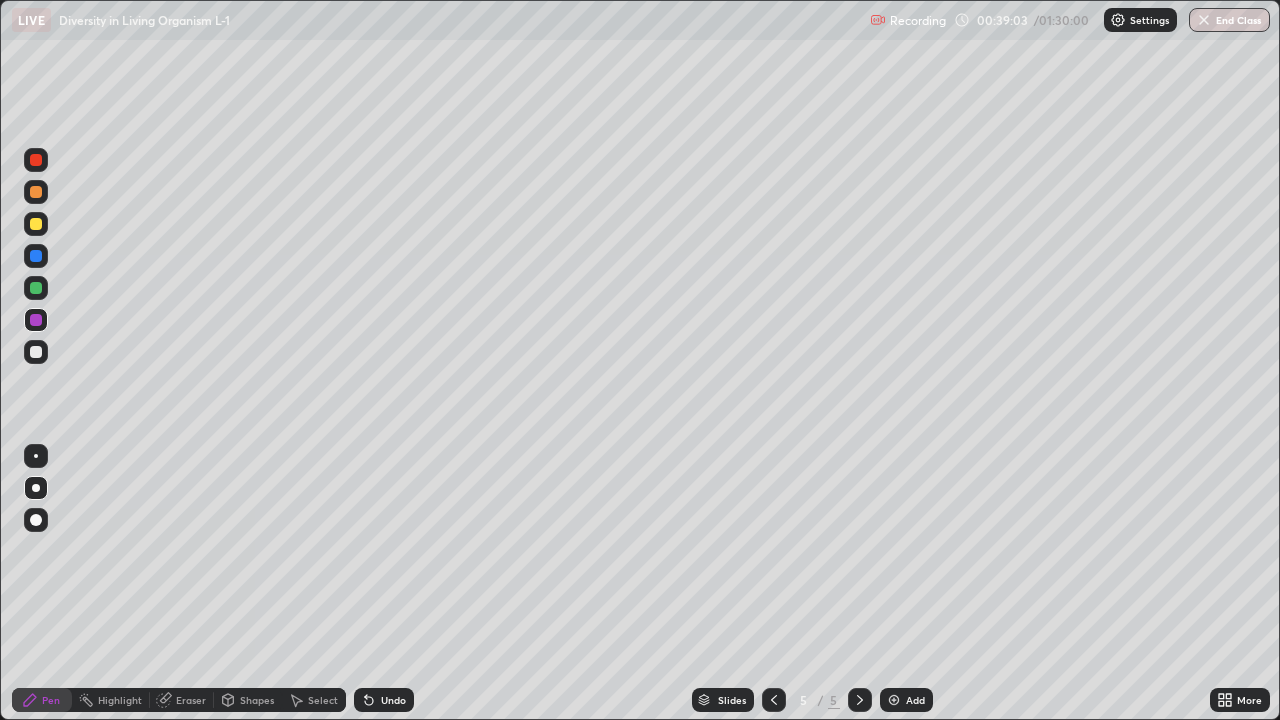 click at bounding box center (36, 288) 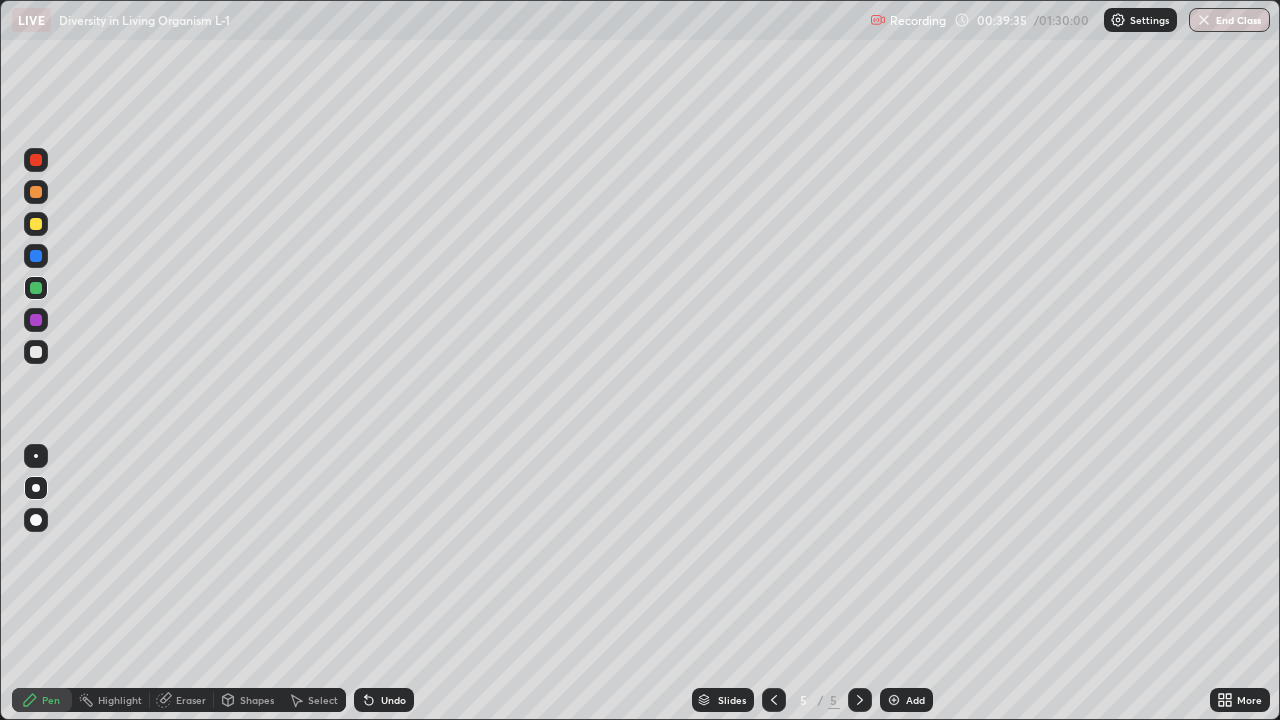 click at bounding box center (36, 320) 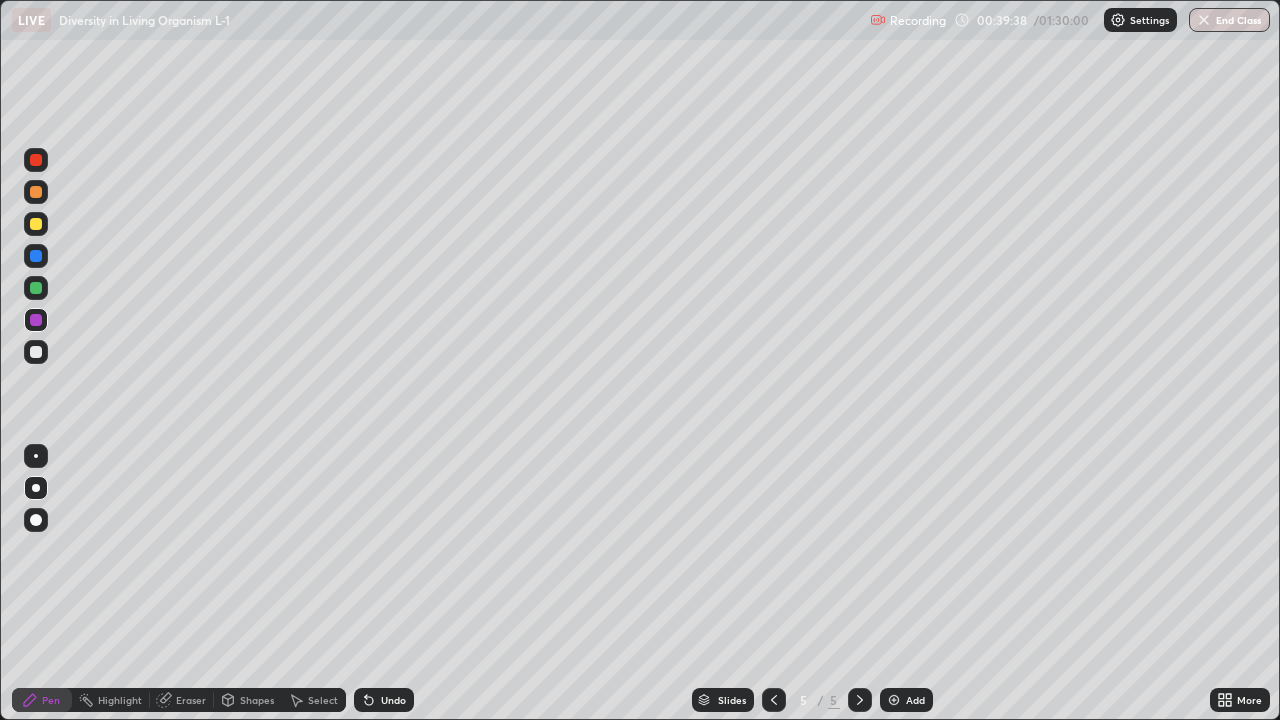 click at bounding box center [36, 352] 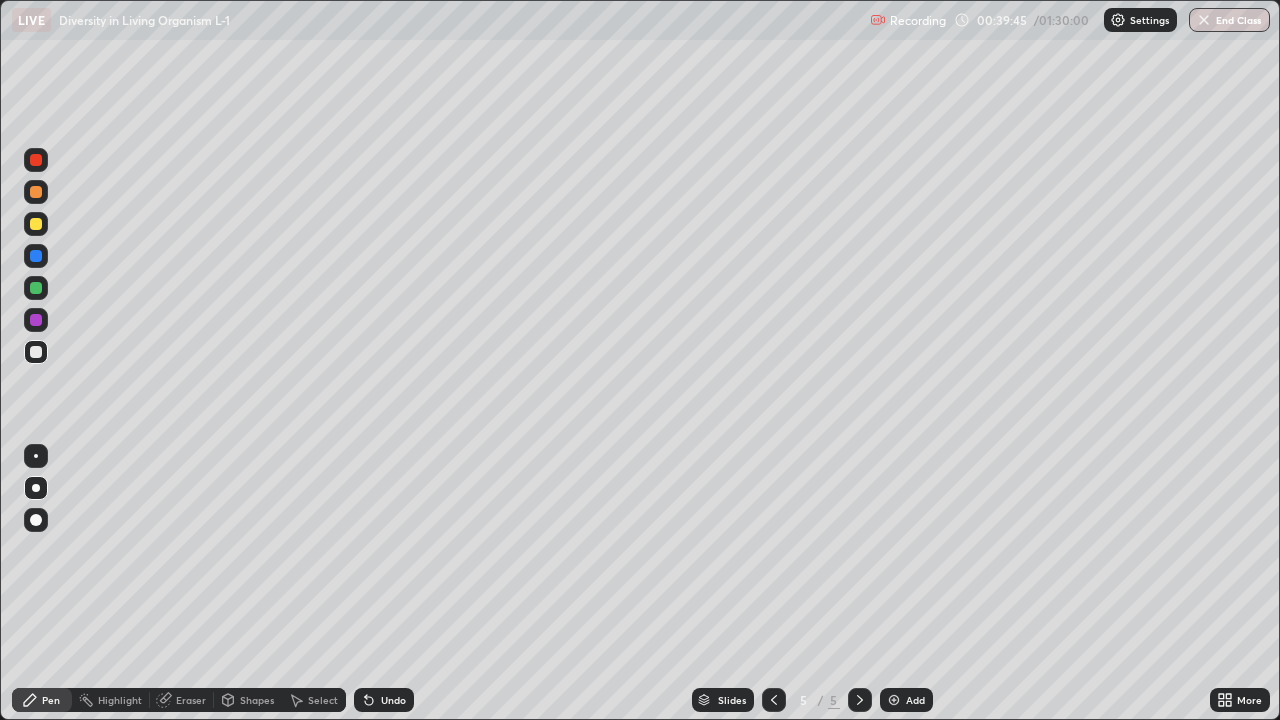click on "Eraser" at bounding box center (182, 700) 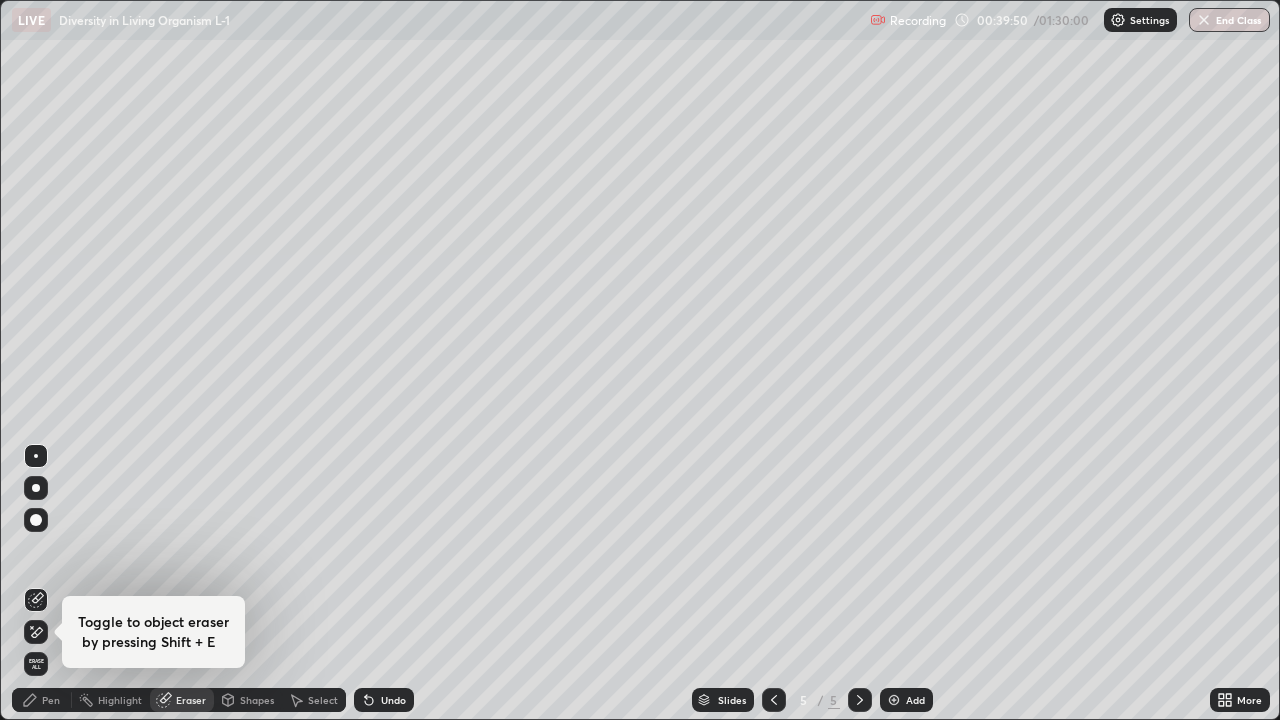 click on "Pen" at bounding box center (51, 700) 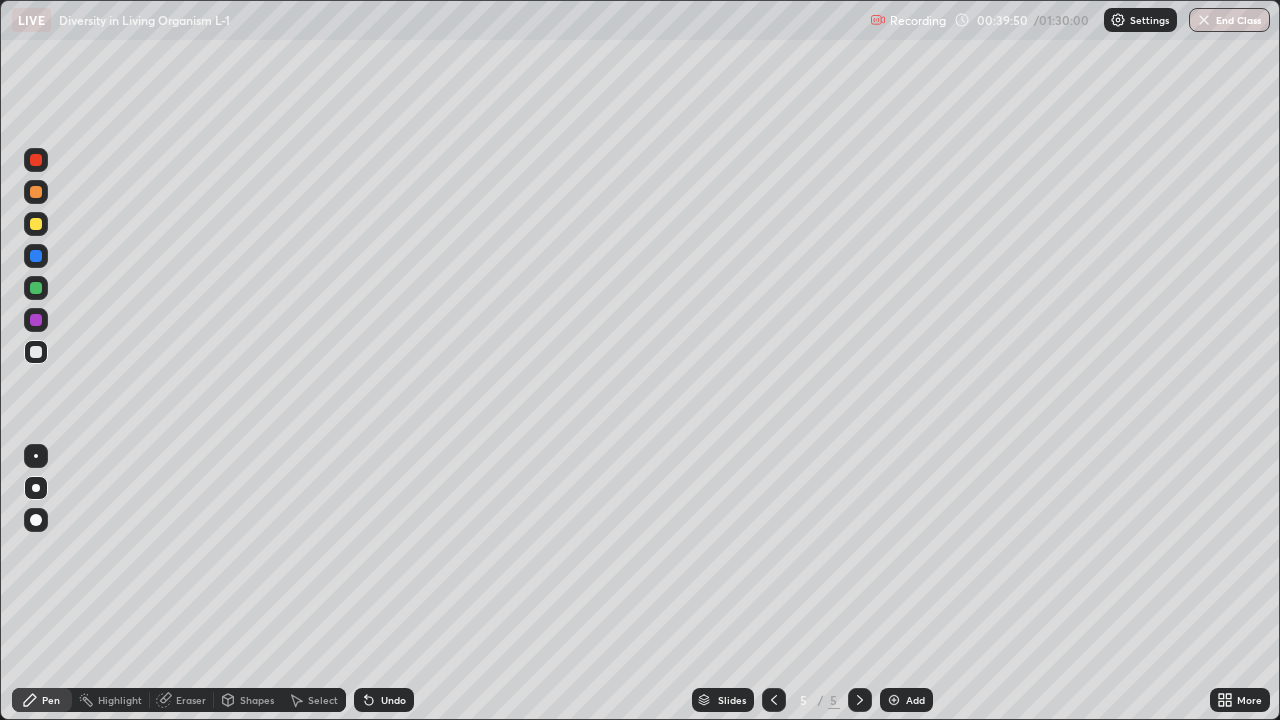click at bounding box center [36, 288] 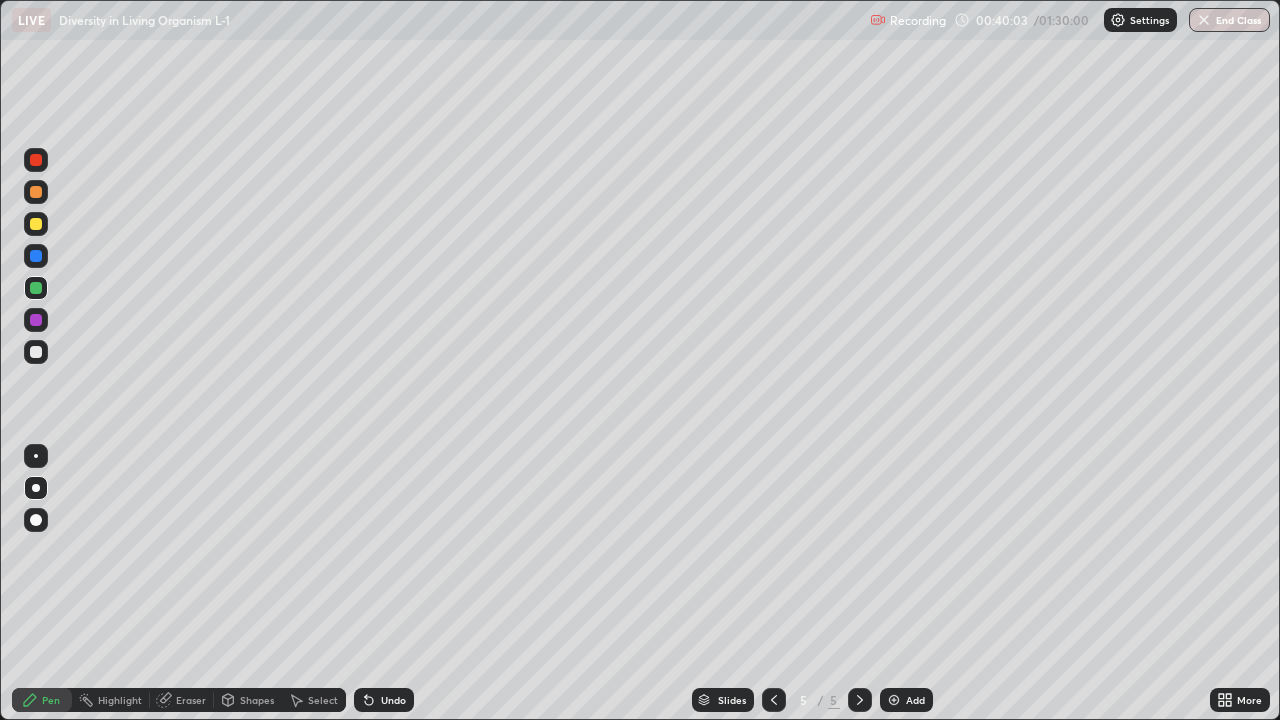 click on "Undo" at bounding box center [384, 700] 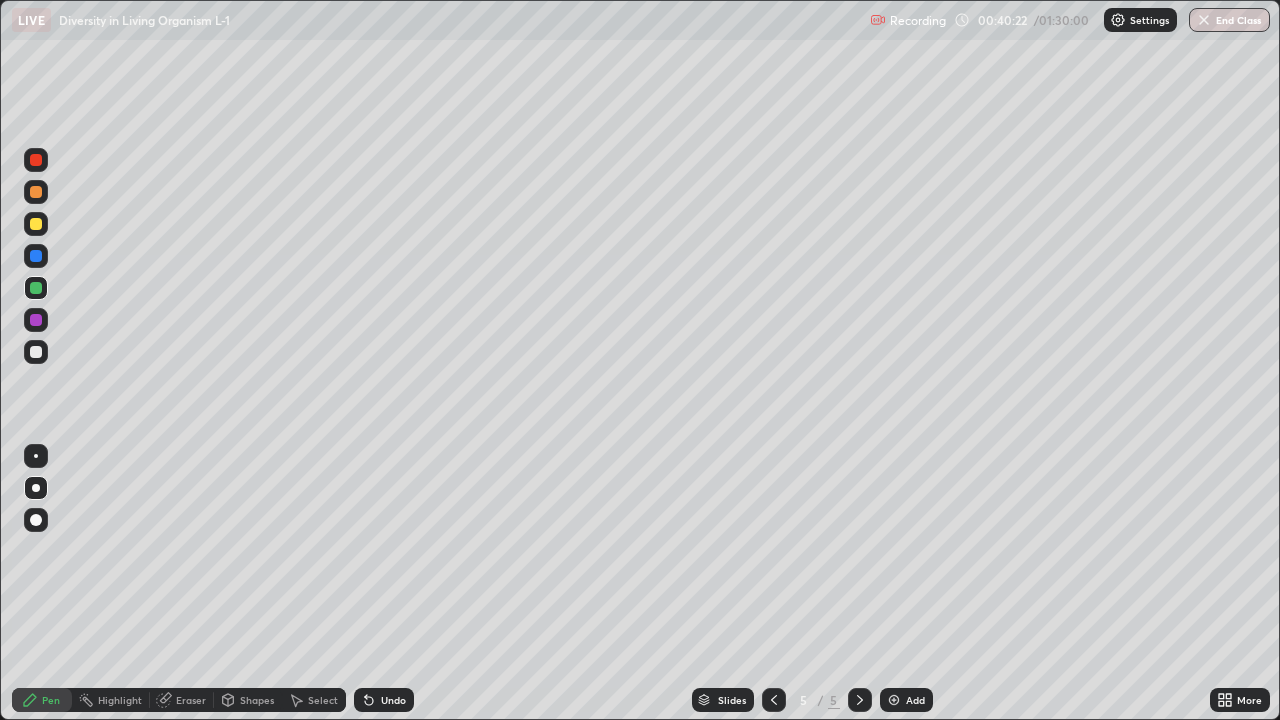 click at bounding box center [36, 352] 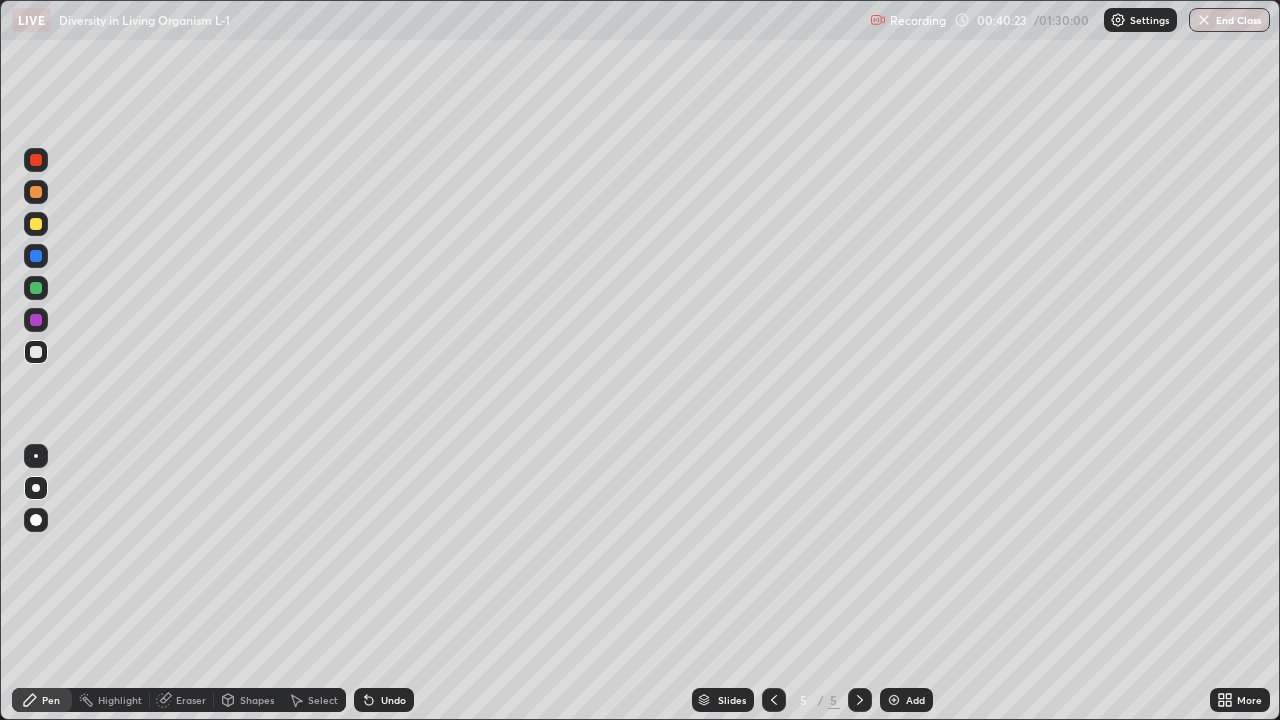 click at bounding box center [36, 320] 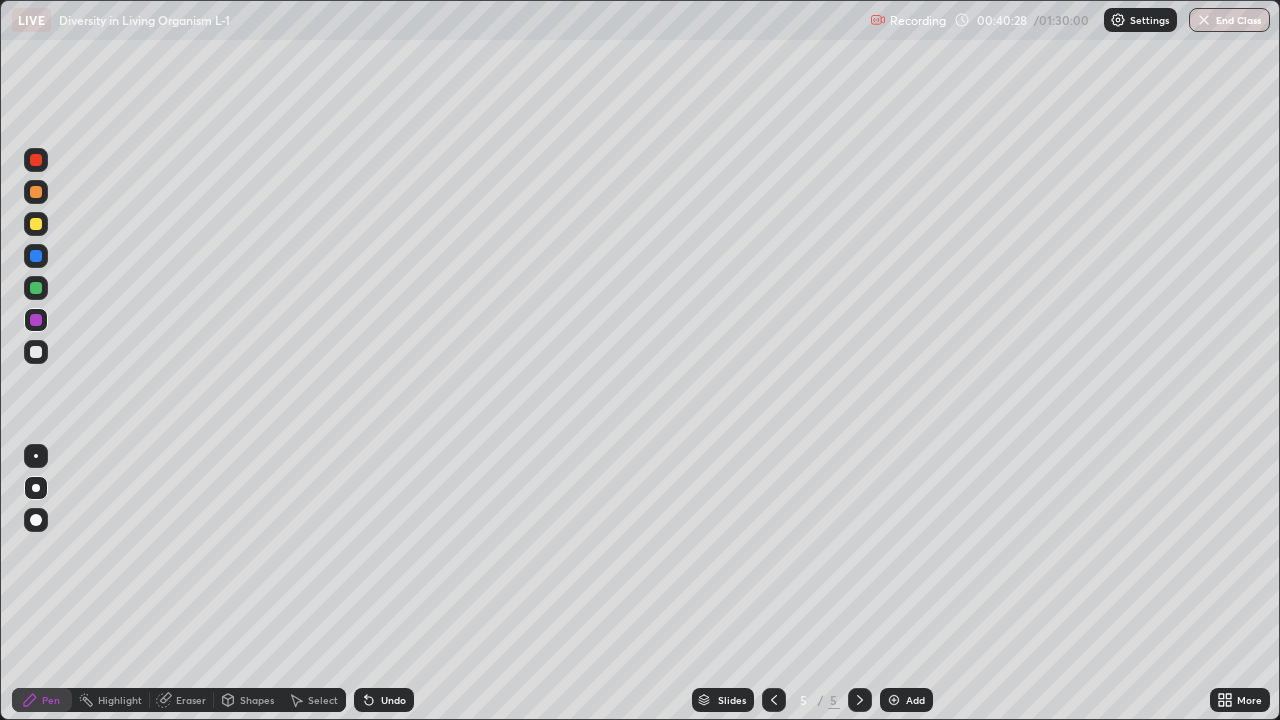 click 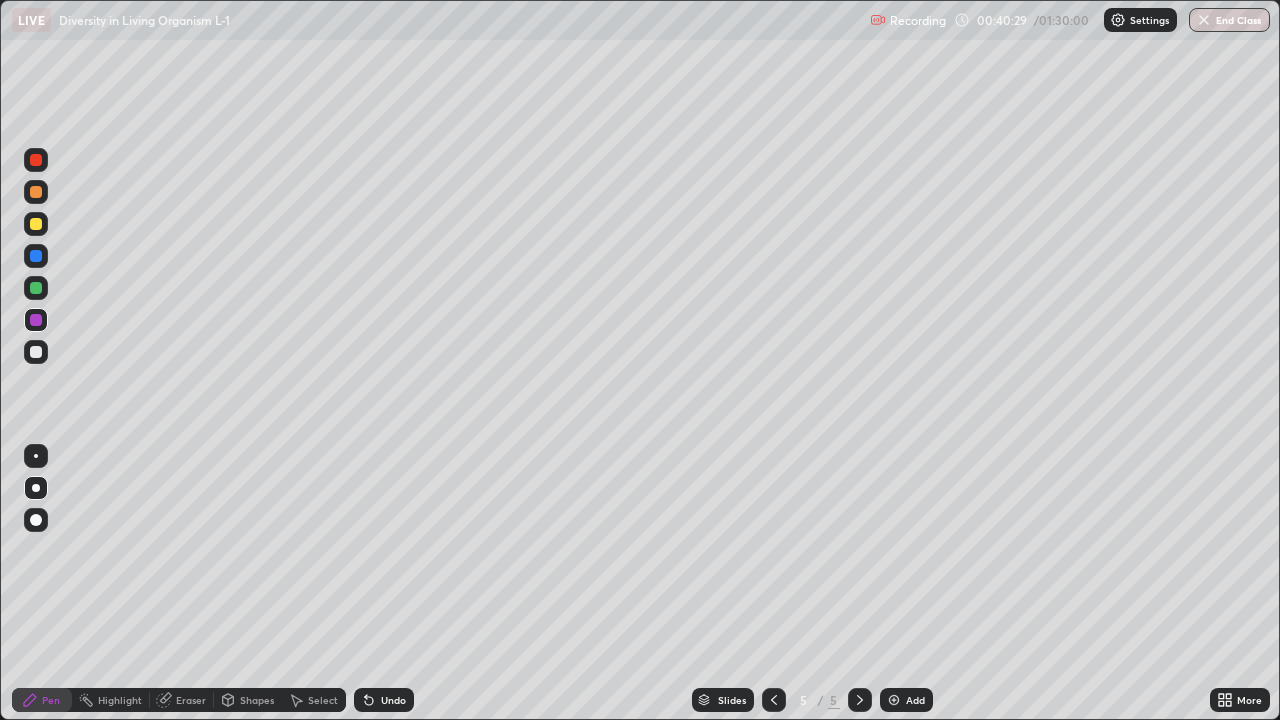 click on "Undo" at bounding box center (384, 700) 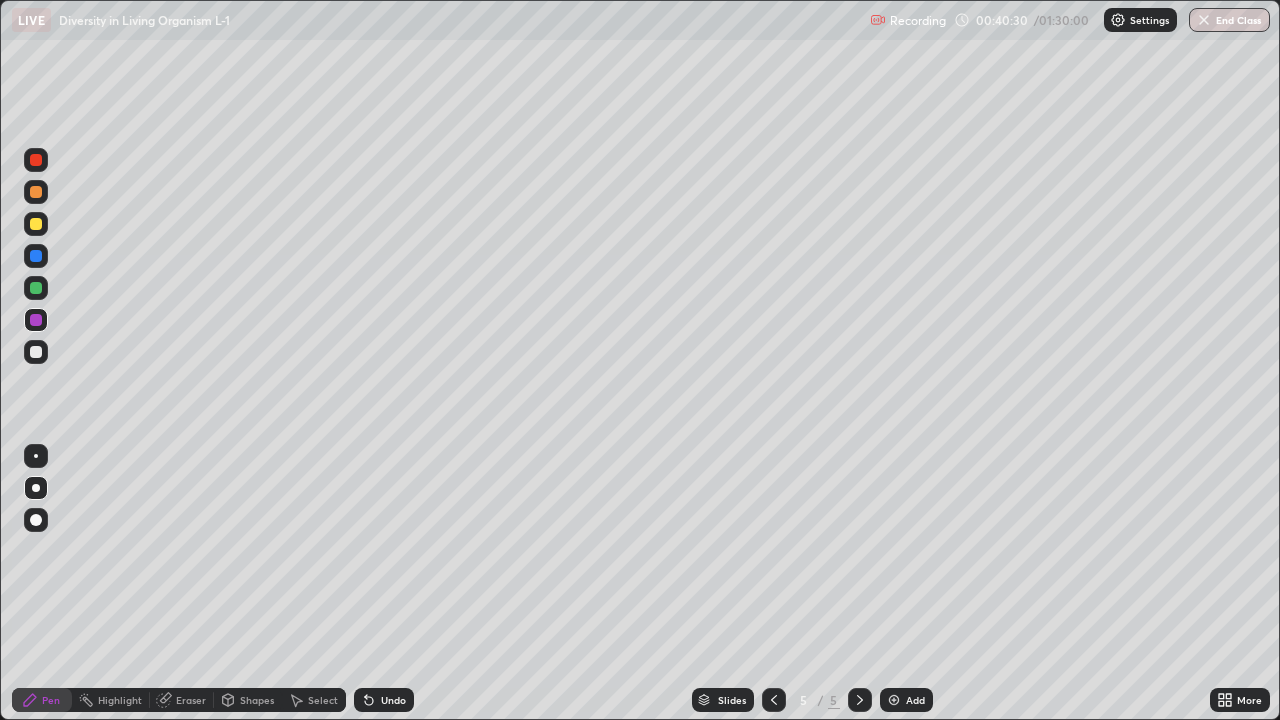 click 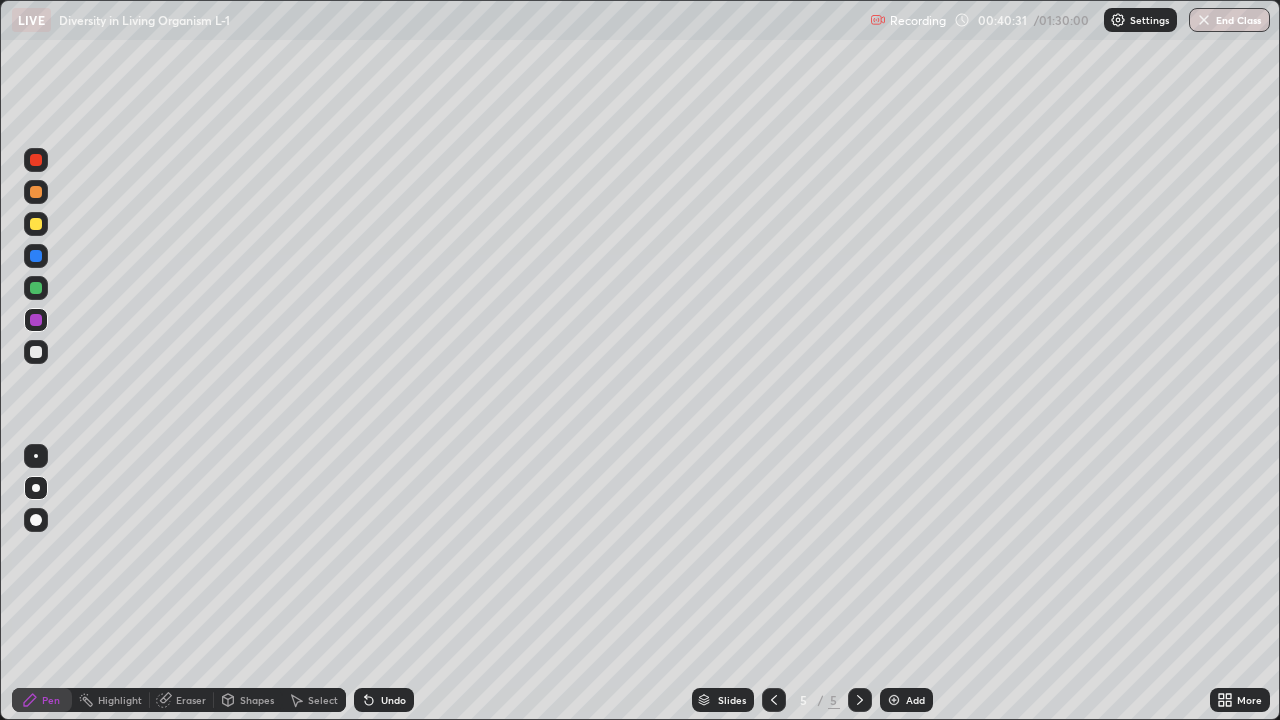 click at bounding box center [36, 352] 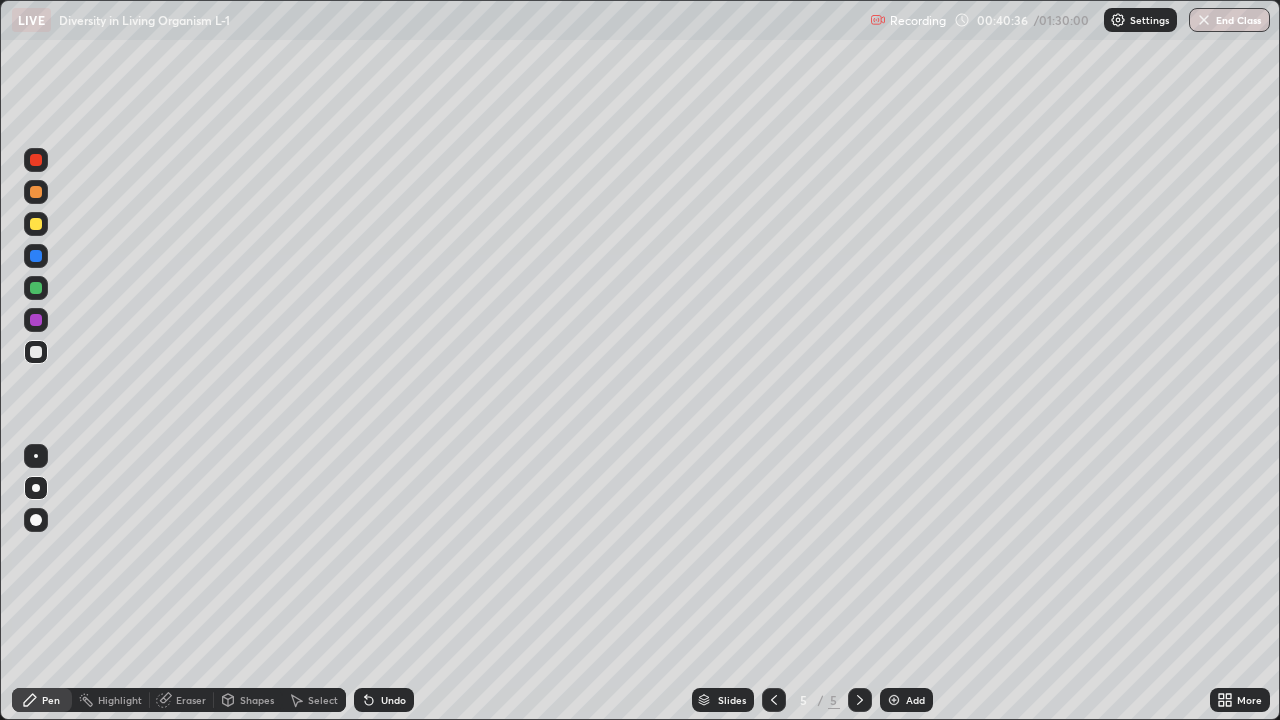 click at bounding box center [36, 288] 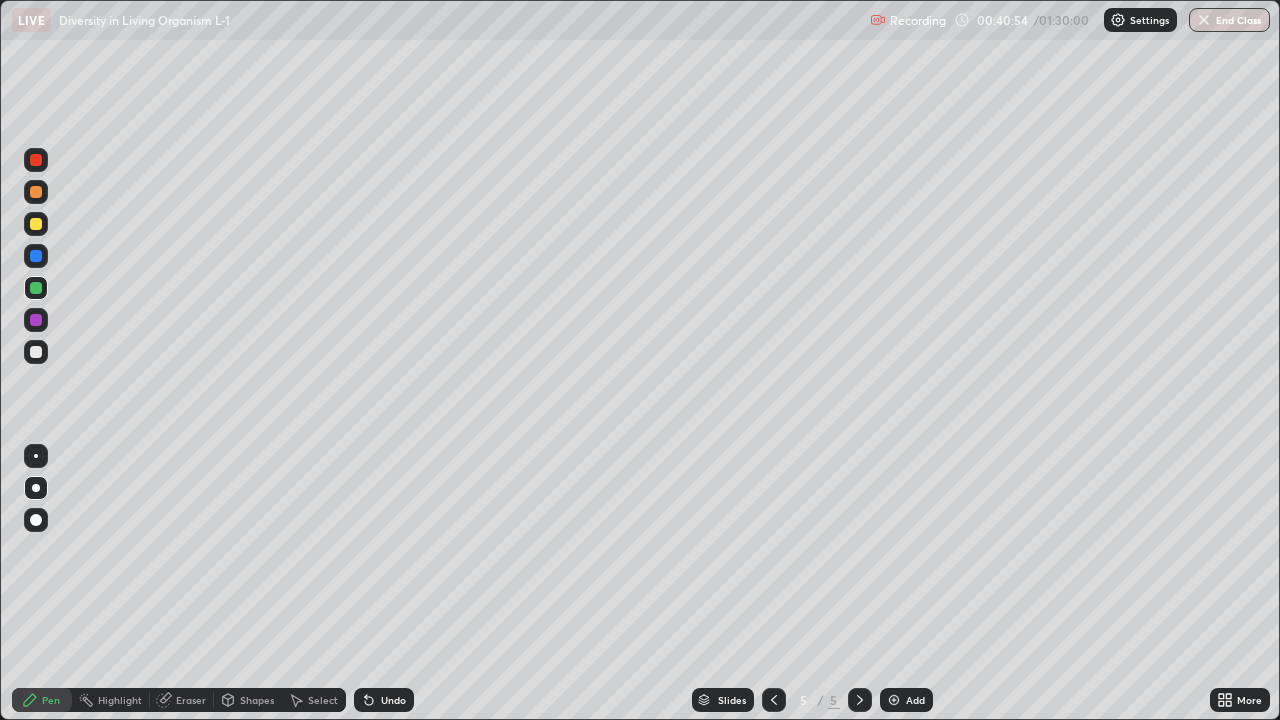 click on "Undo" at bounding box center [393, 700] 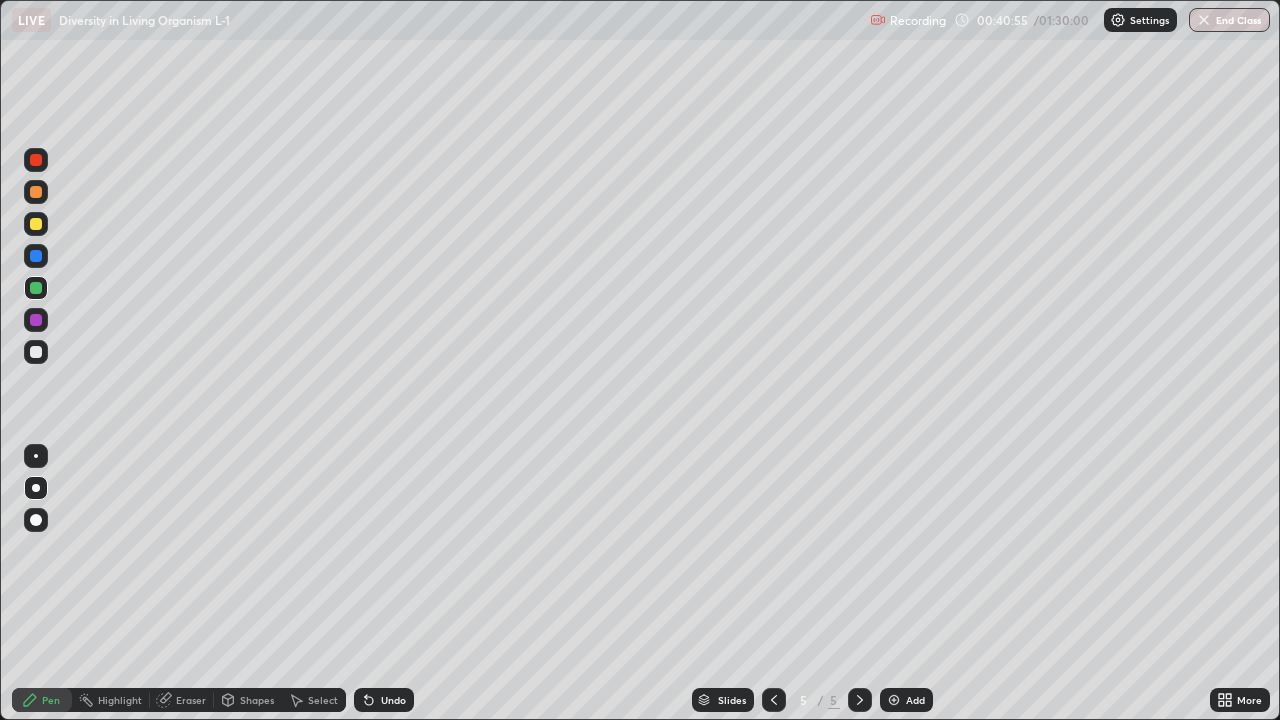 click on "Undo" at bounding box center (393, 700) 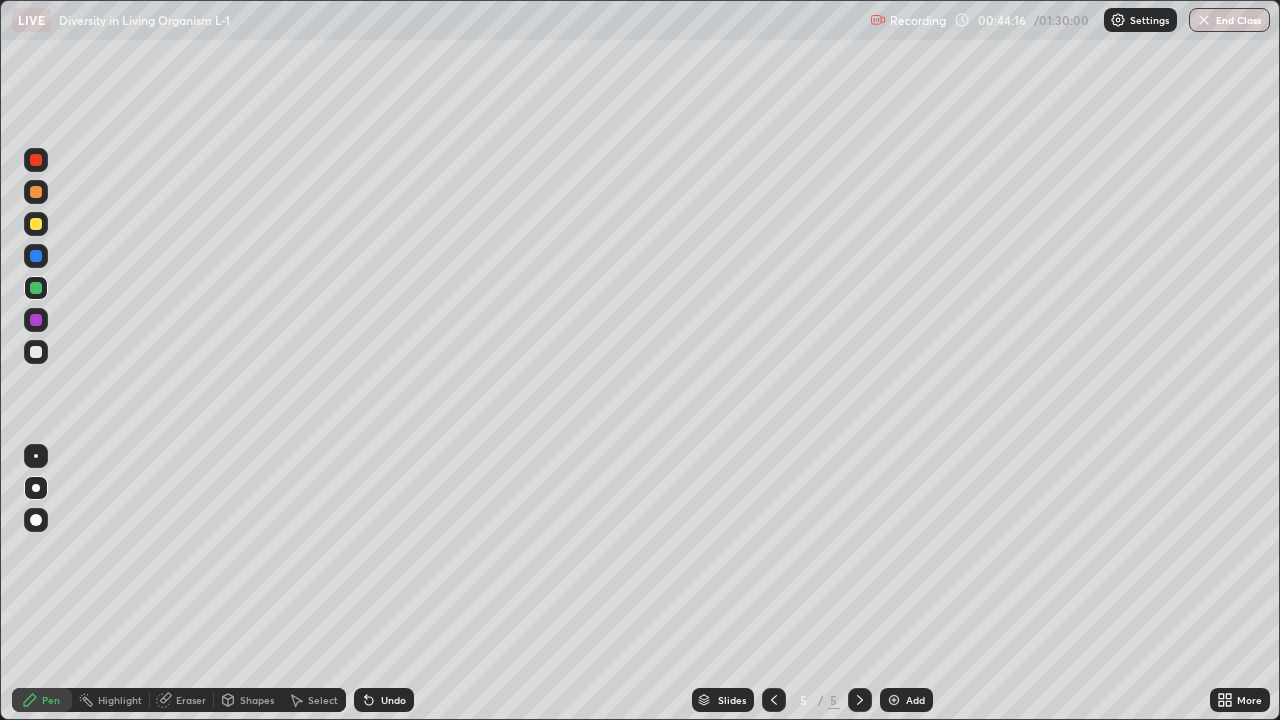 click on "More" at bounding box center (1249, 700) 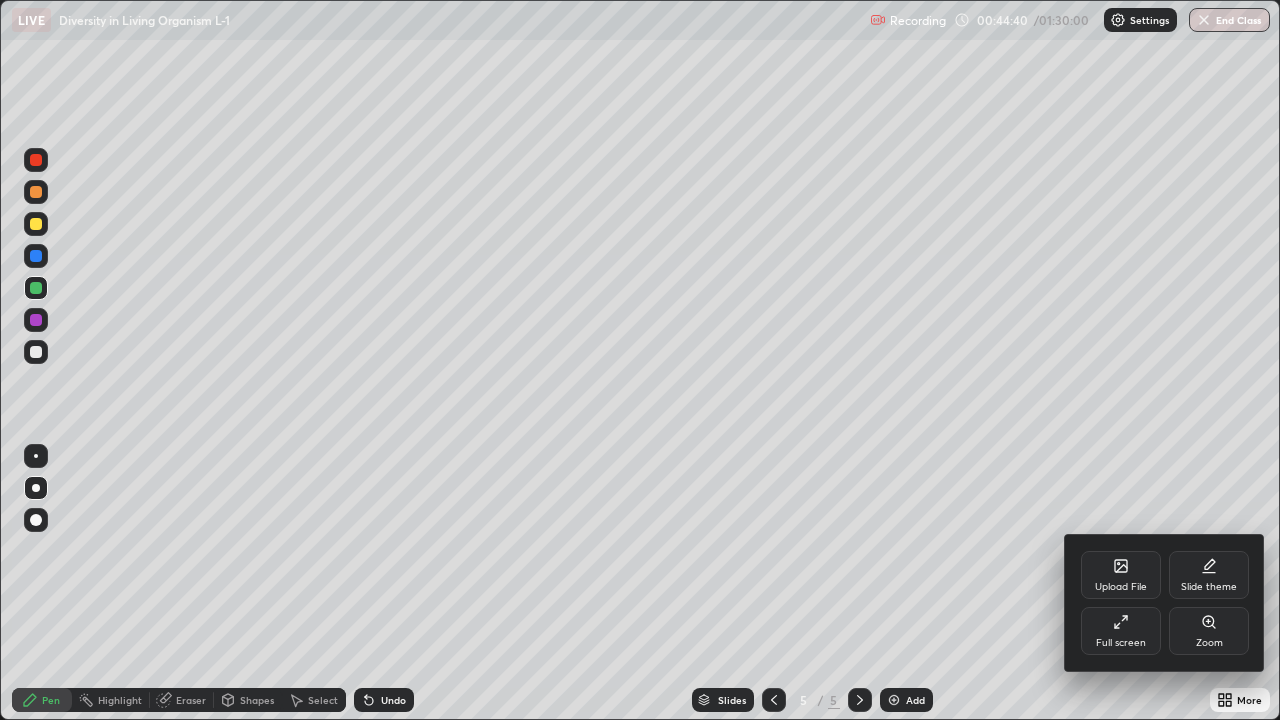 click on "Full screen" at bounding box center [1121, 643] 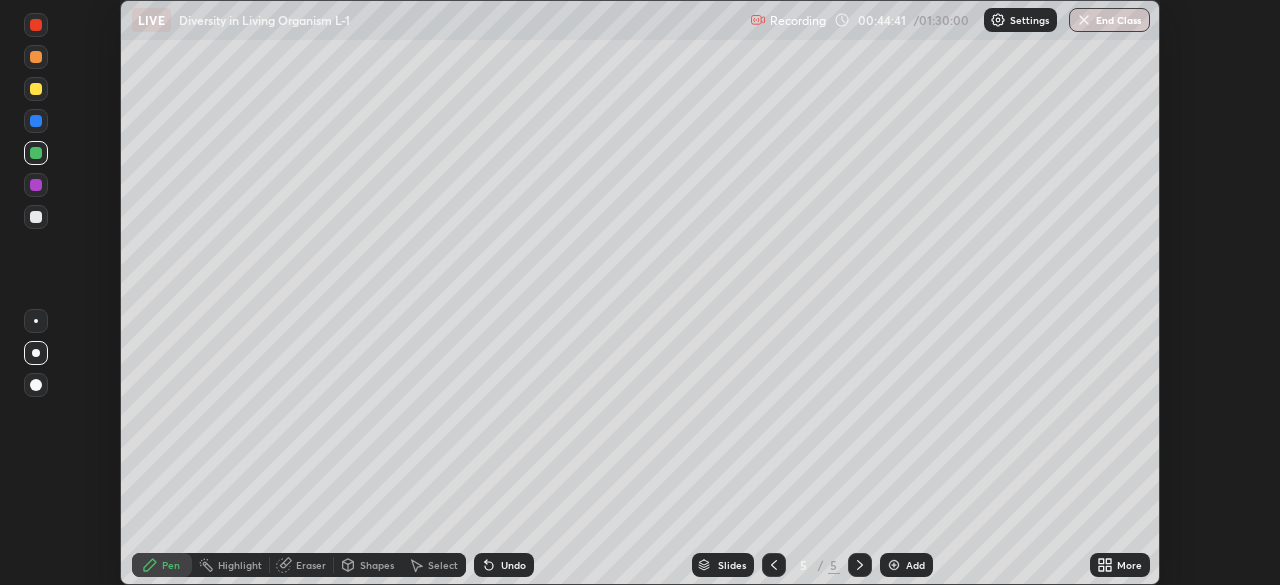 scroll, scrollTop: 585, scrollLeft: 1280, axis: both 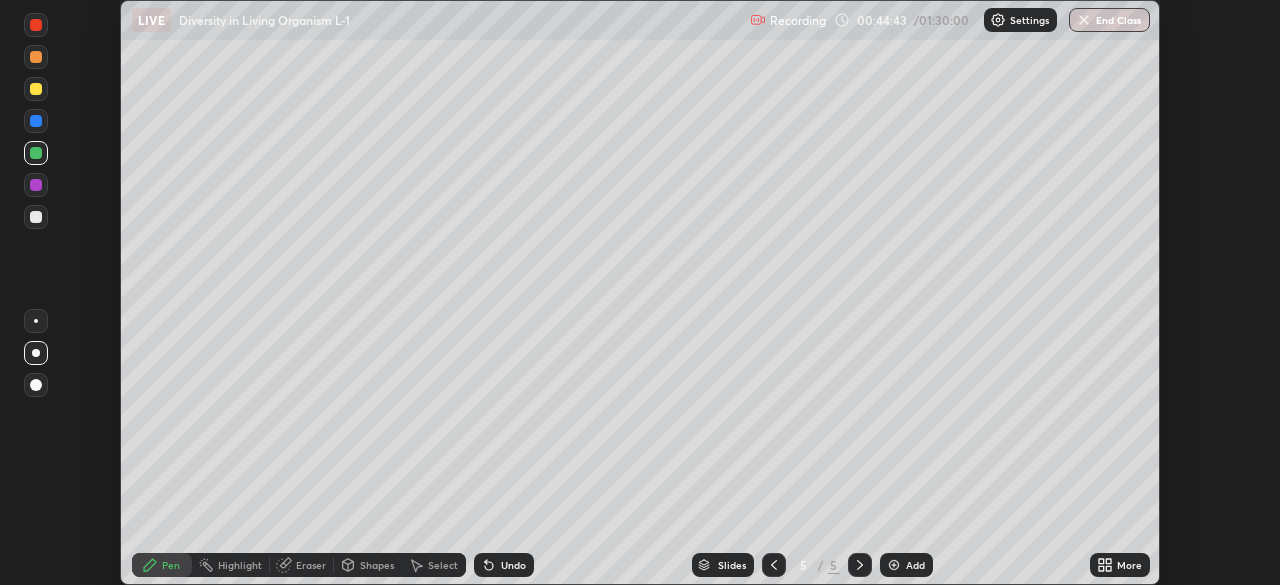 click on "Setting up your live class" at bounding box center [640, 292] 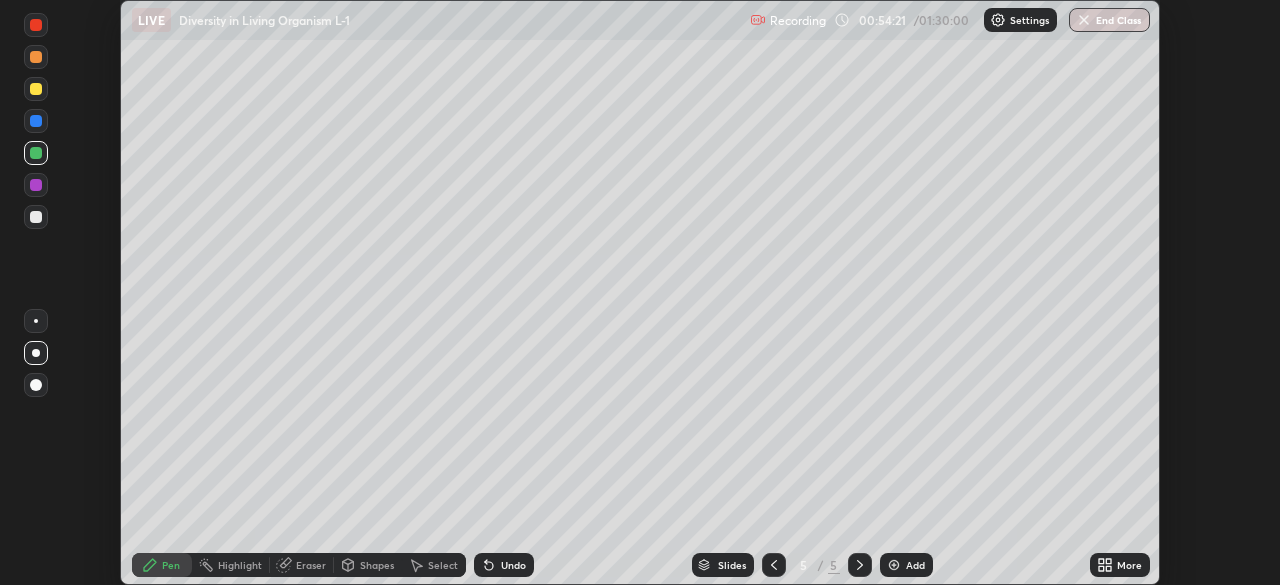click 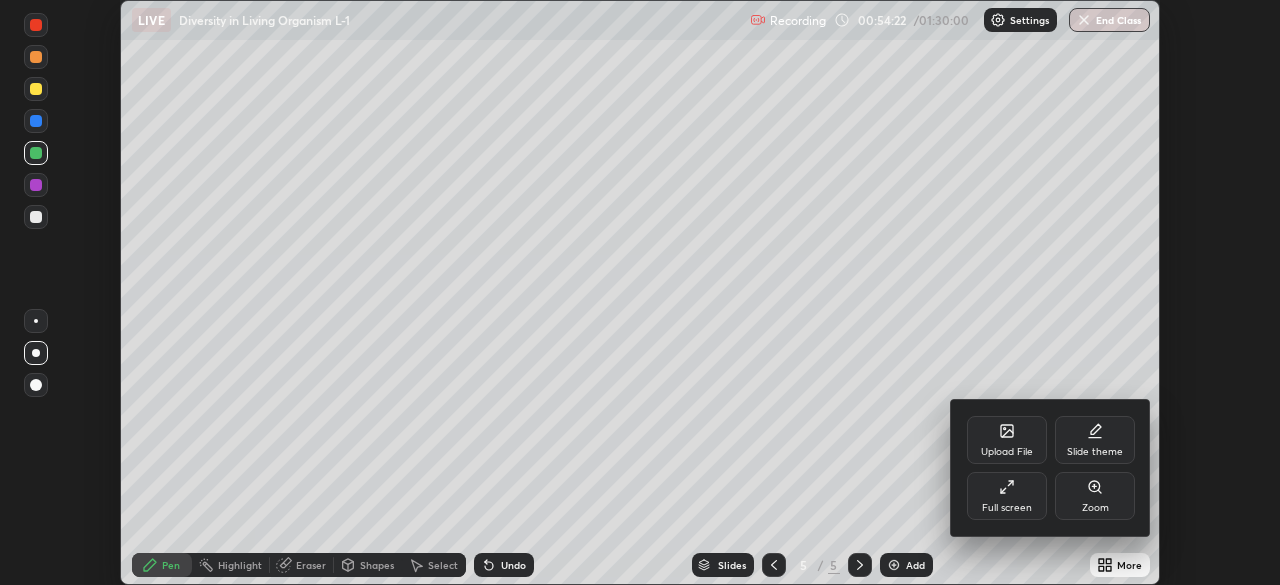 click on "Full screen" at bounding box center (1007, 496) 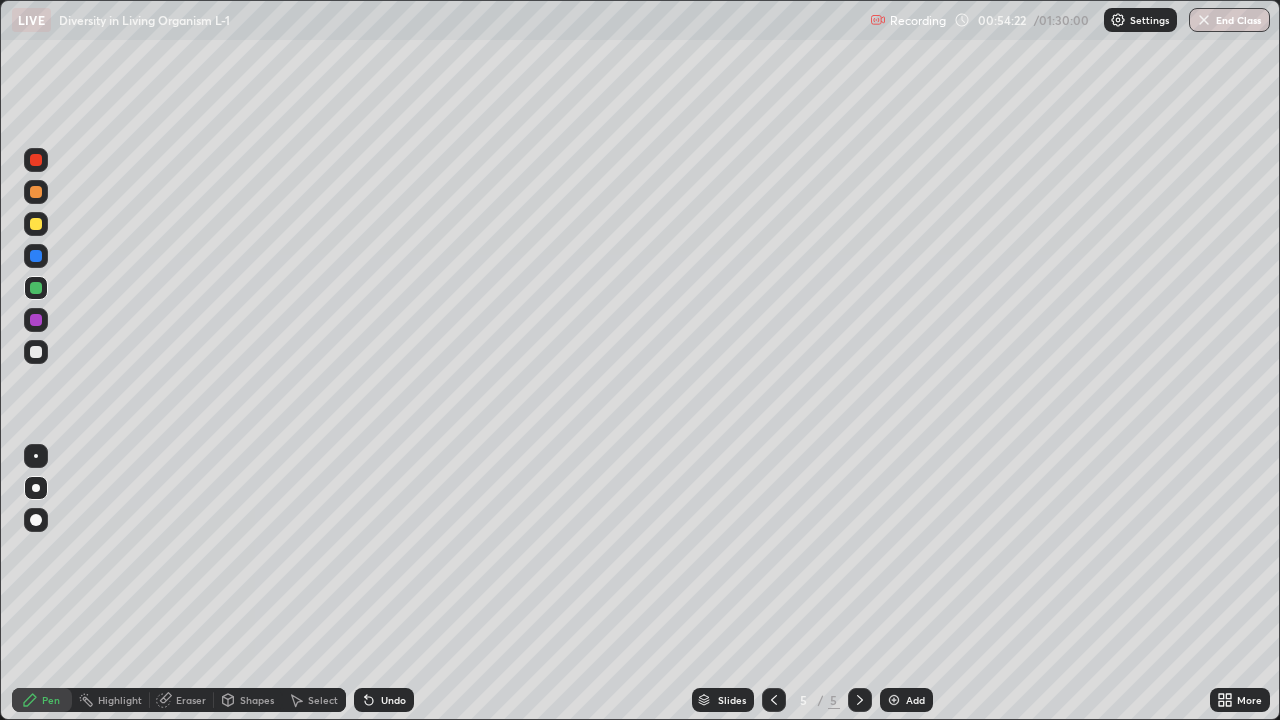 scroll, scrollTop: 99280, scrollLeft: 98720, axis: both 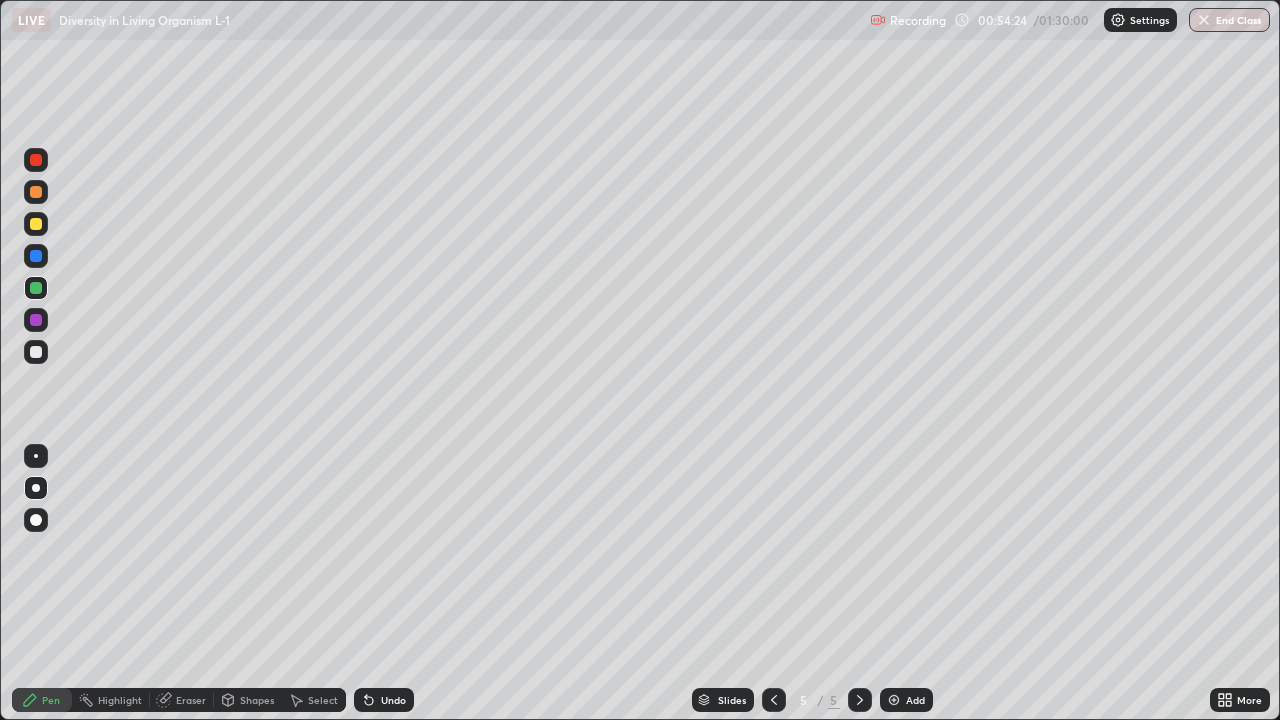 click at bounding box center (894, 700) 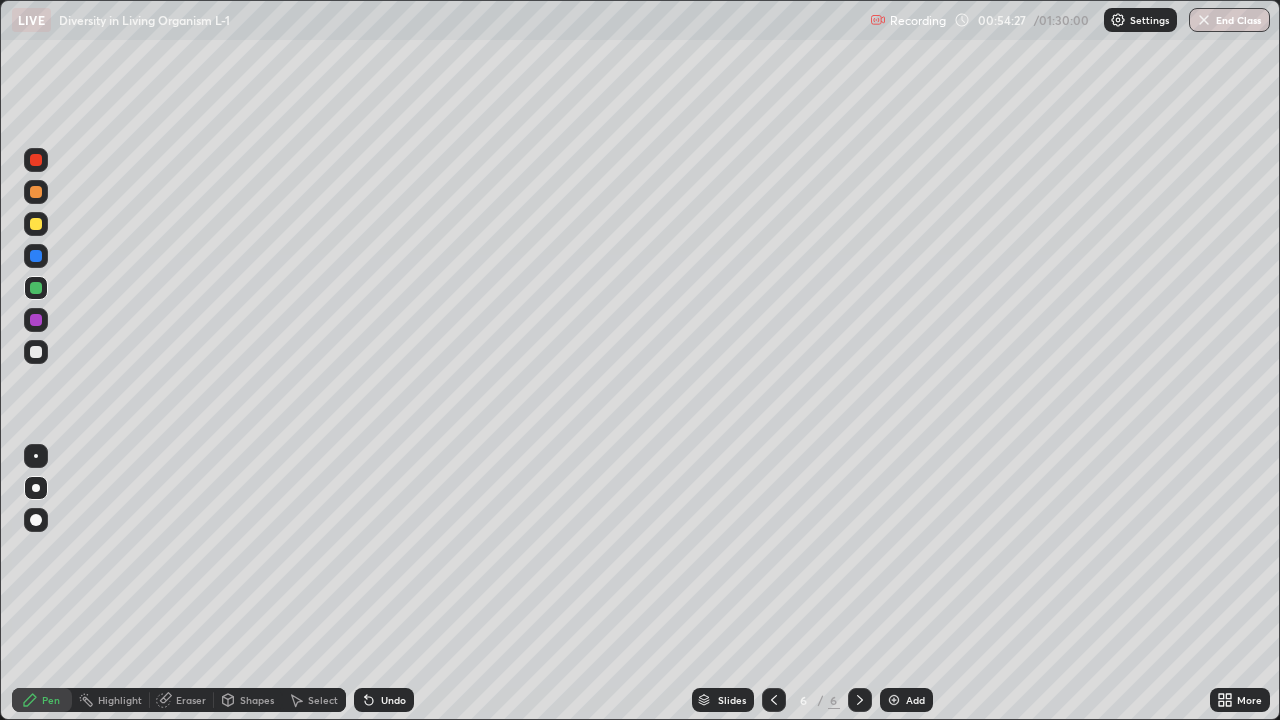 click at bounding box center (36, 224) 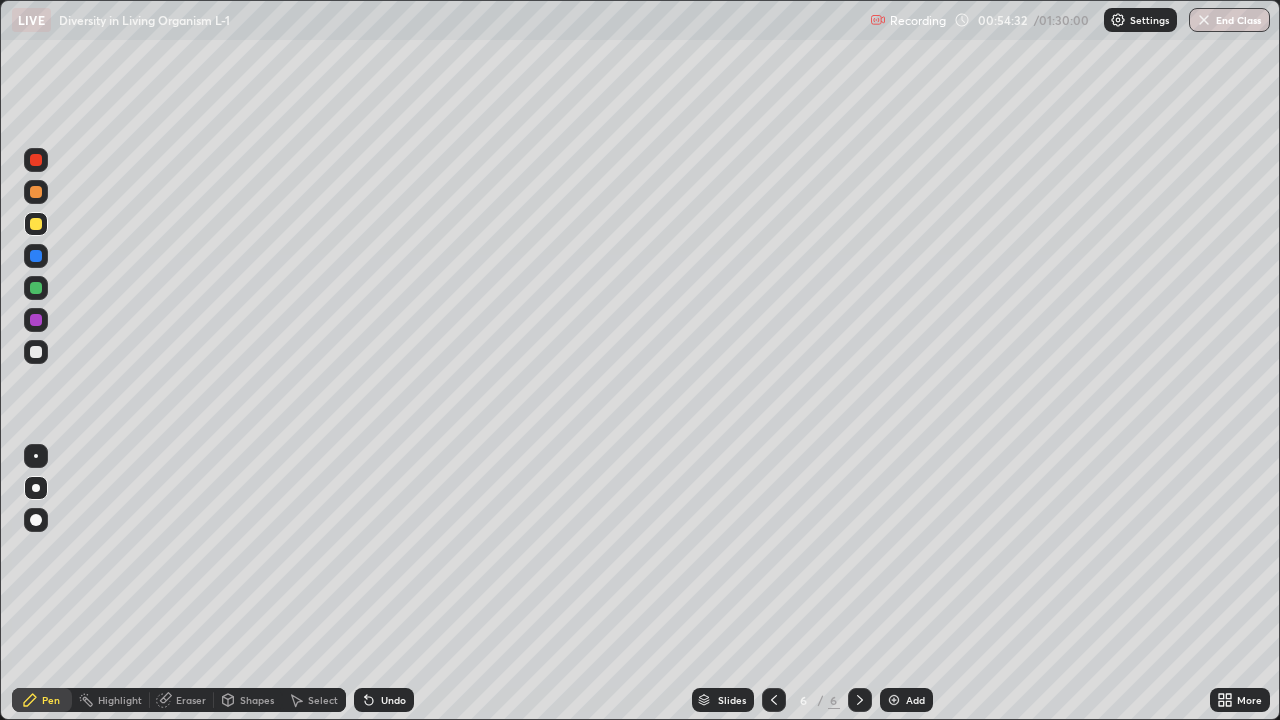 click on "Undo" at bounding box center [393, 700] 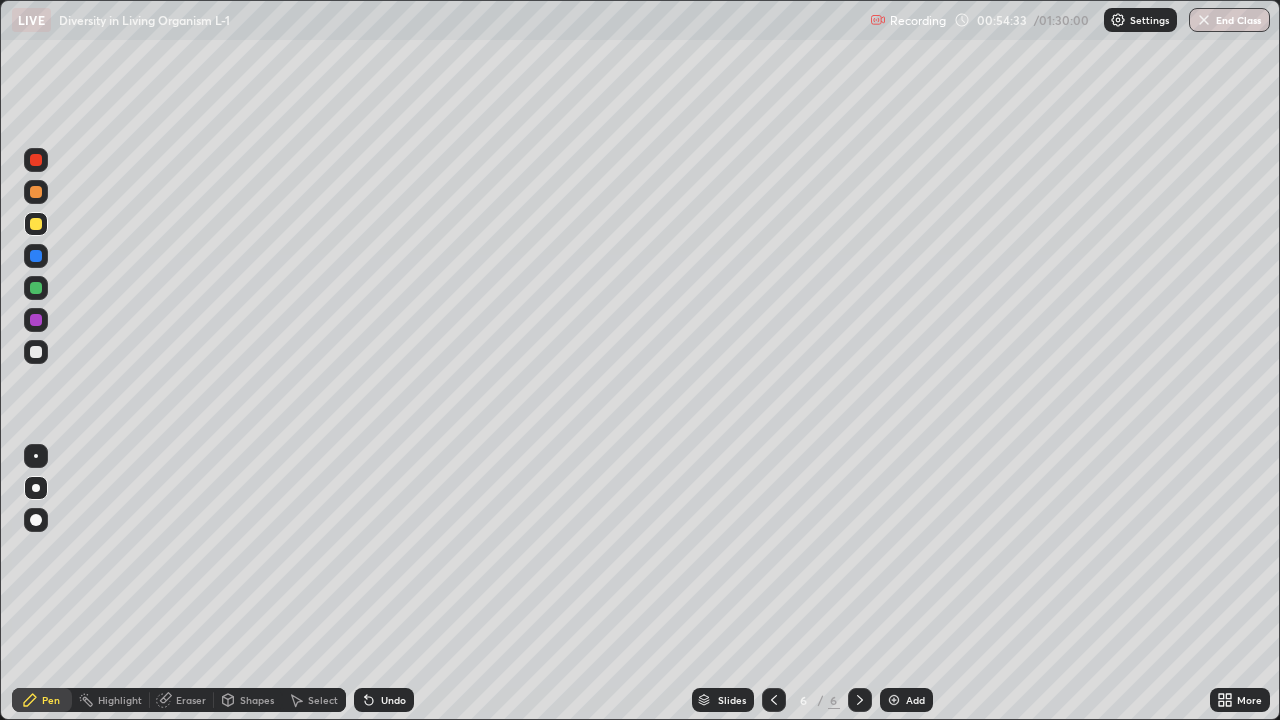 click on "Undo" at bounding box center [384, 700] 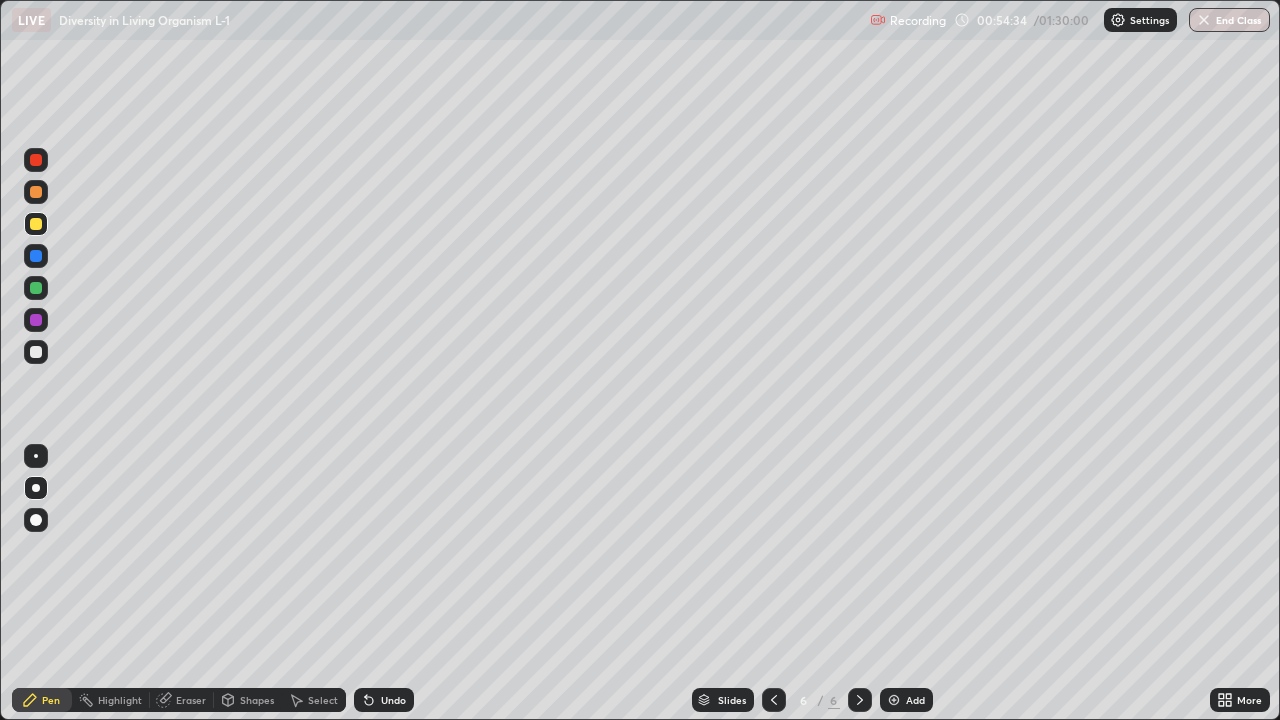 click 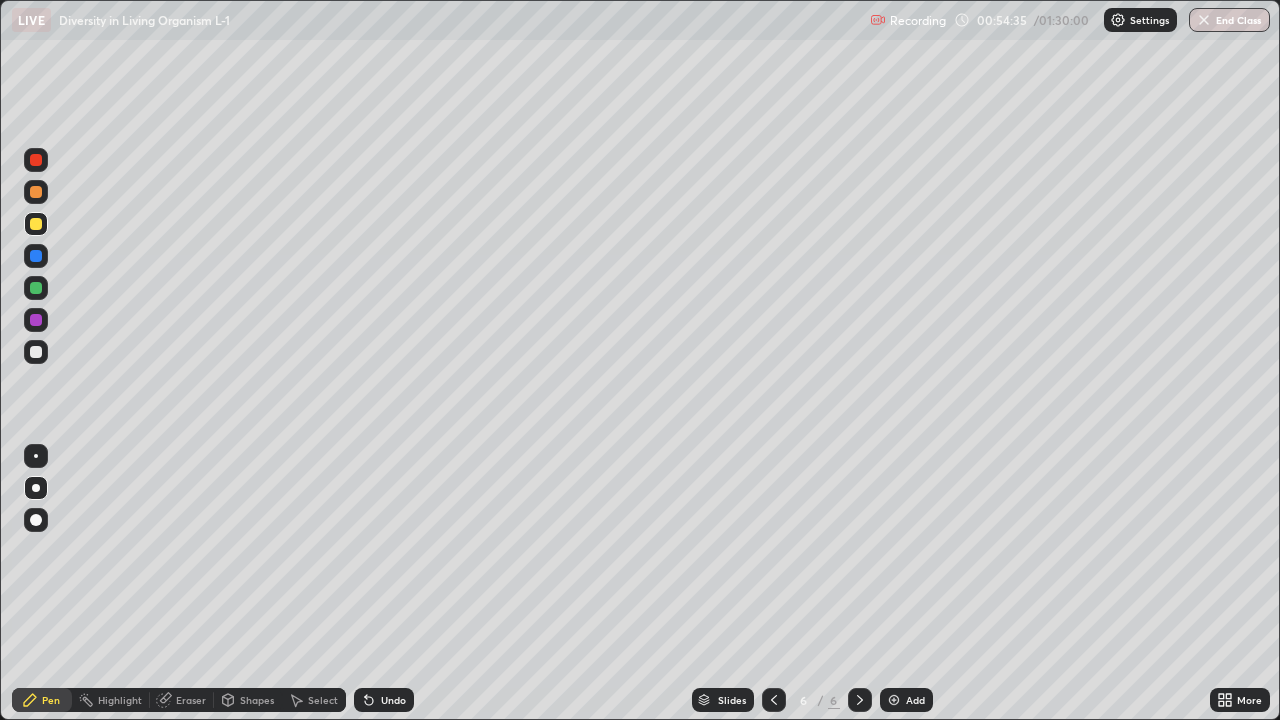 click on "Undo" at bounding box center [384, 700] 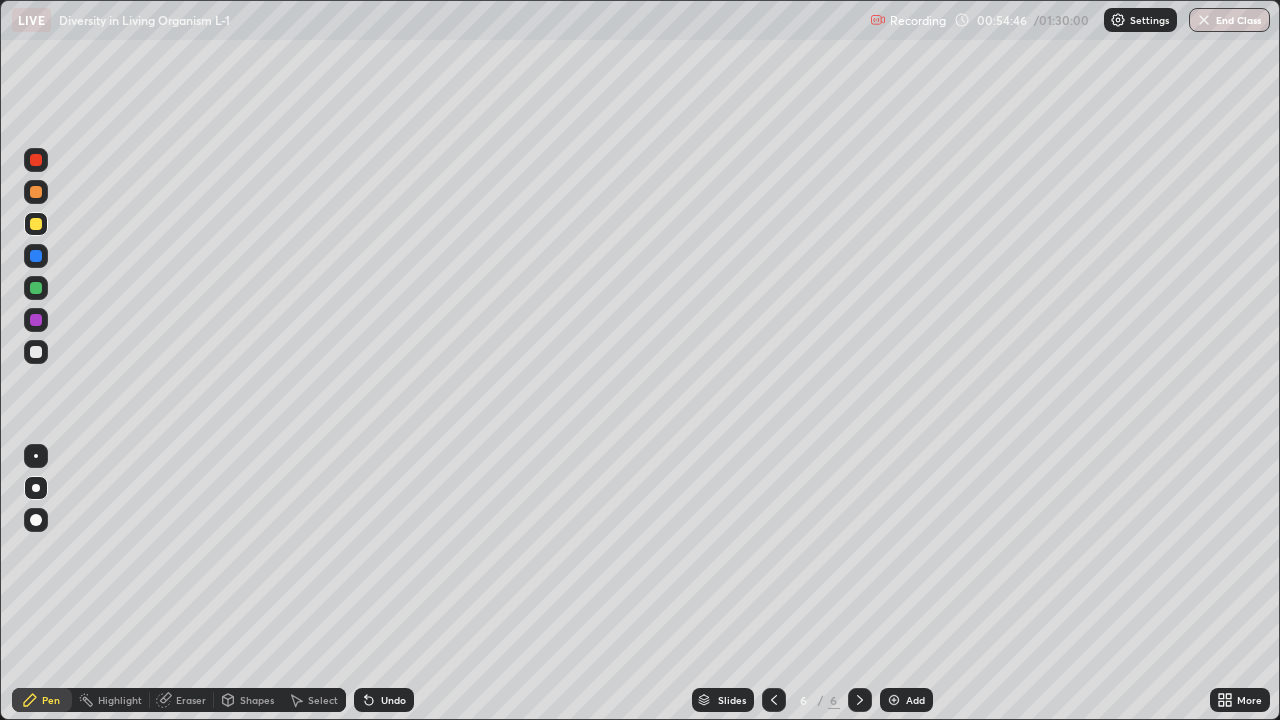 click on "Undo" at bounding box center [393, 700] 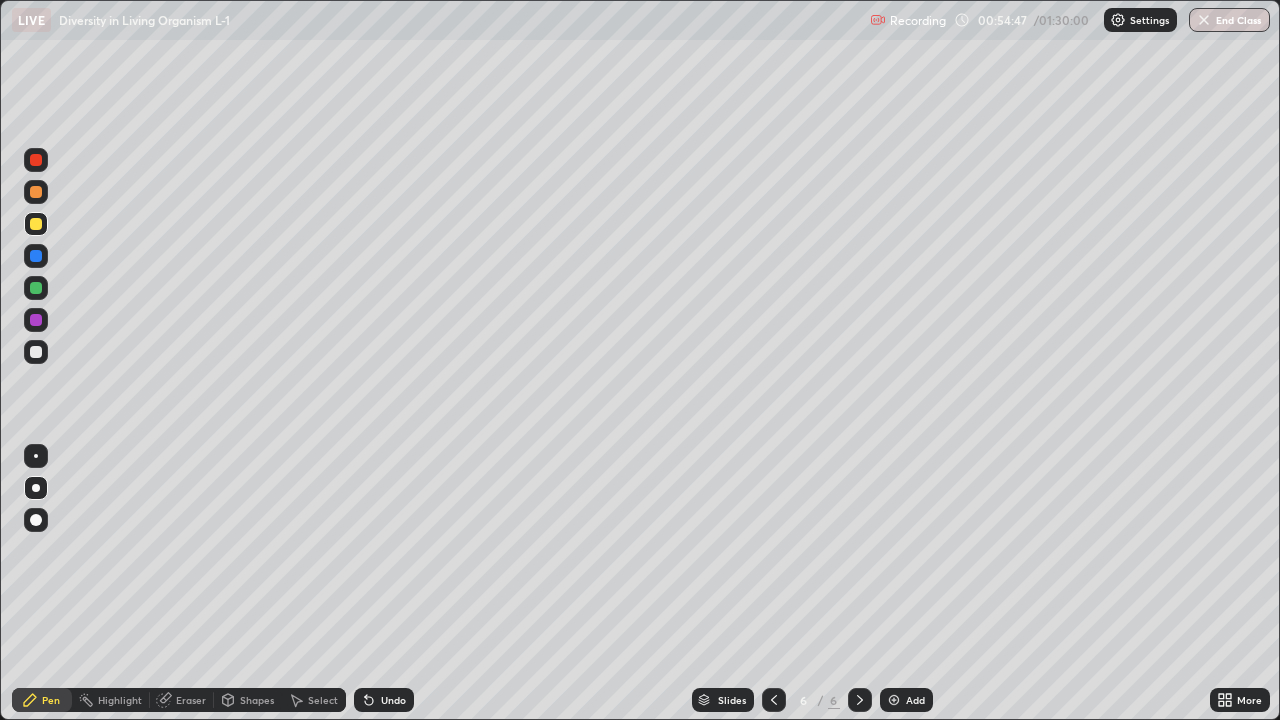 click 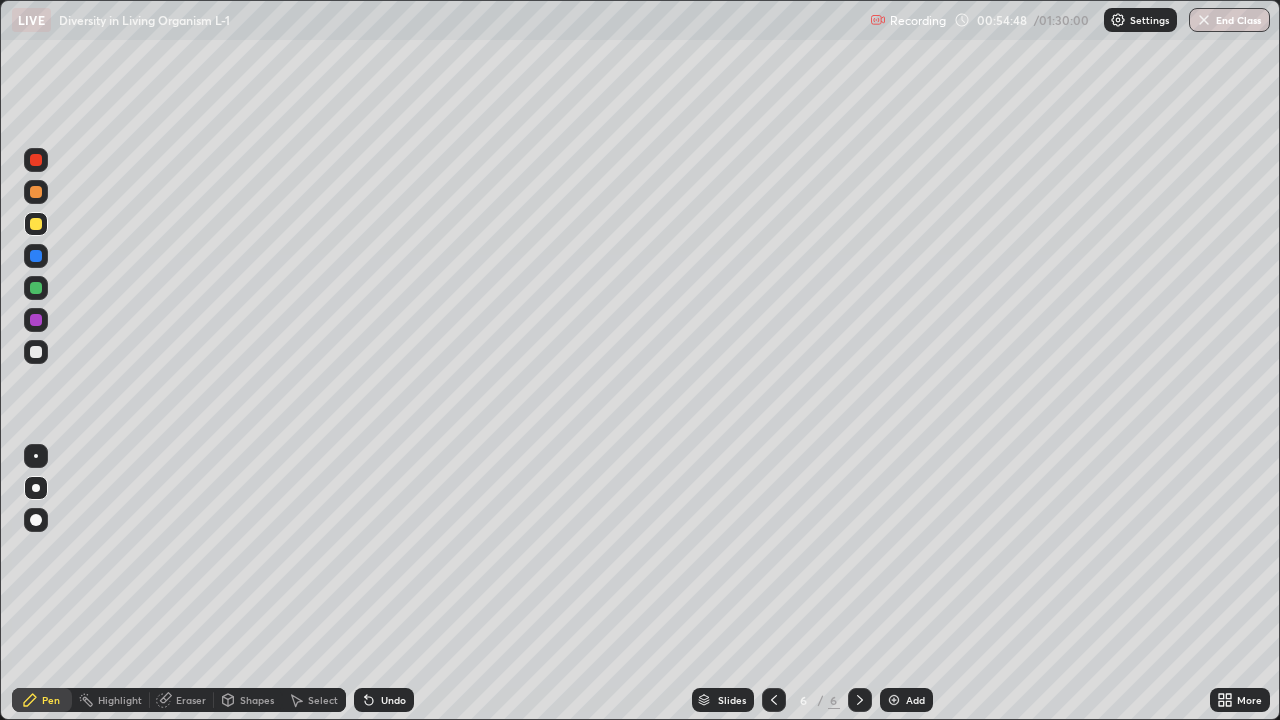 click 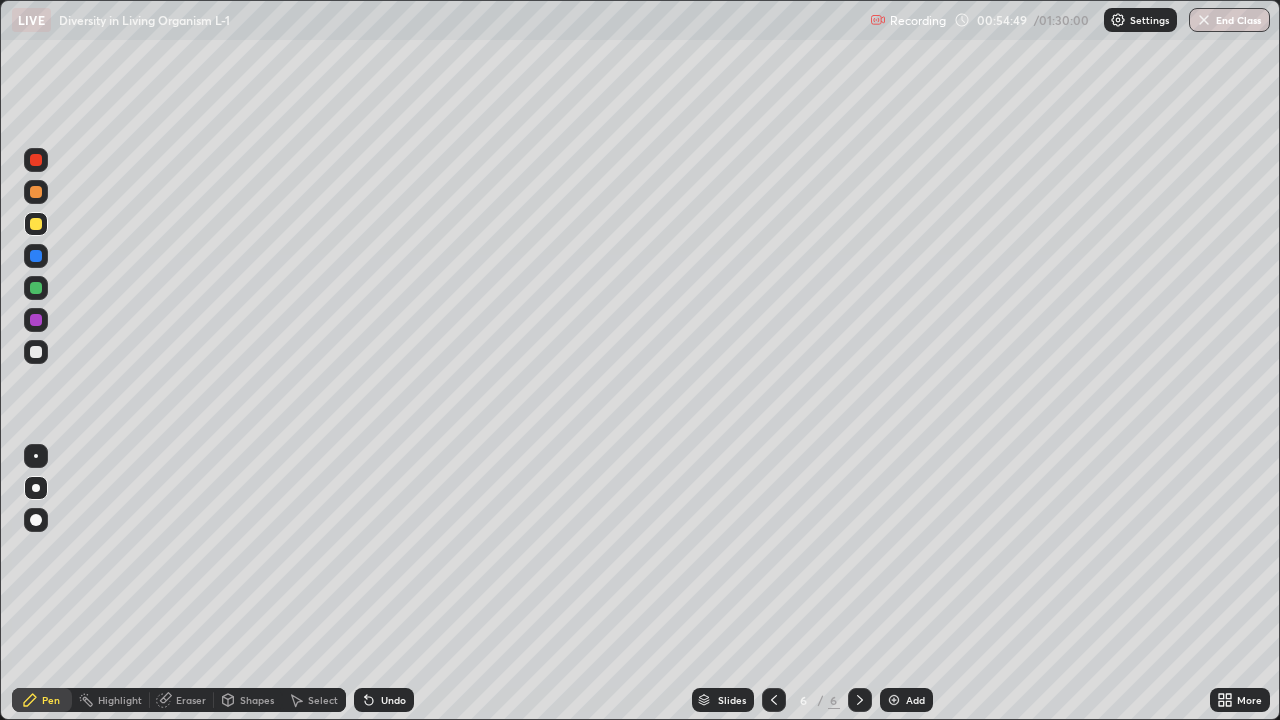 click on "Undo" at bounding box center [384, 700] 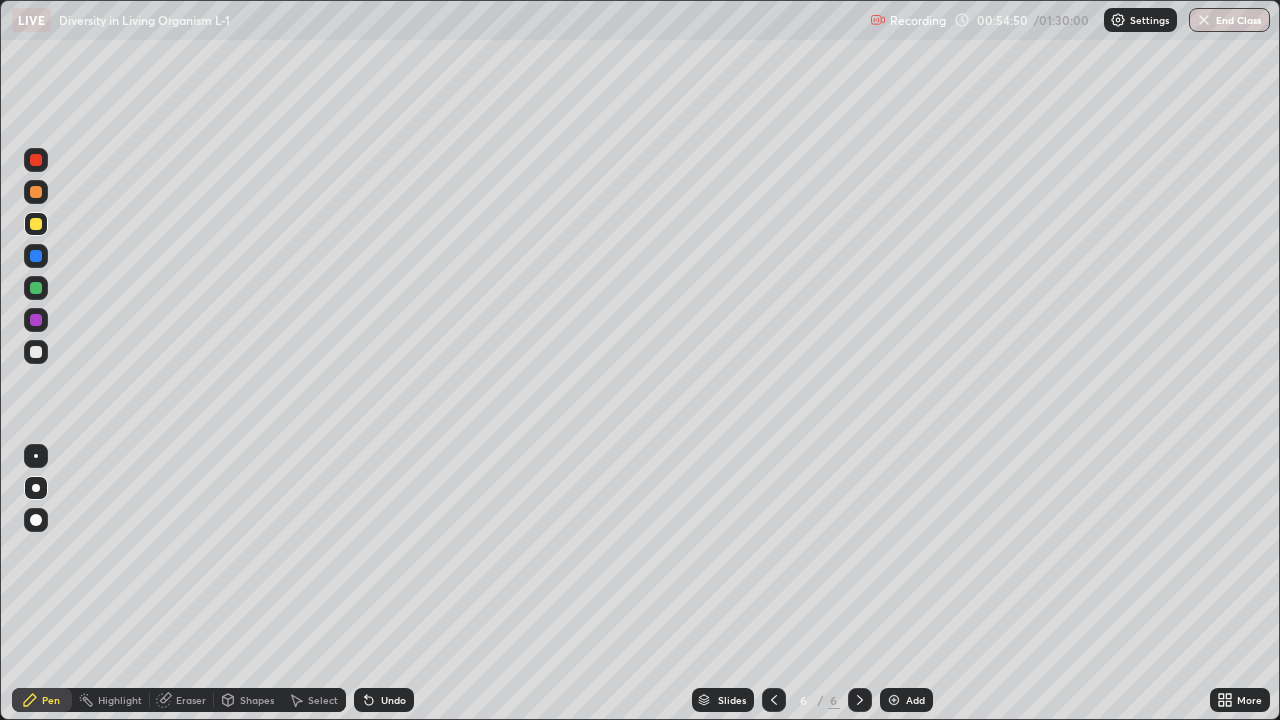 click at bounding box center [36, 192] 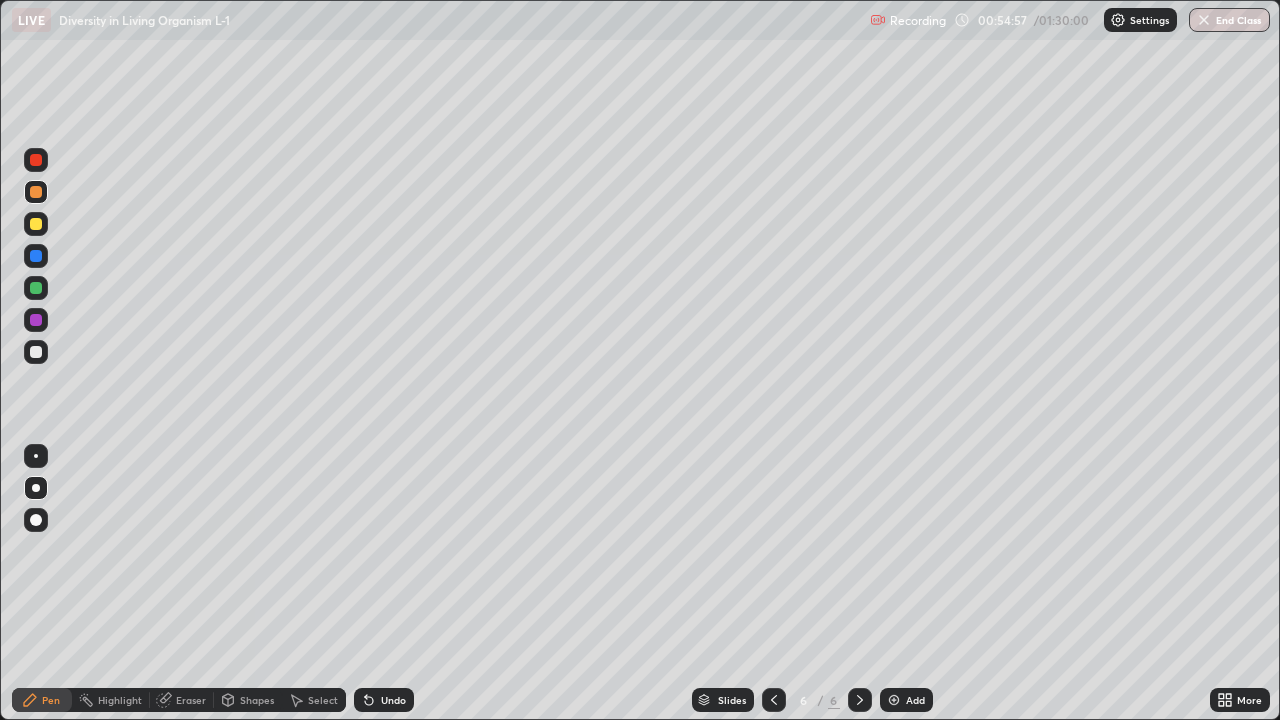 click on "Undo" at bounding box center (393, 700) 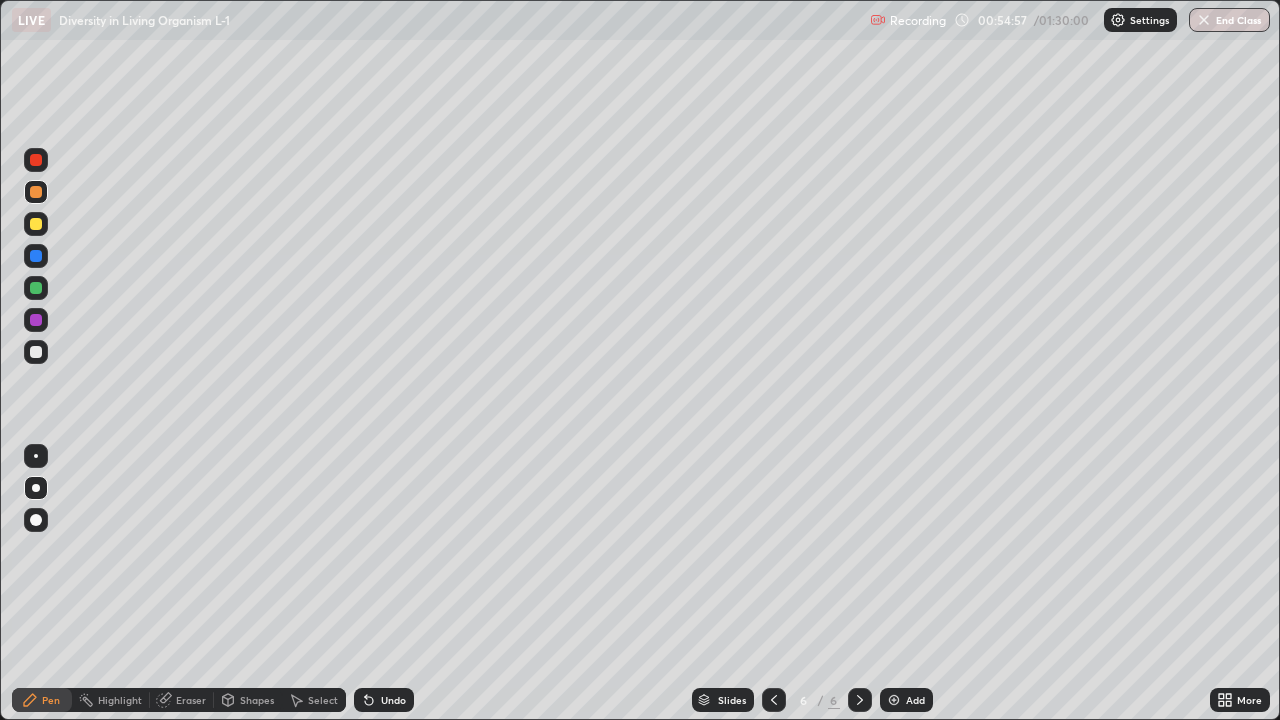 click on "Undo" at bounding box center (393, 700) 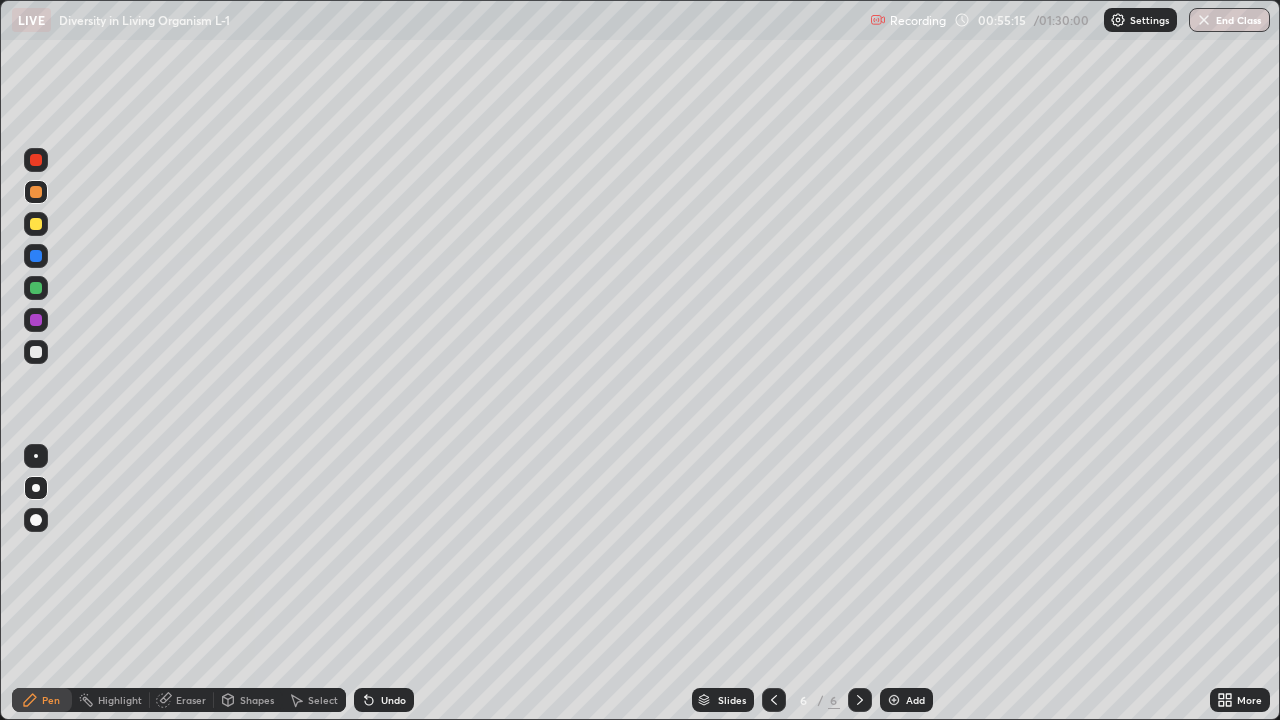 click at bounding box center [36, 224] 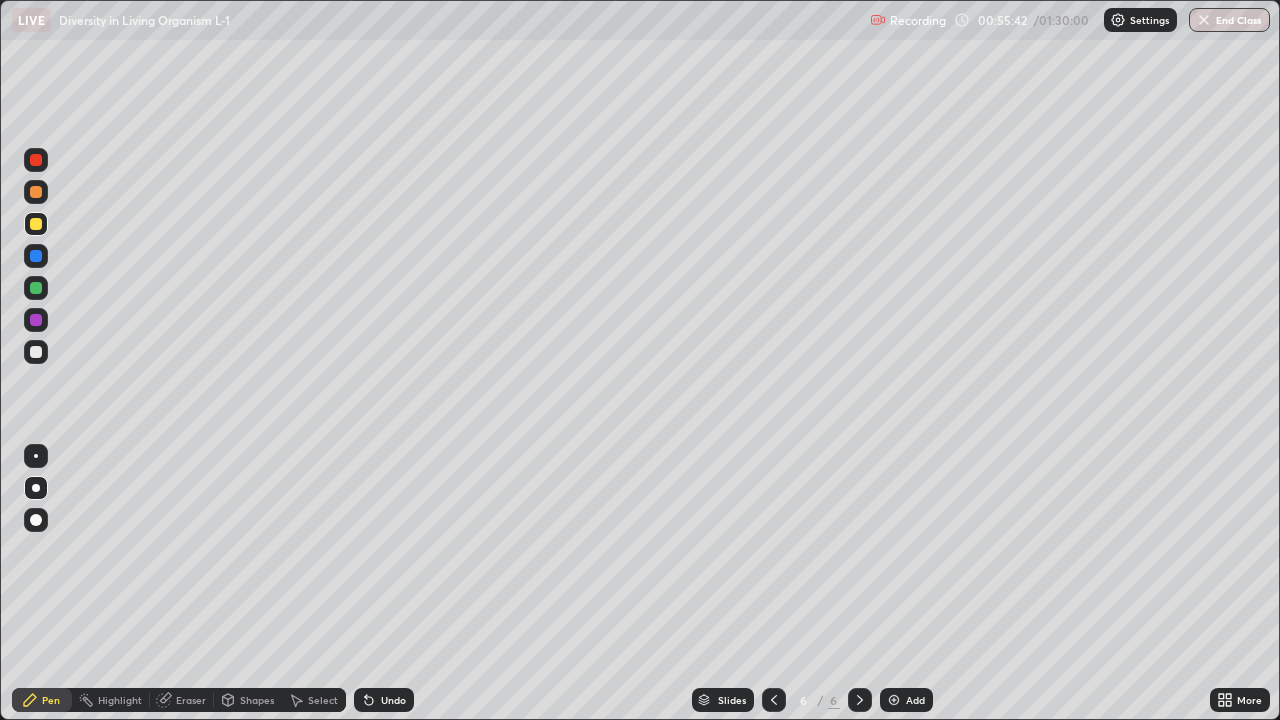 click on "Undo" at bounding box center [393, 700] 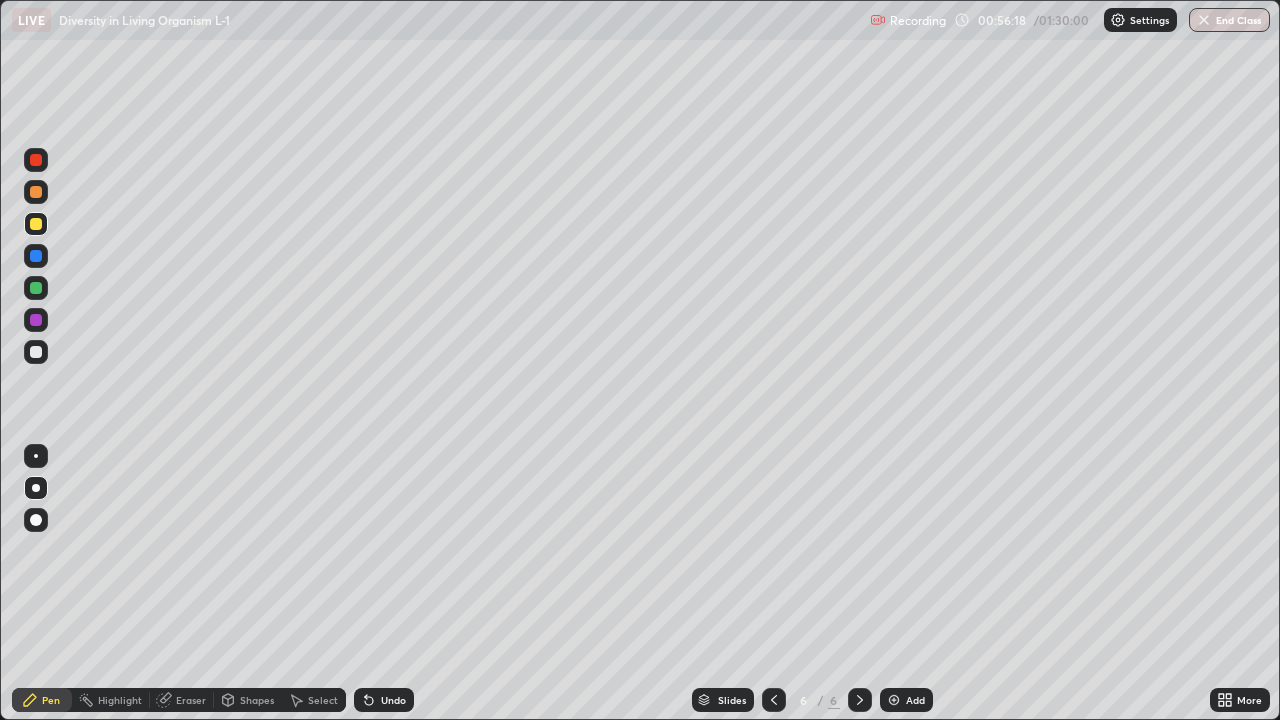 click at bounding box center (36, 288) 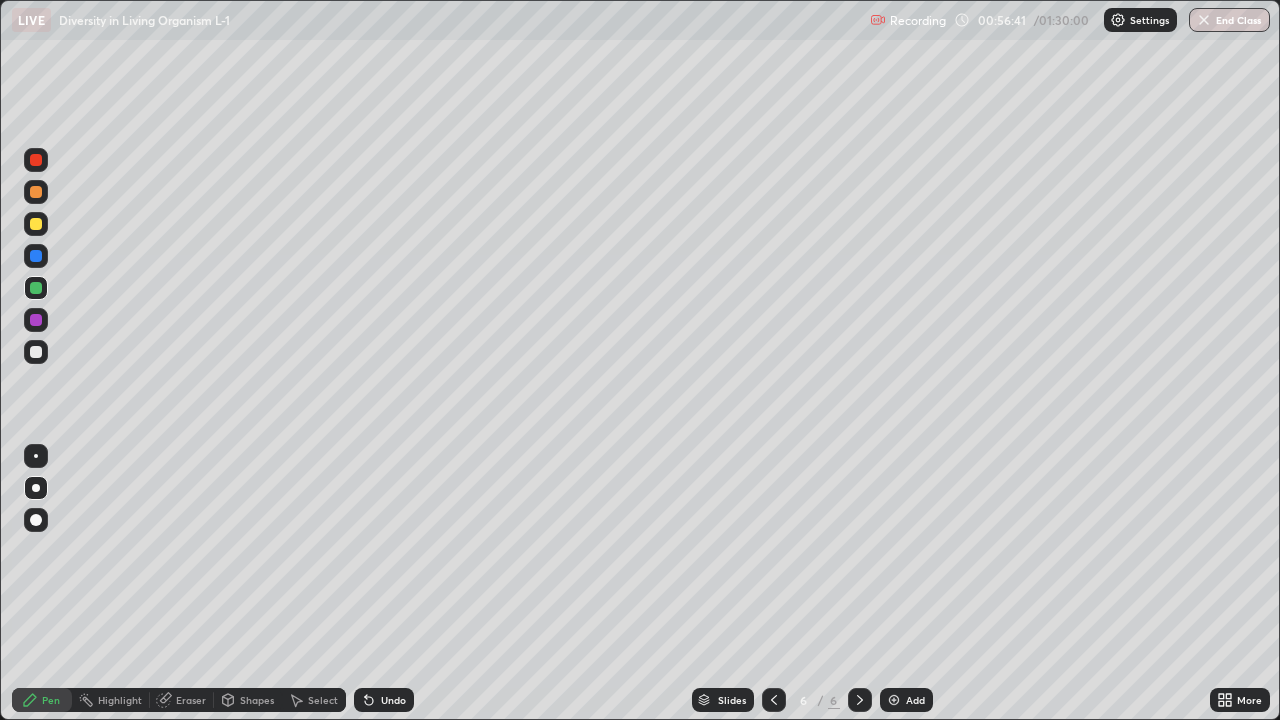 click at bounding box center (36, 352) 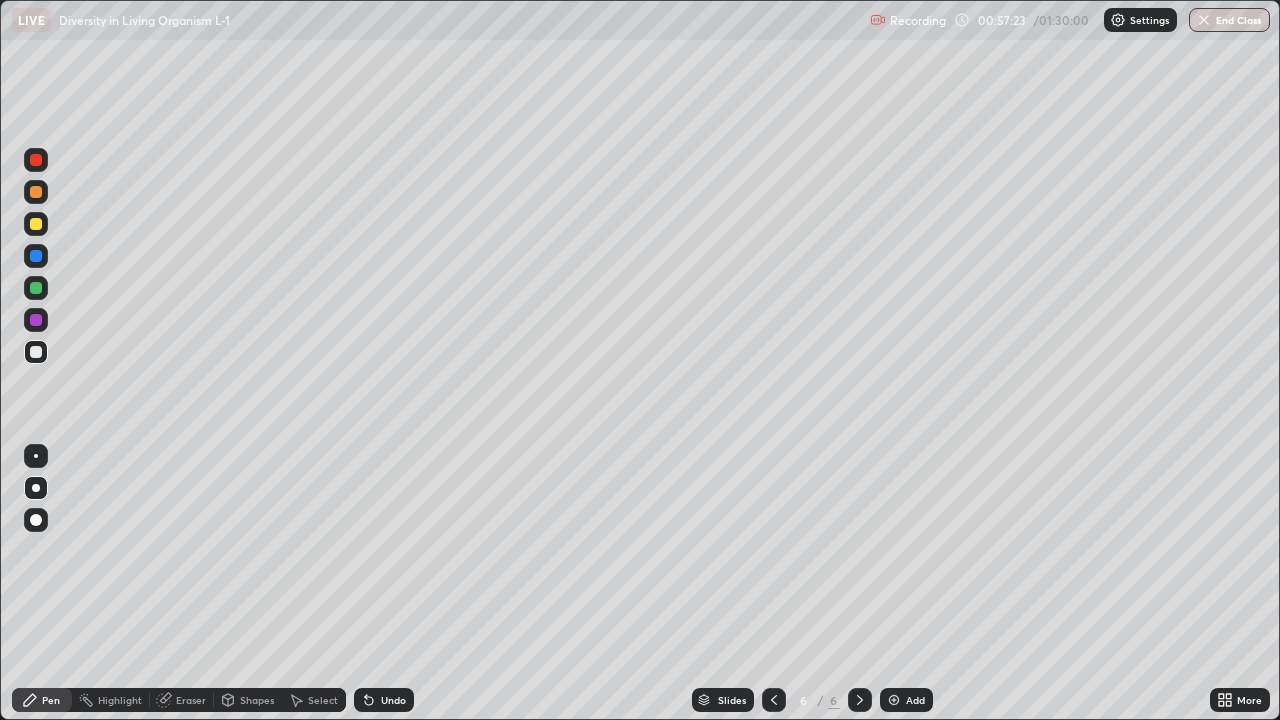 click at bounding box center (36, 288) 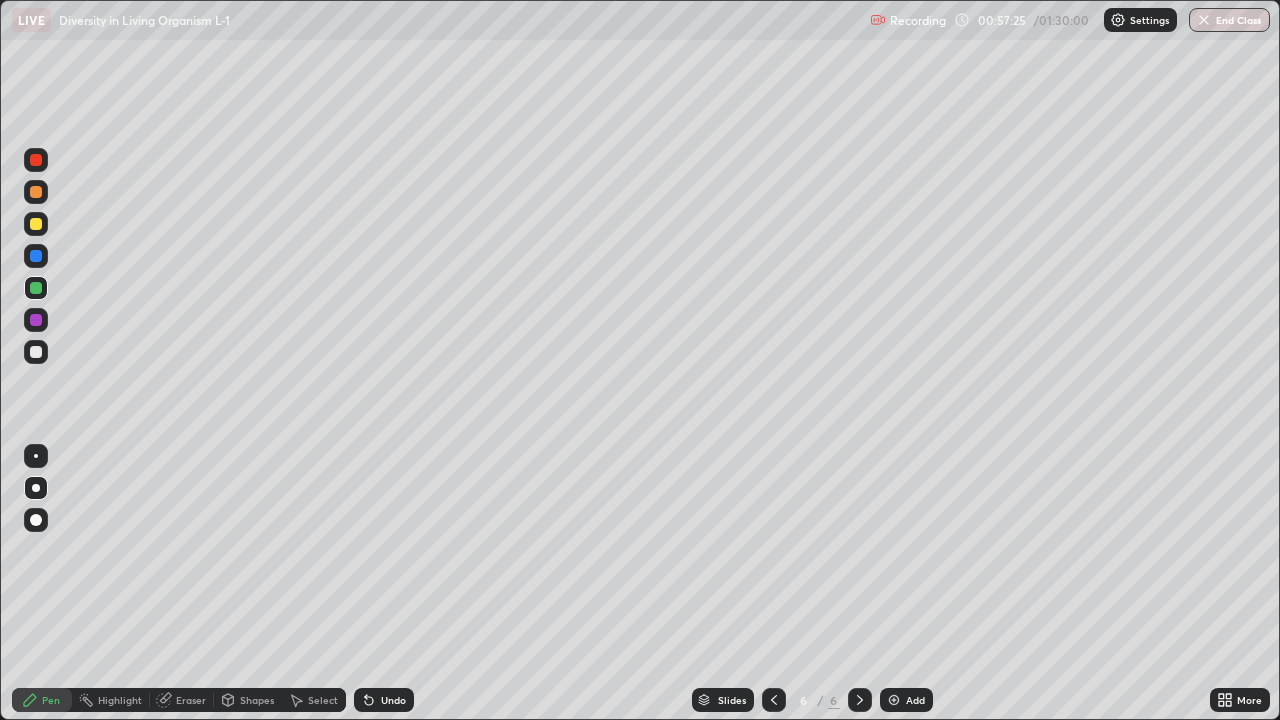 click at bounding box center [36, 224] 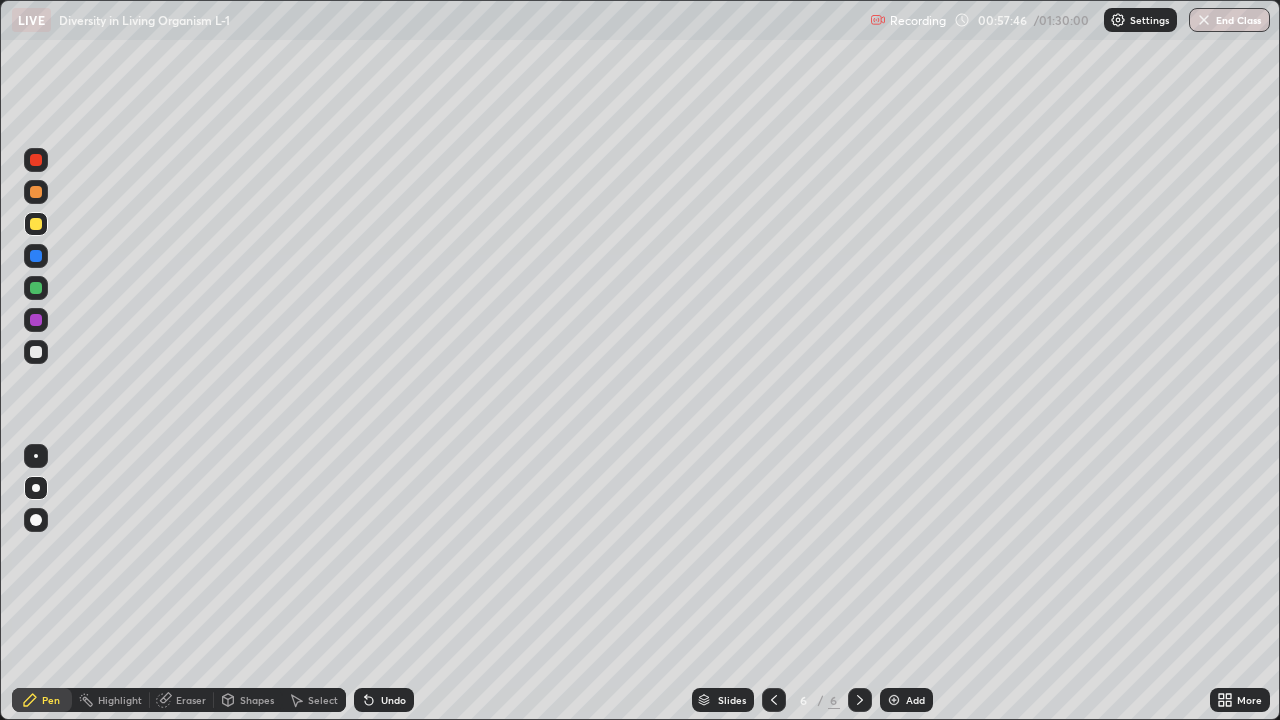 click on "Undo" at bounding box center [384, 700] 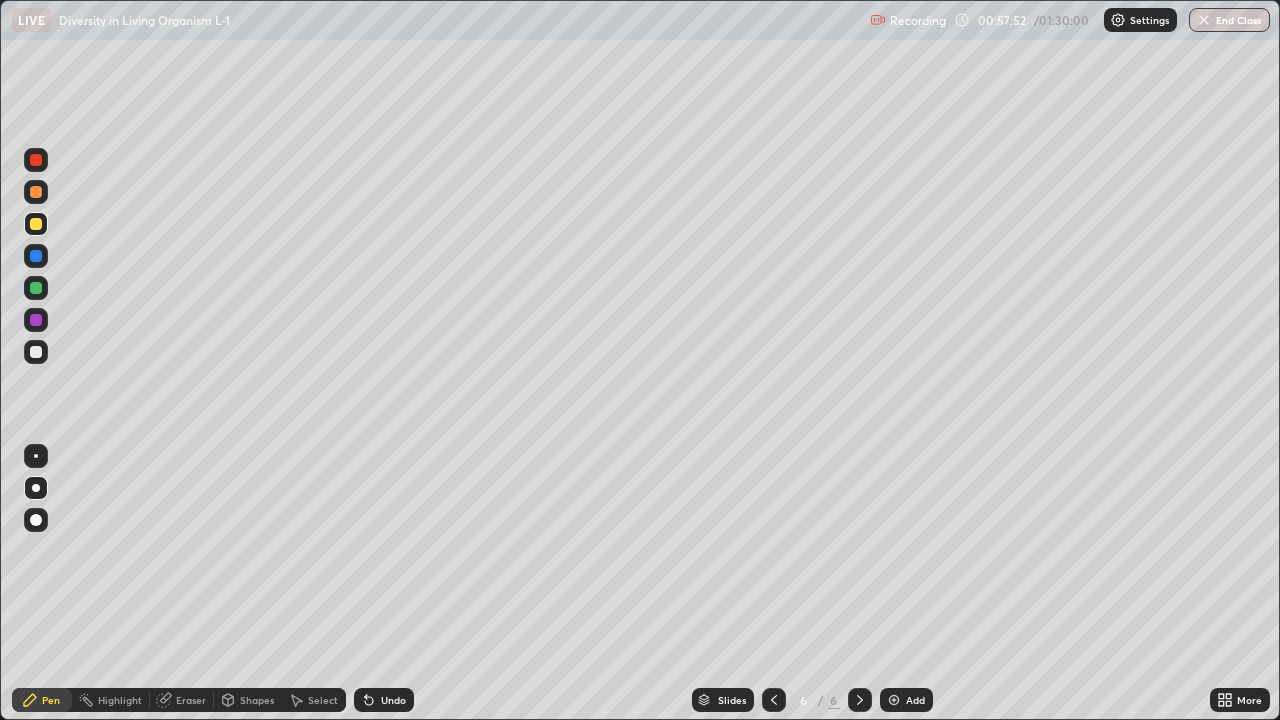 click at bounding box center [36, 352] 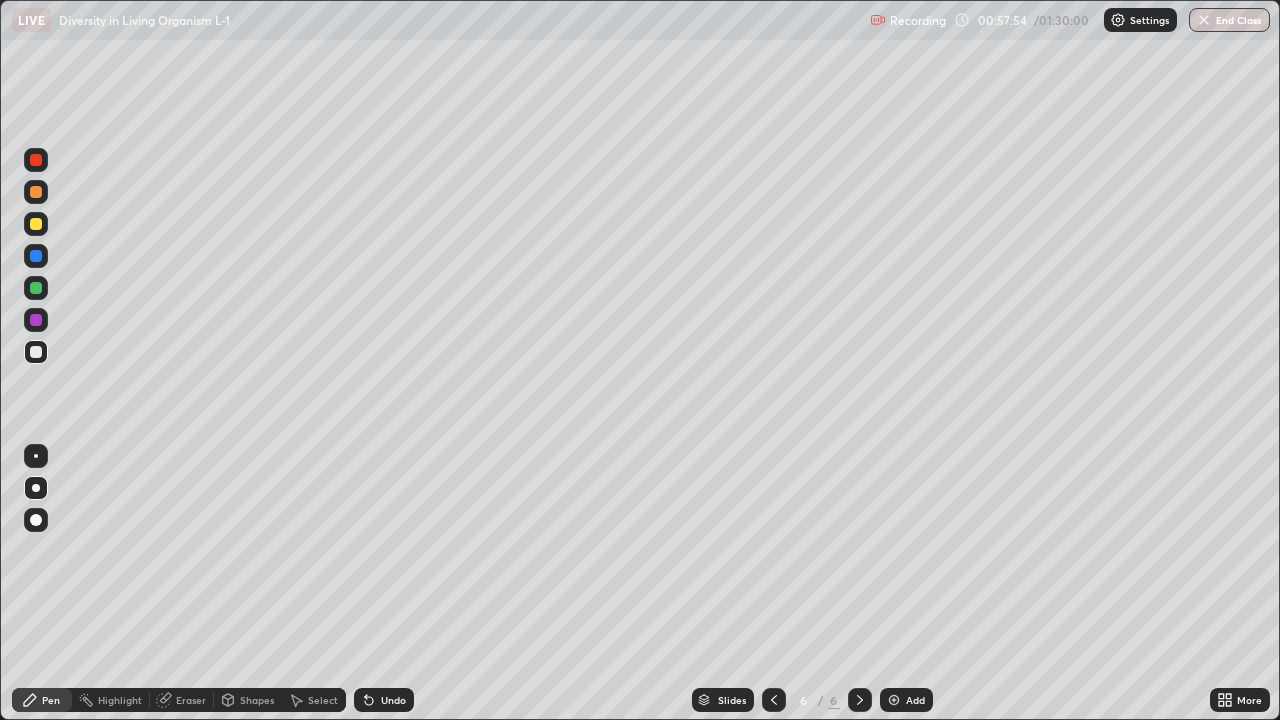 click at bounding box center (36, 288) 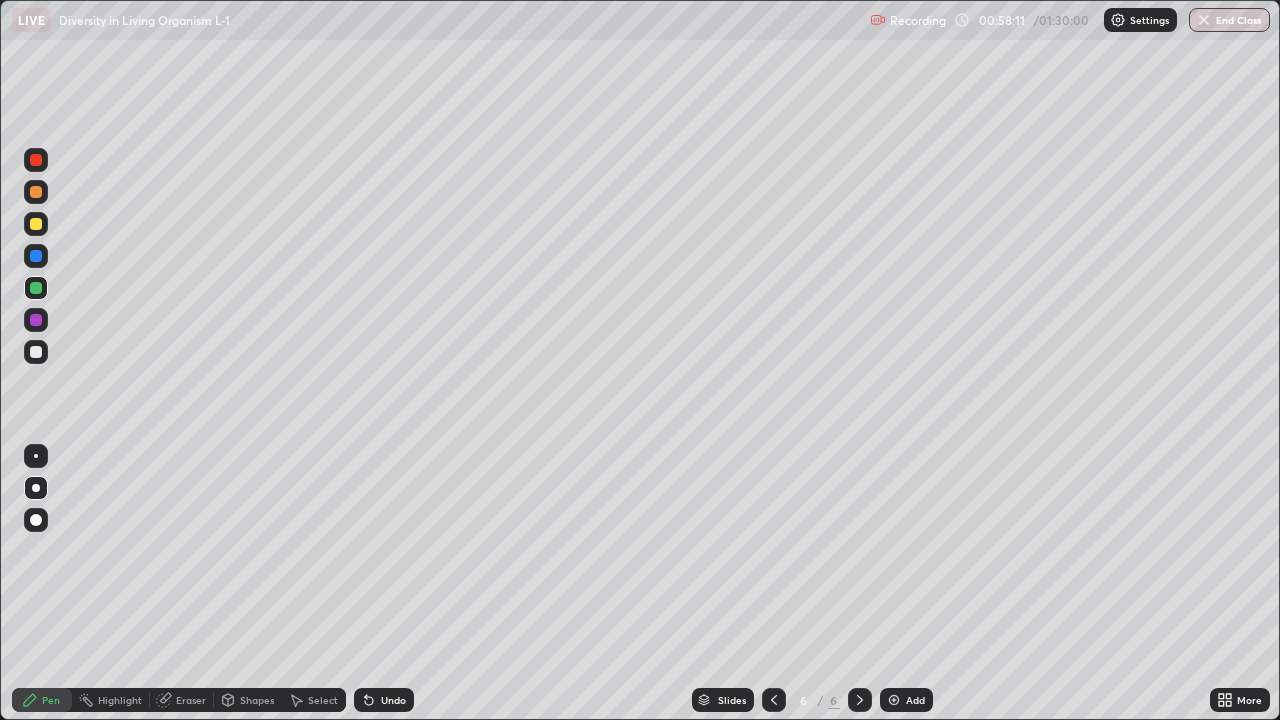 click on "Undo" at bounding box center [393, 700] 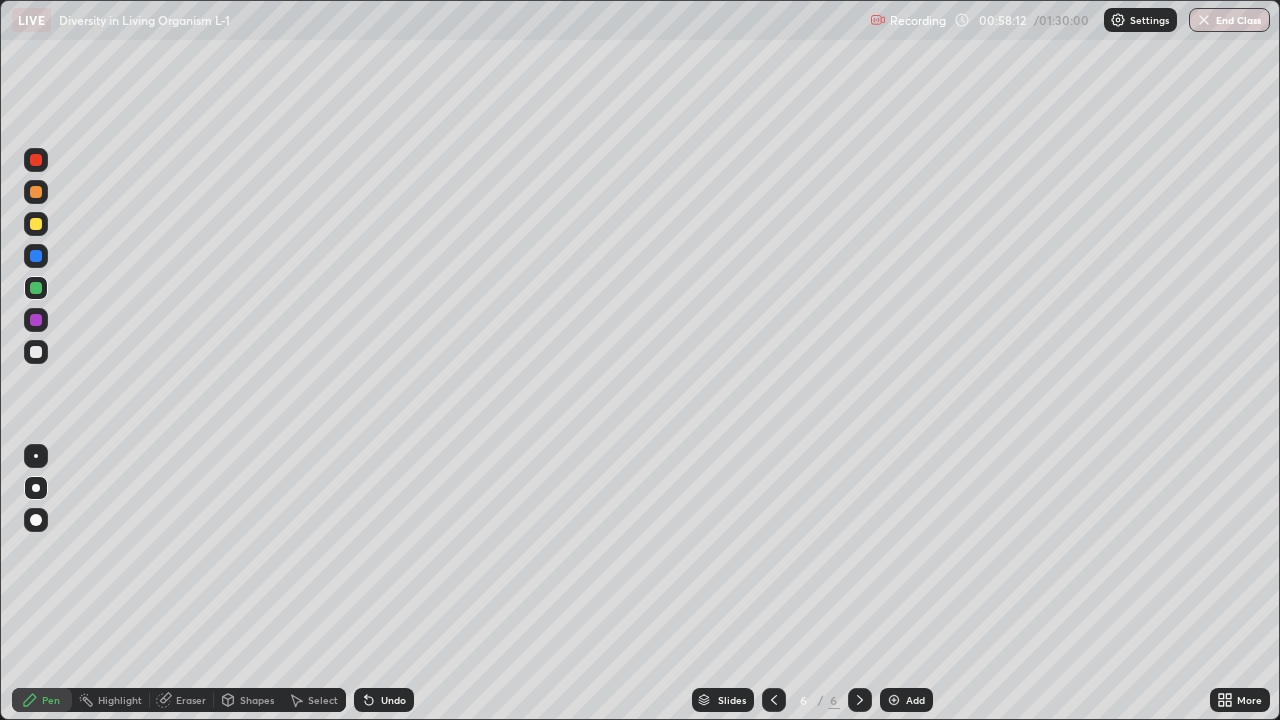 click on "Undo" at bounding box center (384, 700) 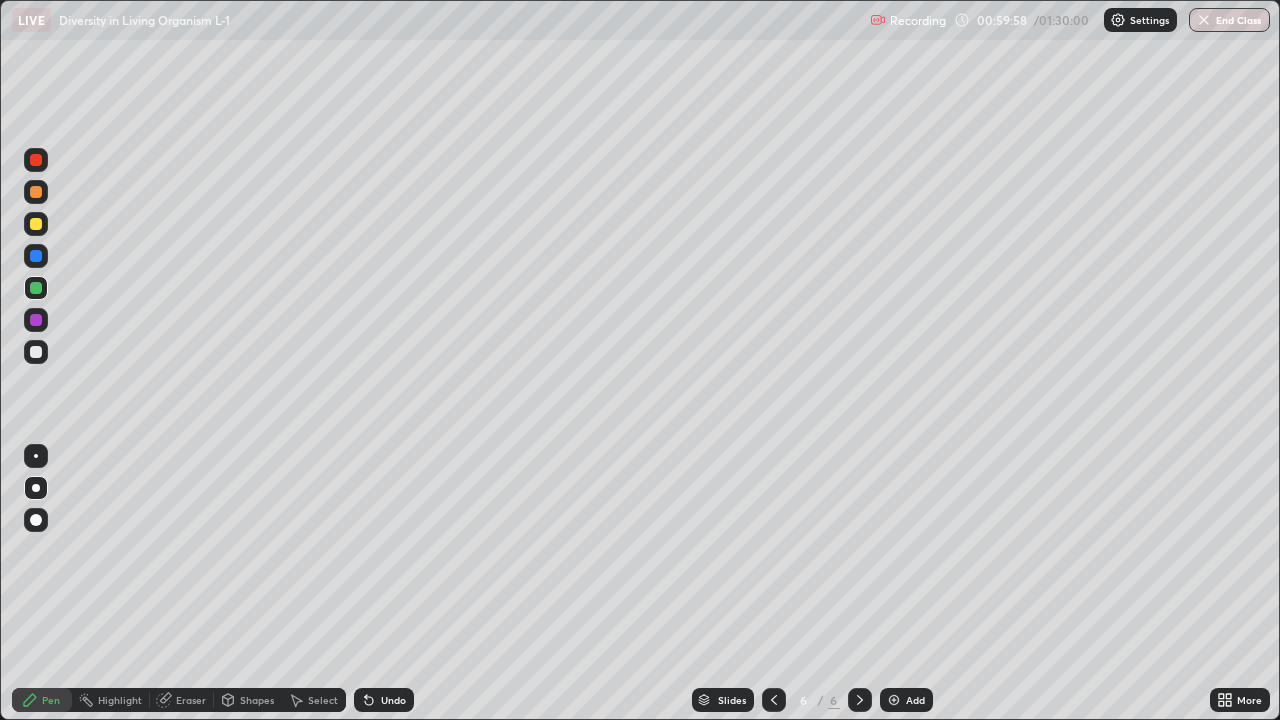 click on "Undo" at bounding box center (384, 700) 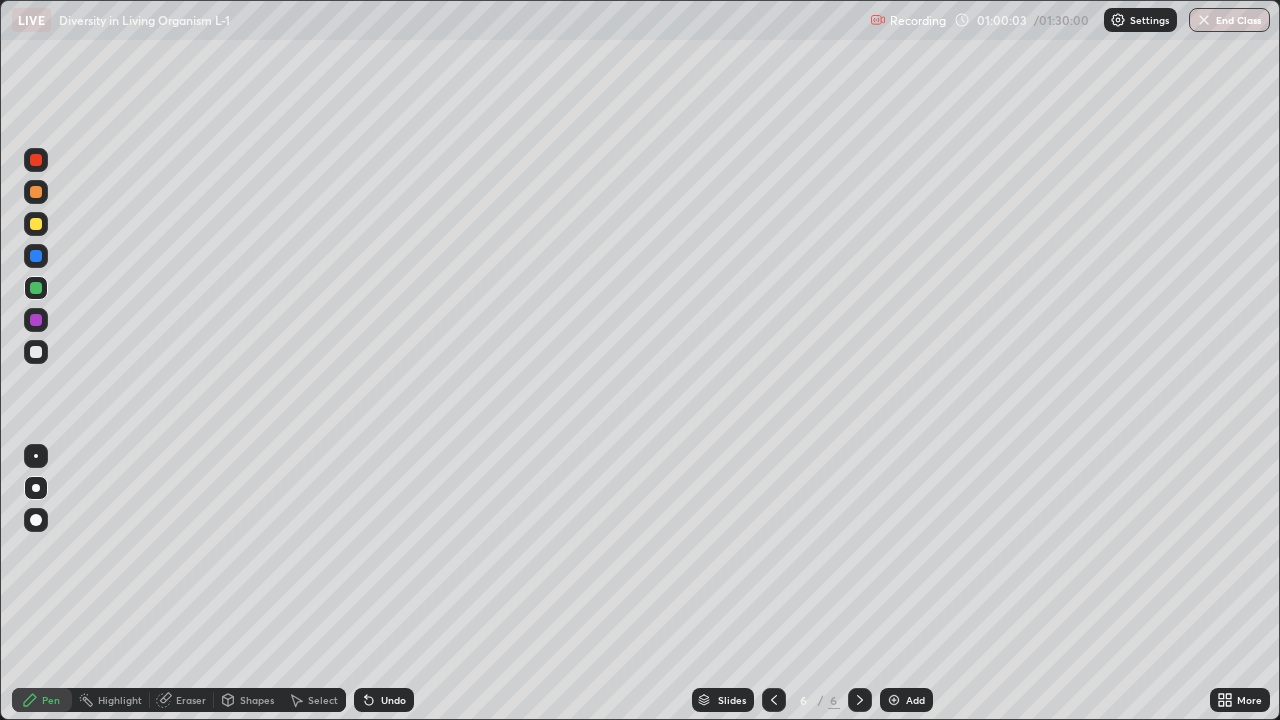 click on "Undo" at bounding box center (384, 700) 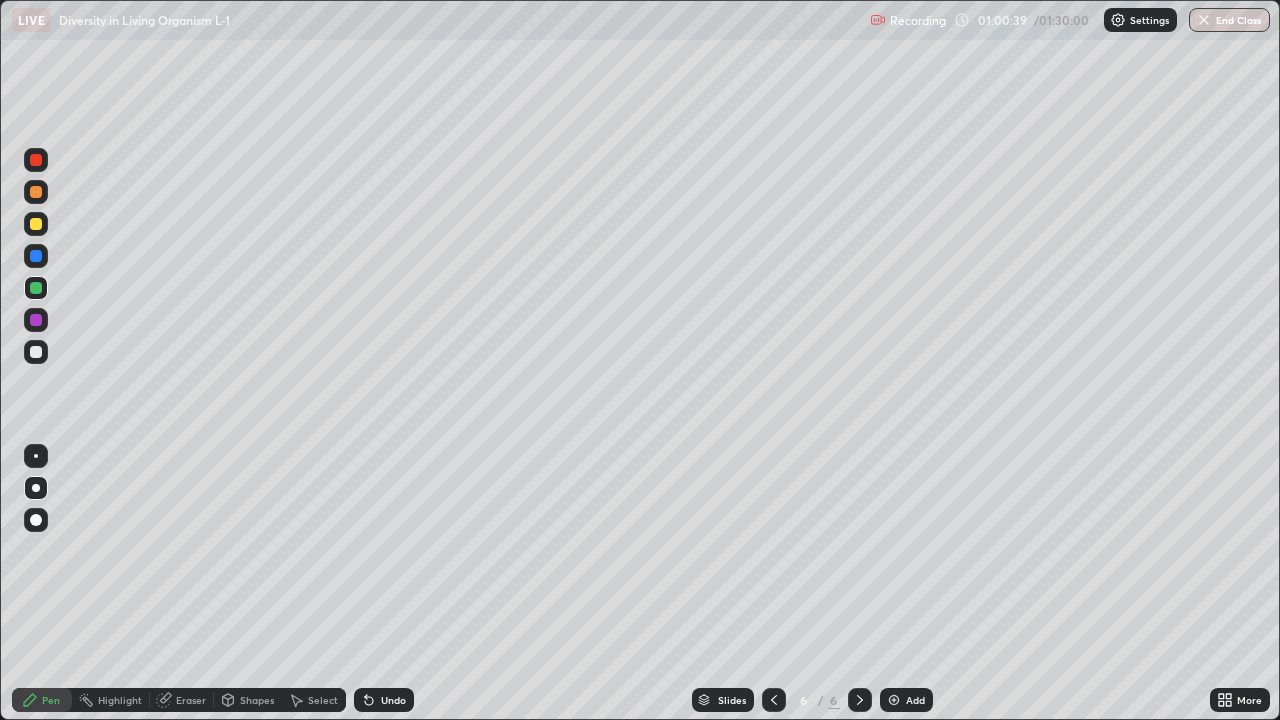 click on "Undo" at bounding box center [393, 700] 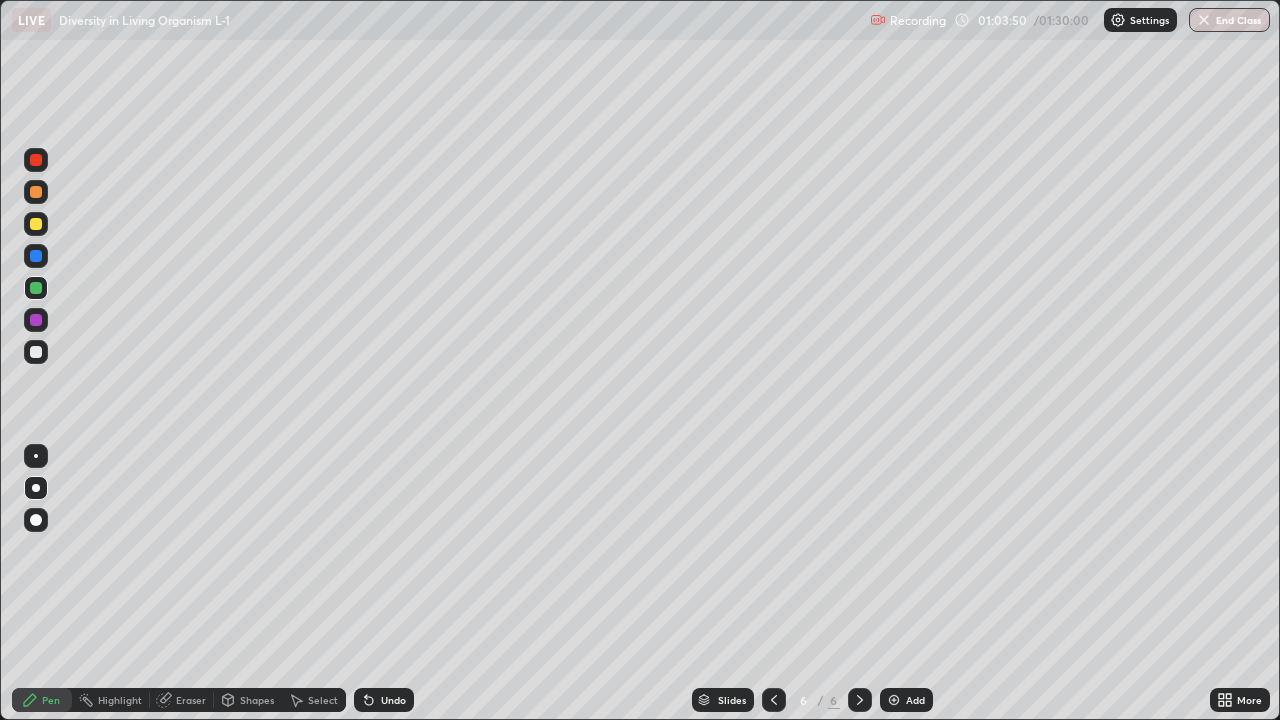 click on "Eraser" at bounding box center [182, 700] 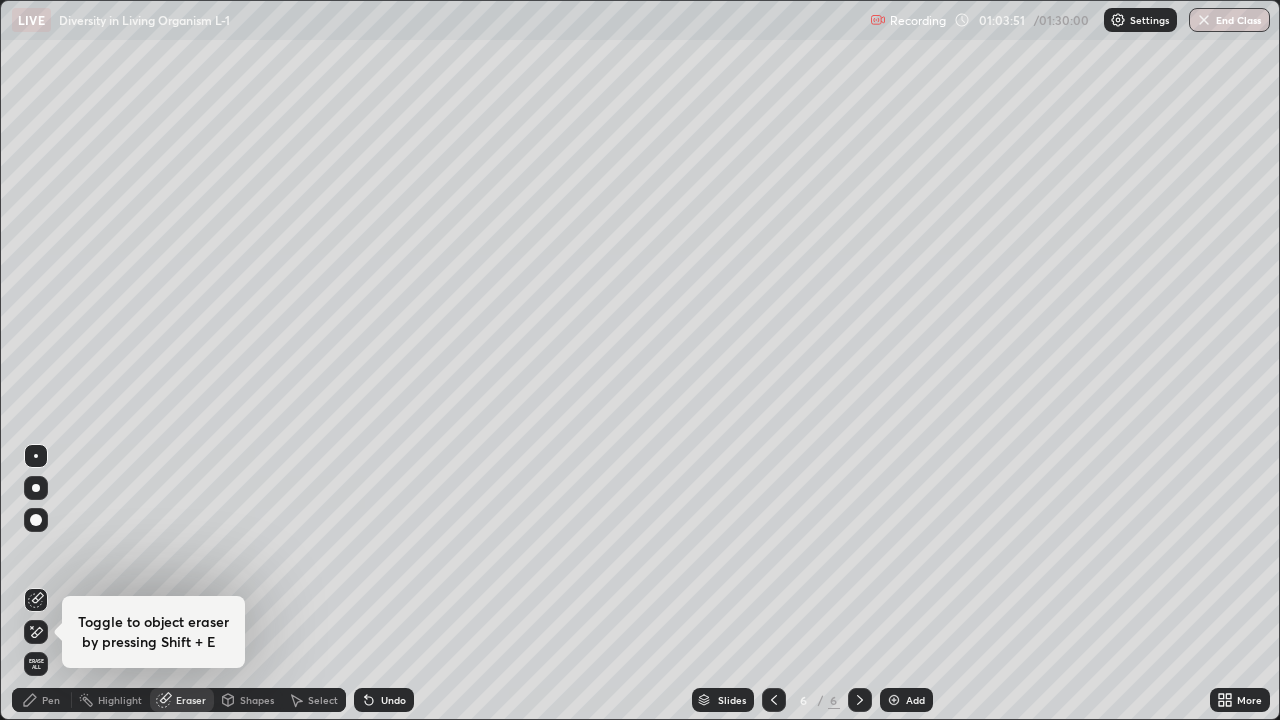 click on "Toggle to object eraser
by pressing Shift + E" at bounding box center [153, 632] 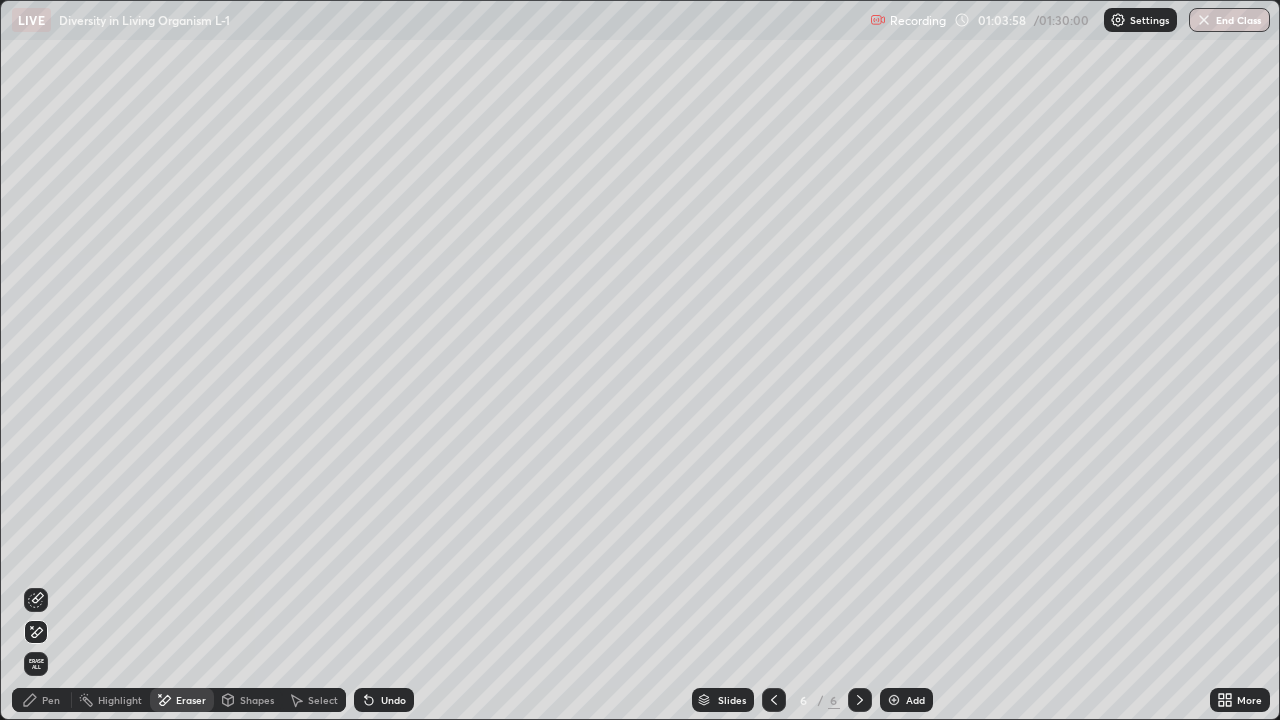 click on "Pen" at bounding box center [51, 700] 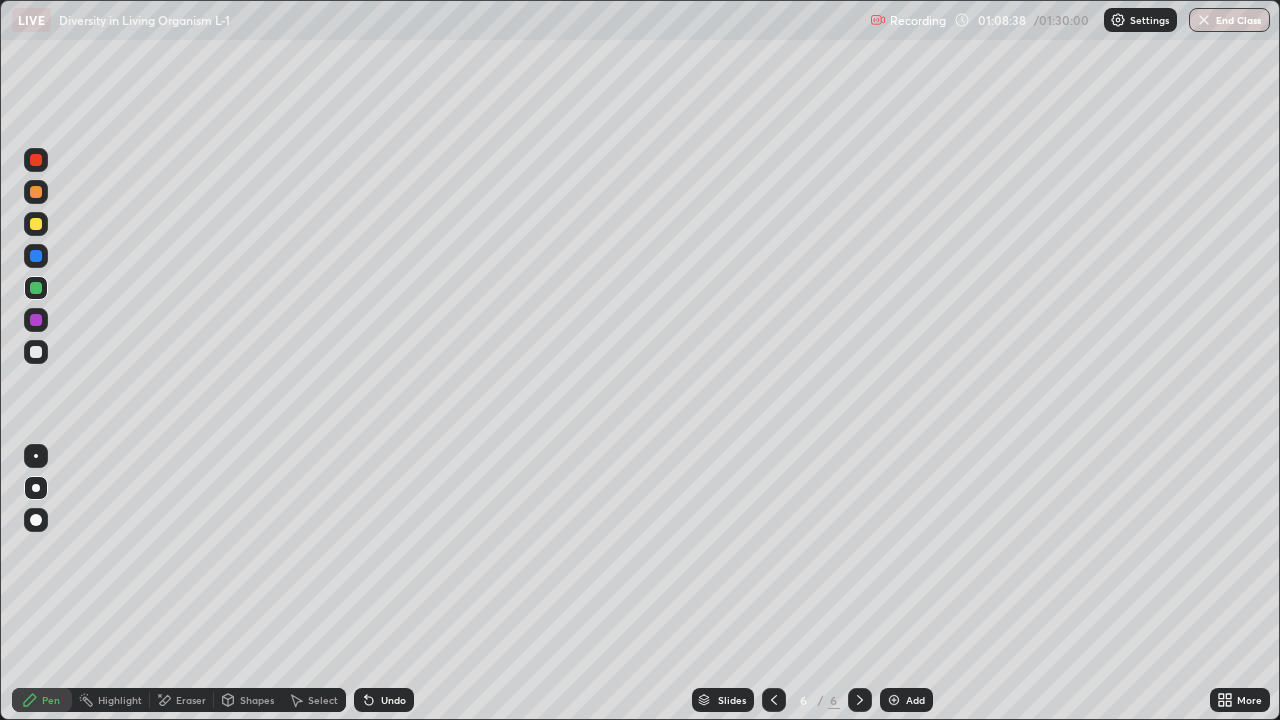 click on "Add" at bounding box center [915, 700] 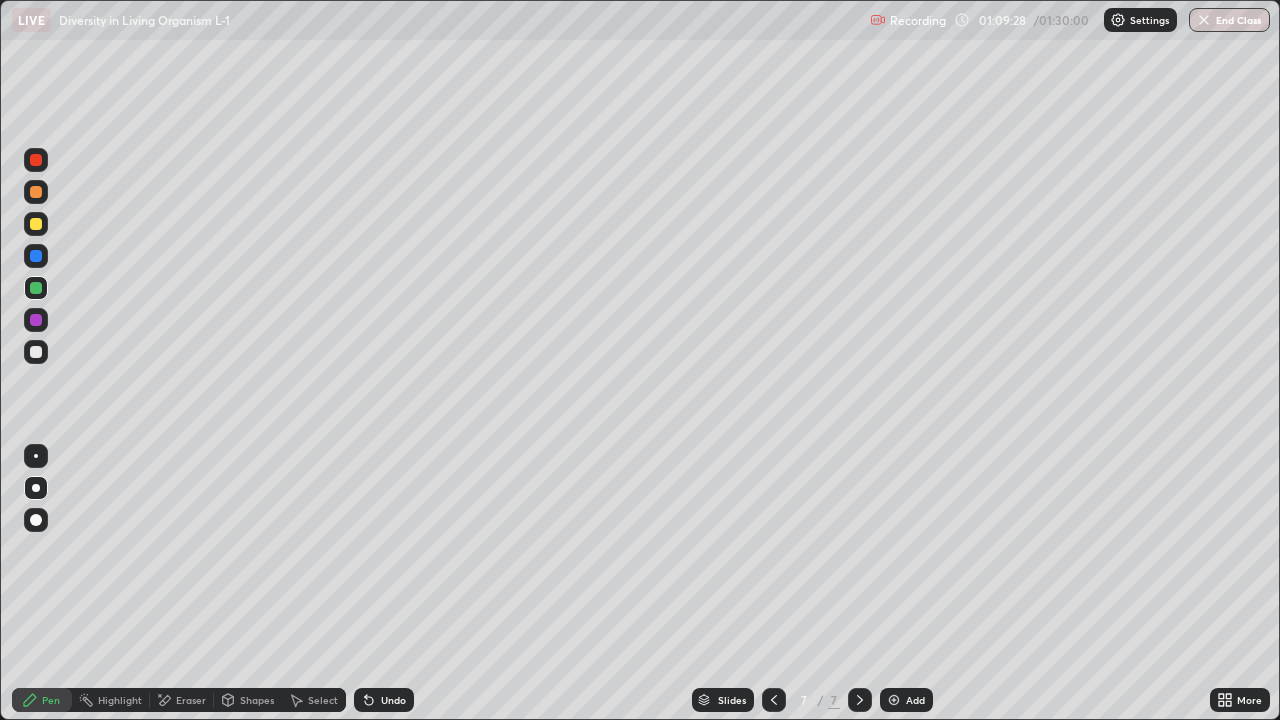 click at bounding box center (36, 352) 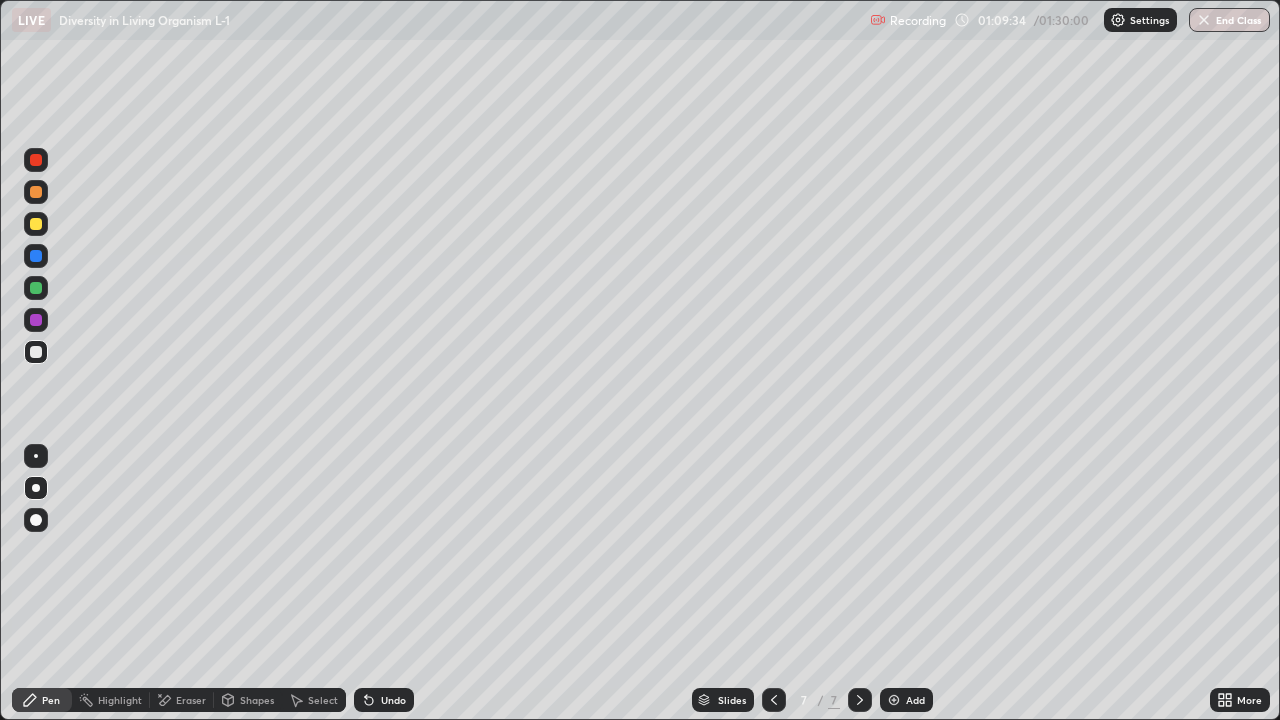 click at bounding box center [36, 288] 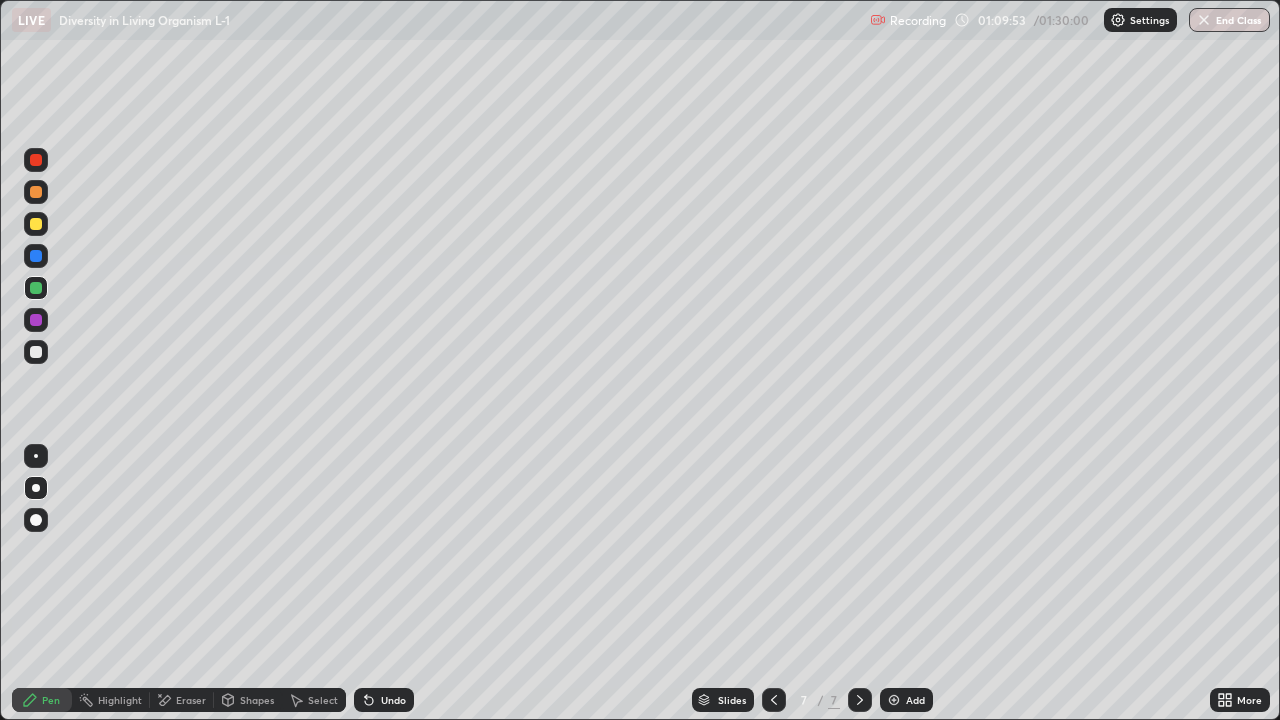 click at bounding box center (36, 224) 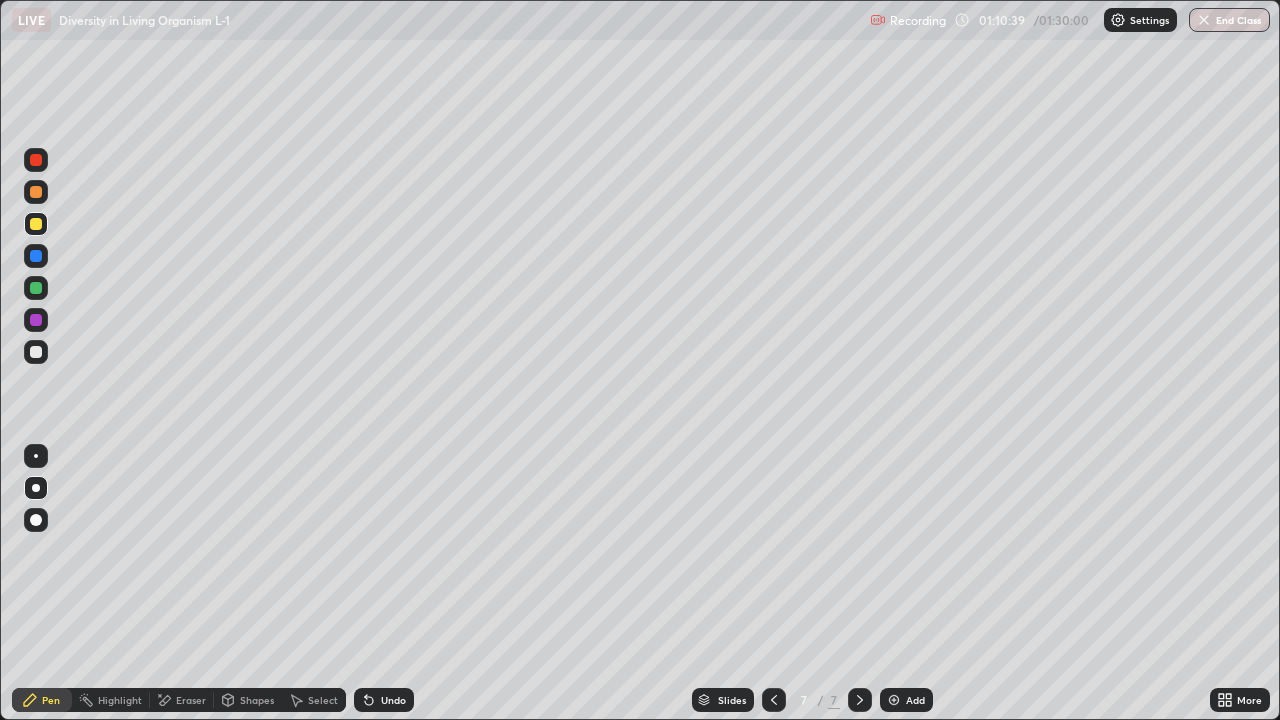 click at bounding box center [36, 288] 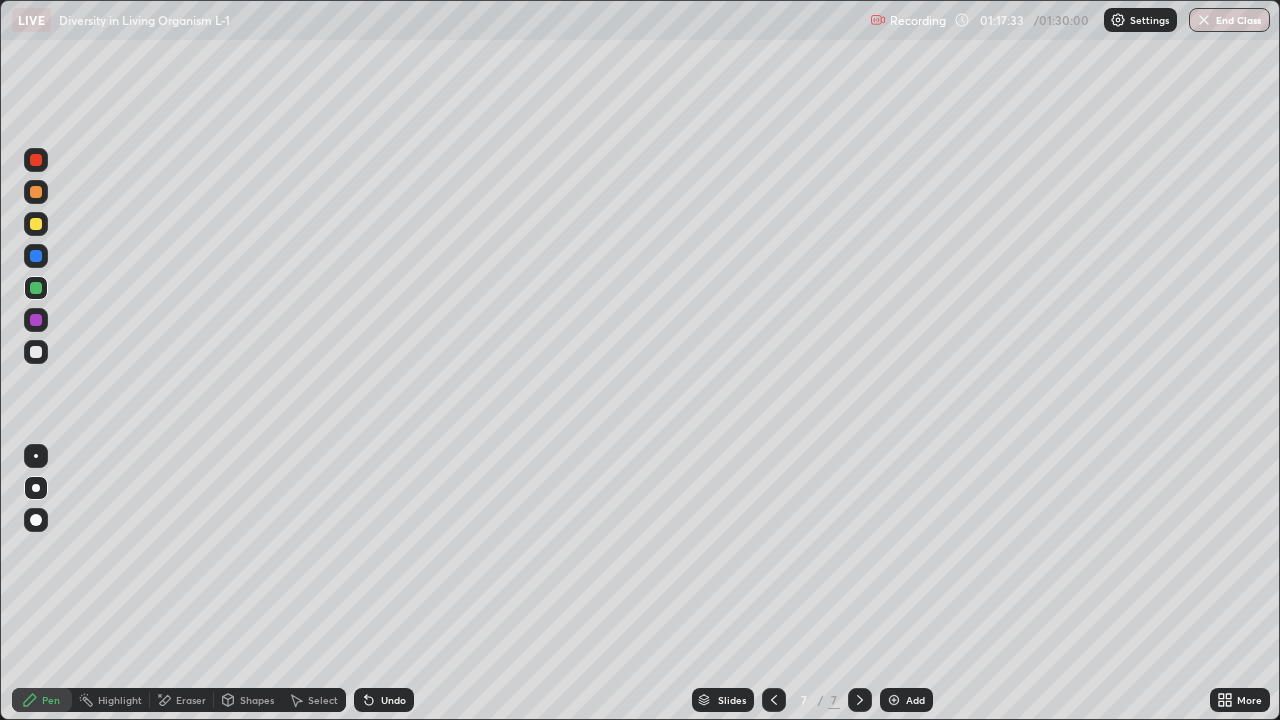 click at bounding box center [36, 352] 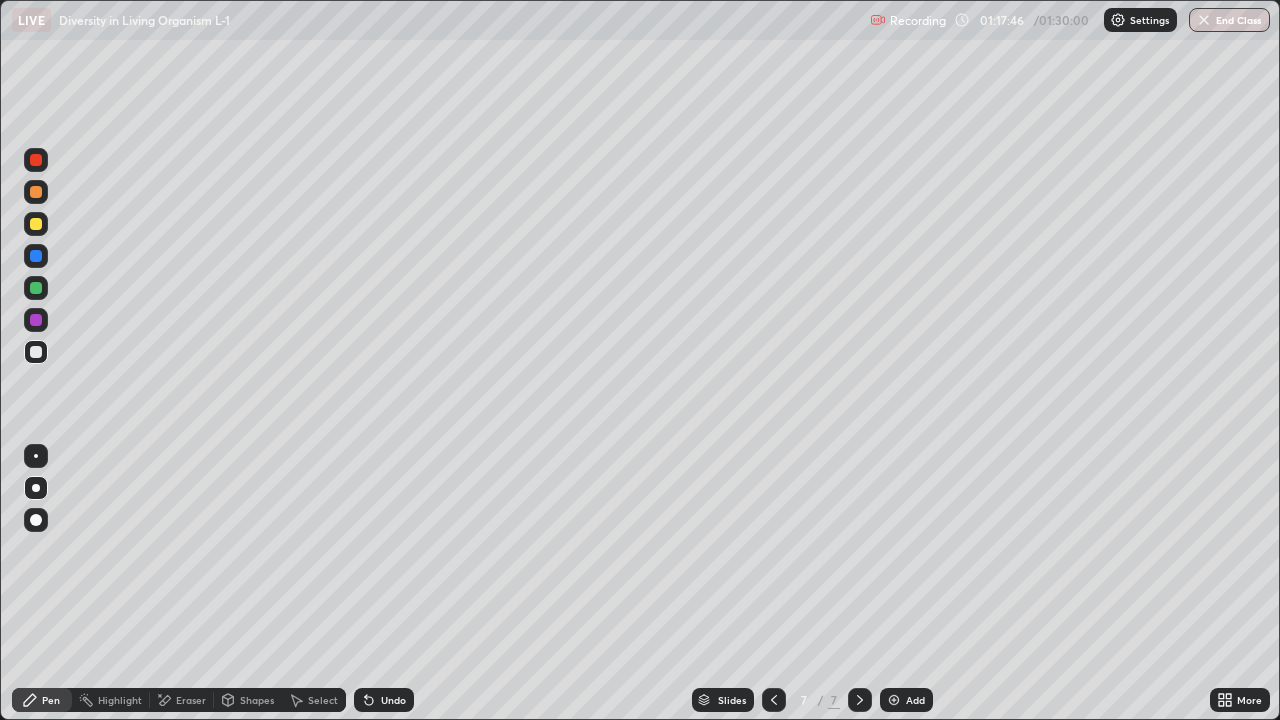 click at bounding box center (36, 320) 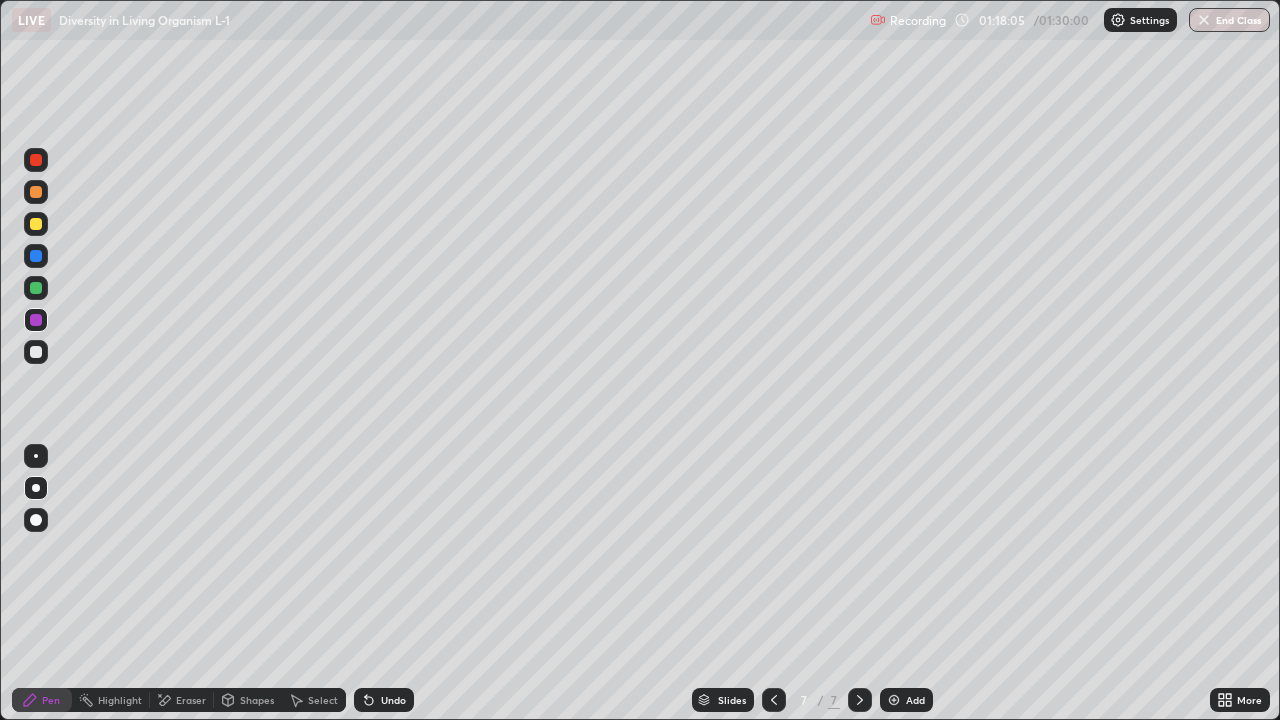 click at bounding box center (36, 288) 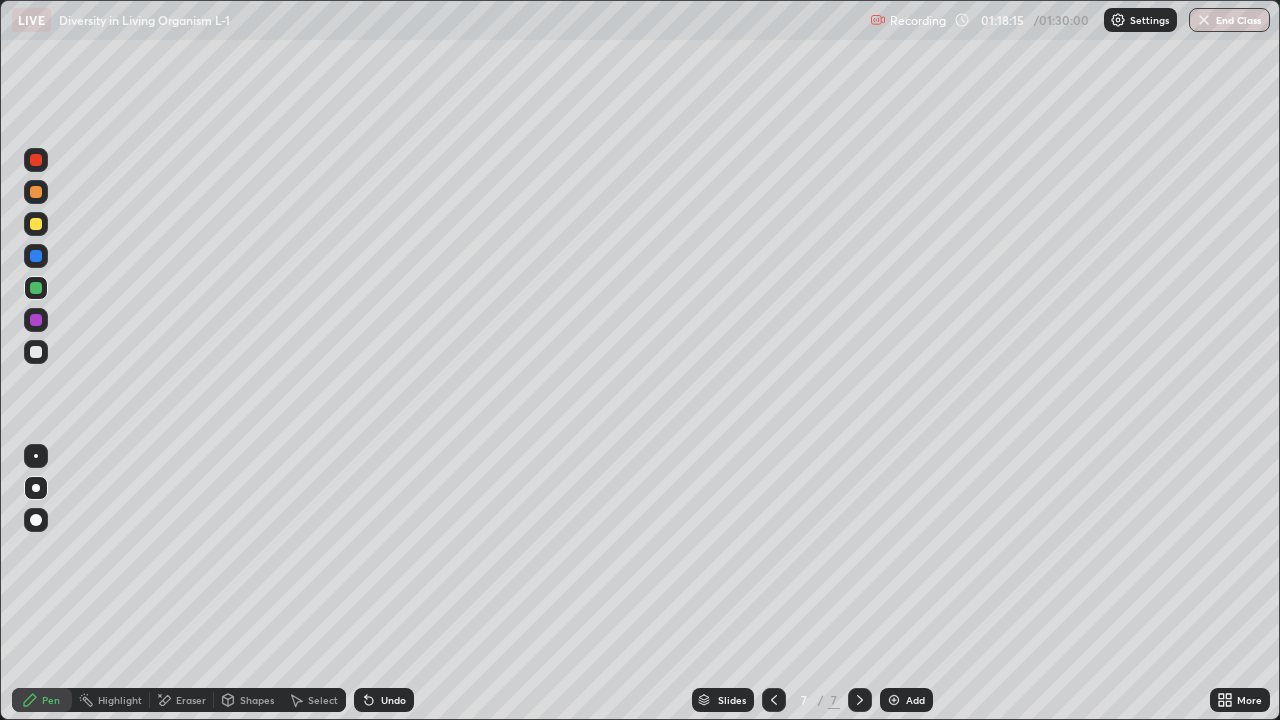 click at bounding box center [36, 288] 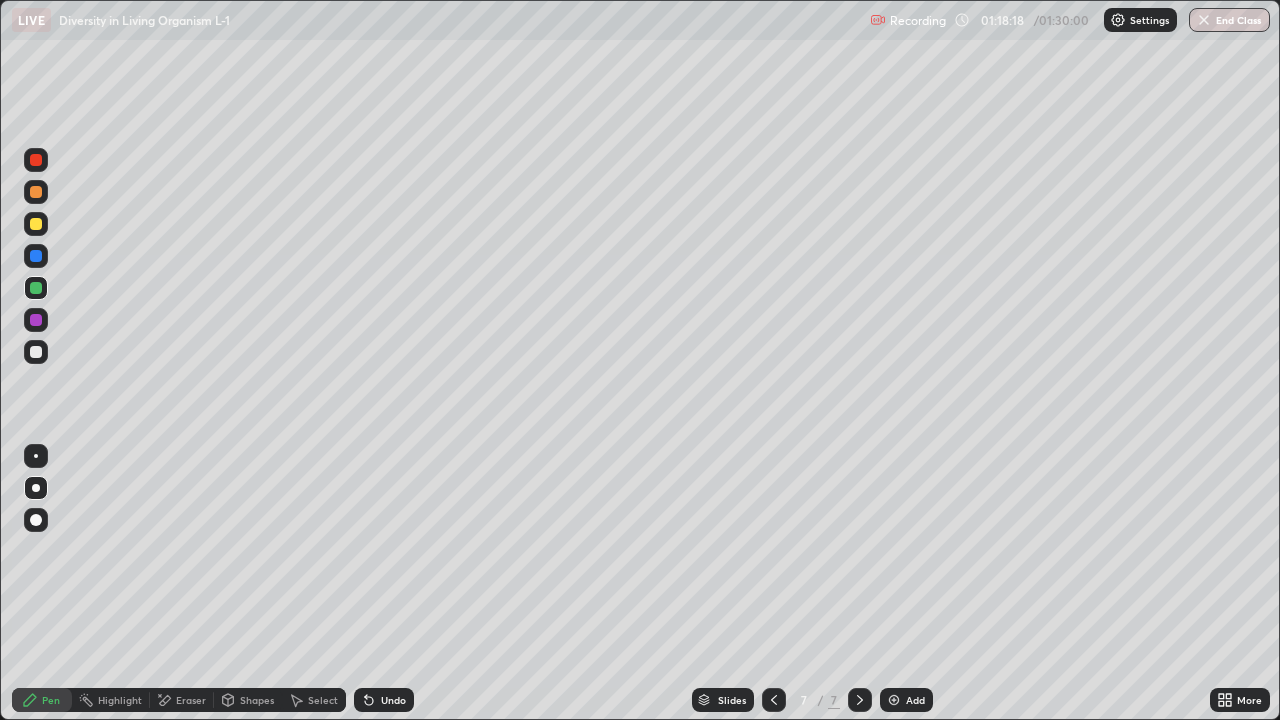click at bounding box center [36, 352] 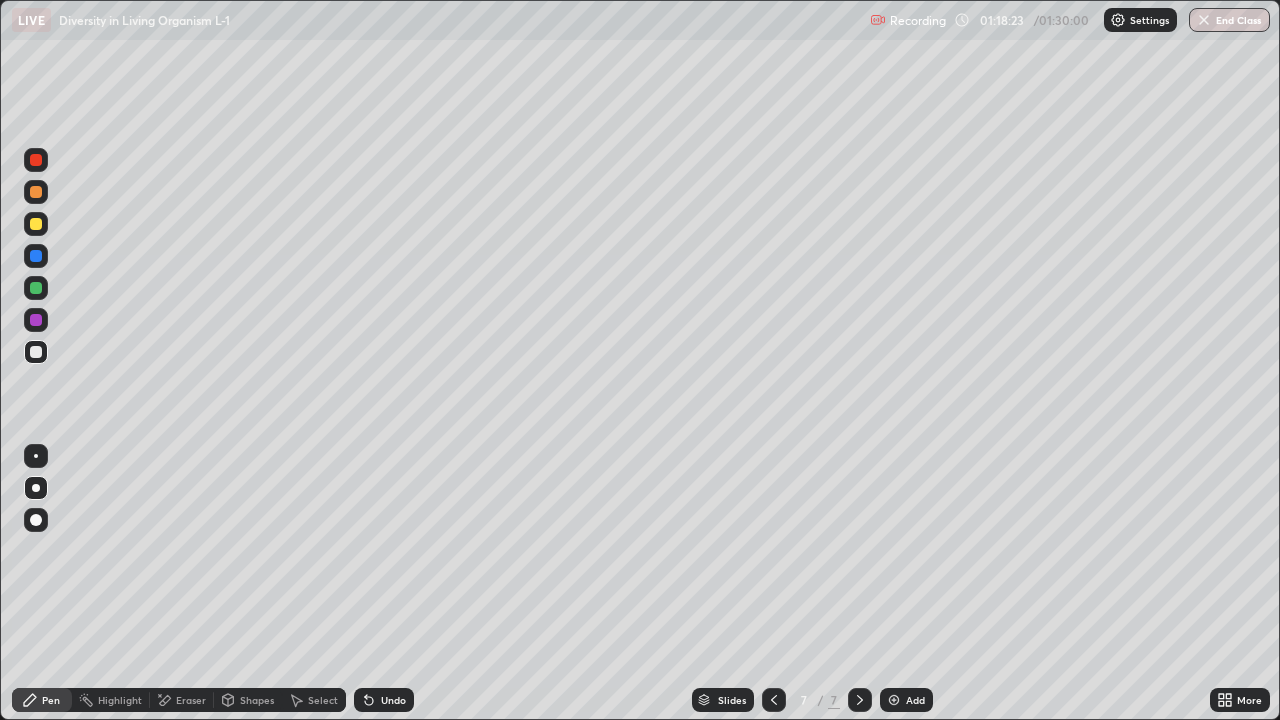 click at bounding box center [36, 224] 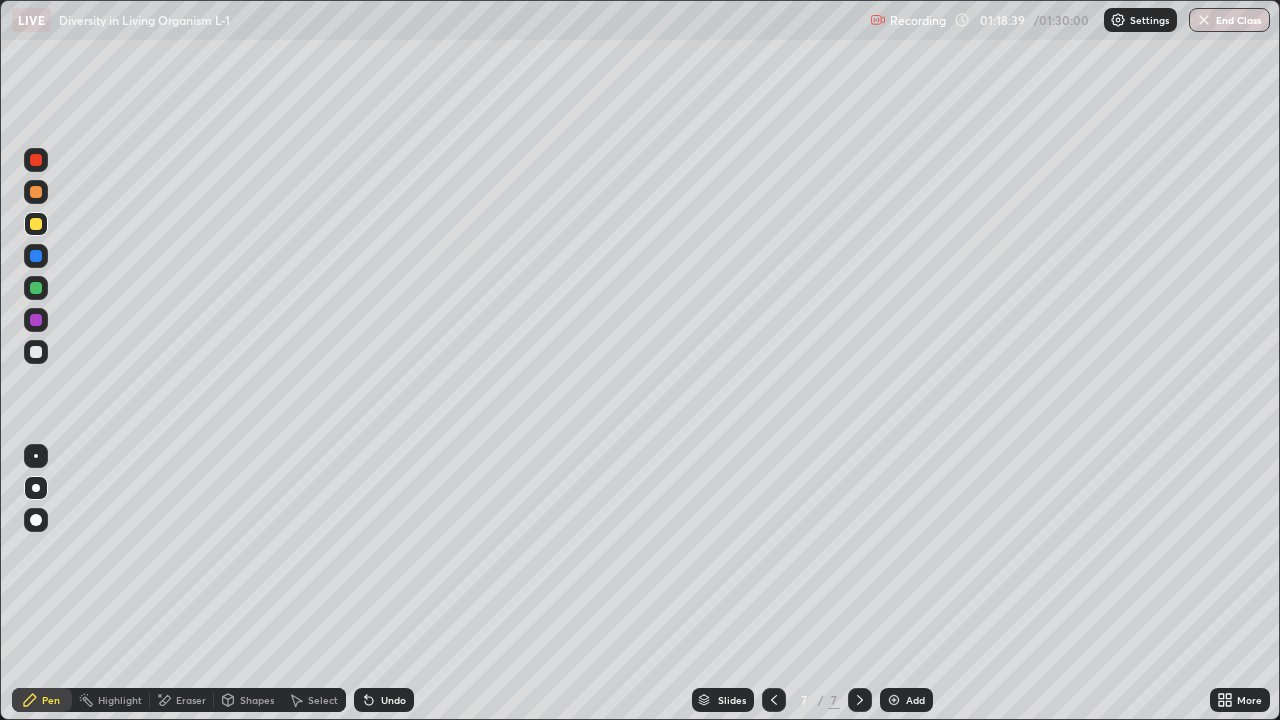 click at bounding box center (36, 352) 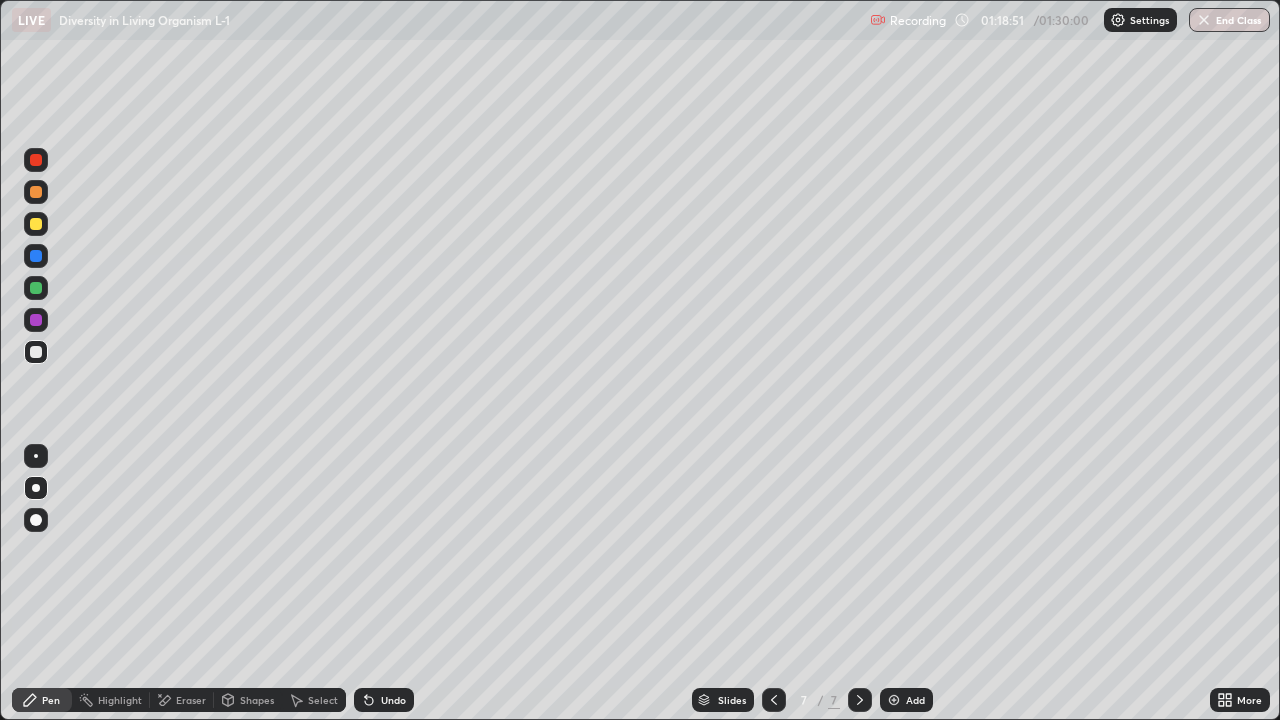 click on "Undo" at bounding box center (384, 700) 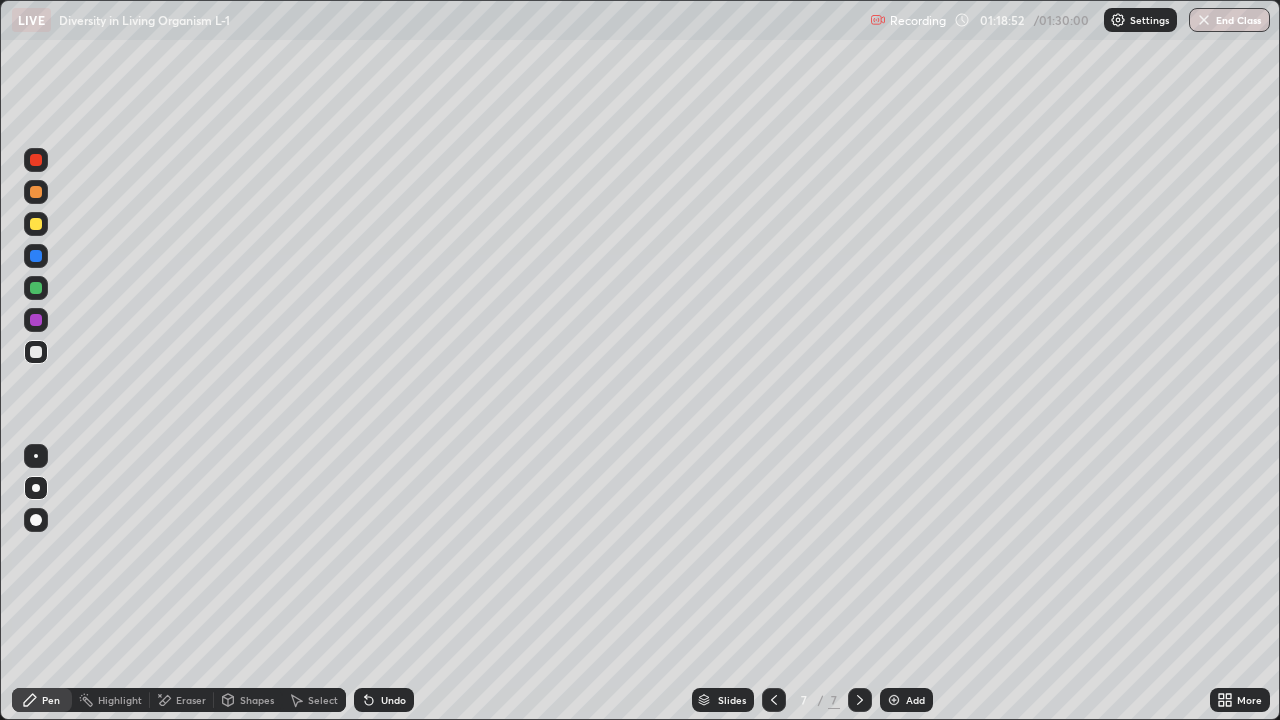 click on "Undo" at bounding box center [393, 700] 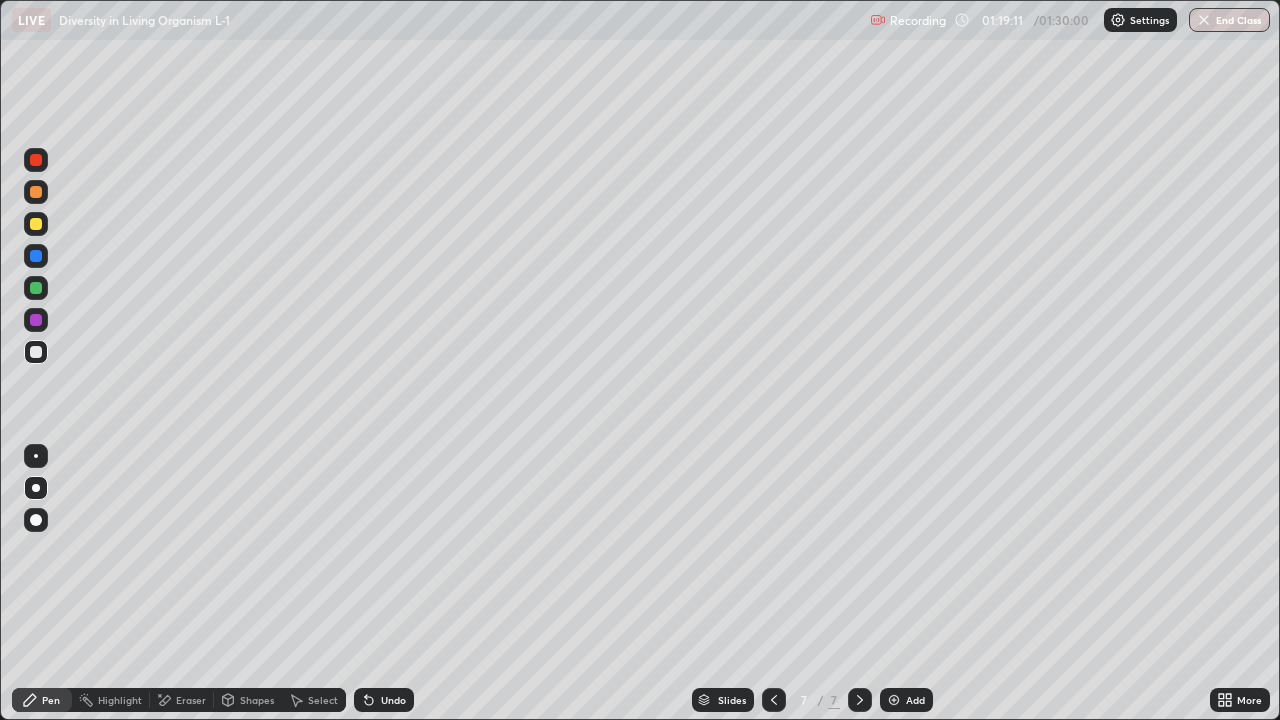 click at bounding box center [36, 288] 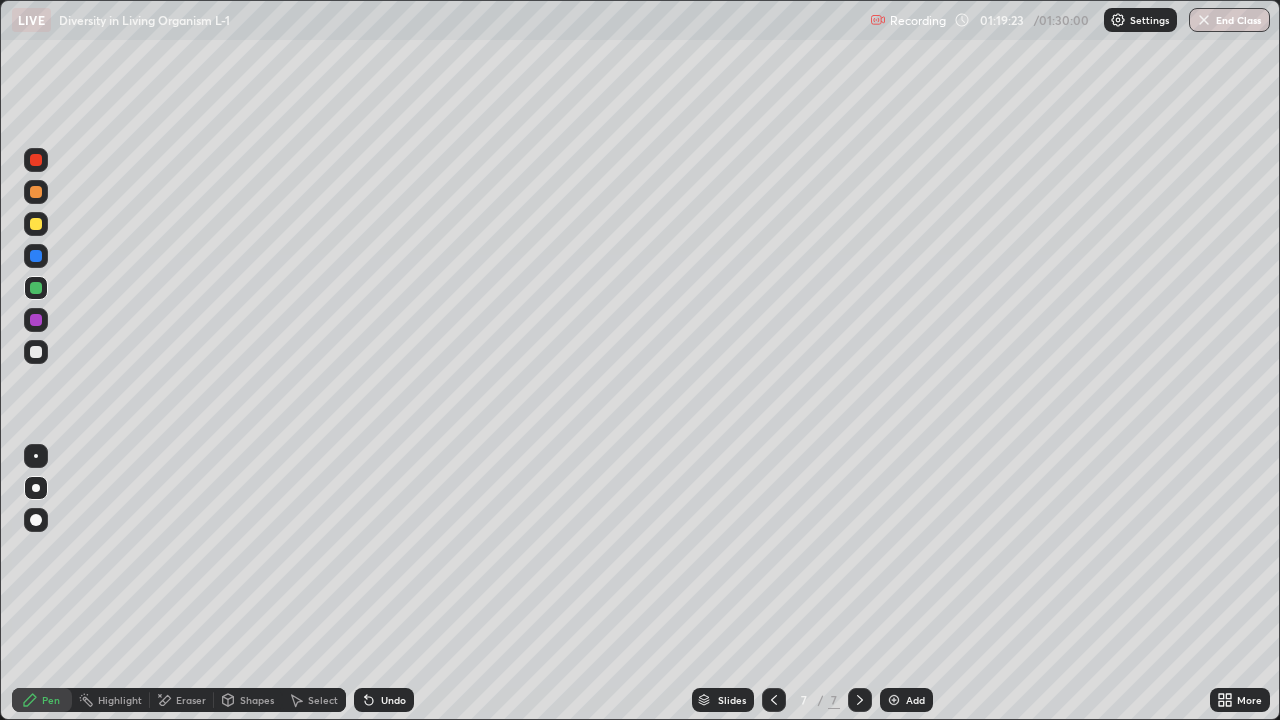 click at bounding box center (36, 320) 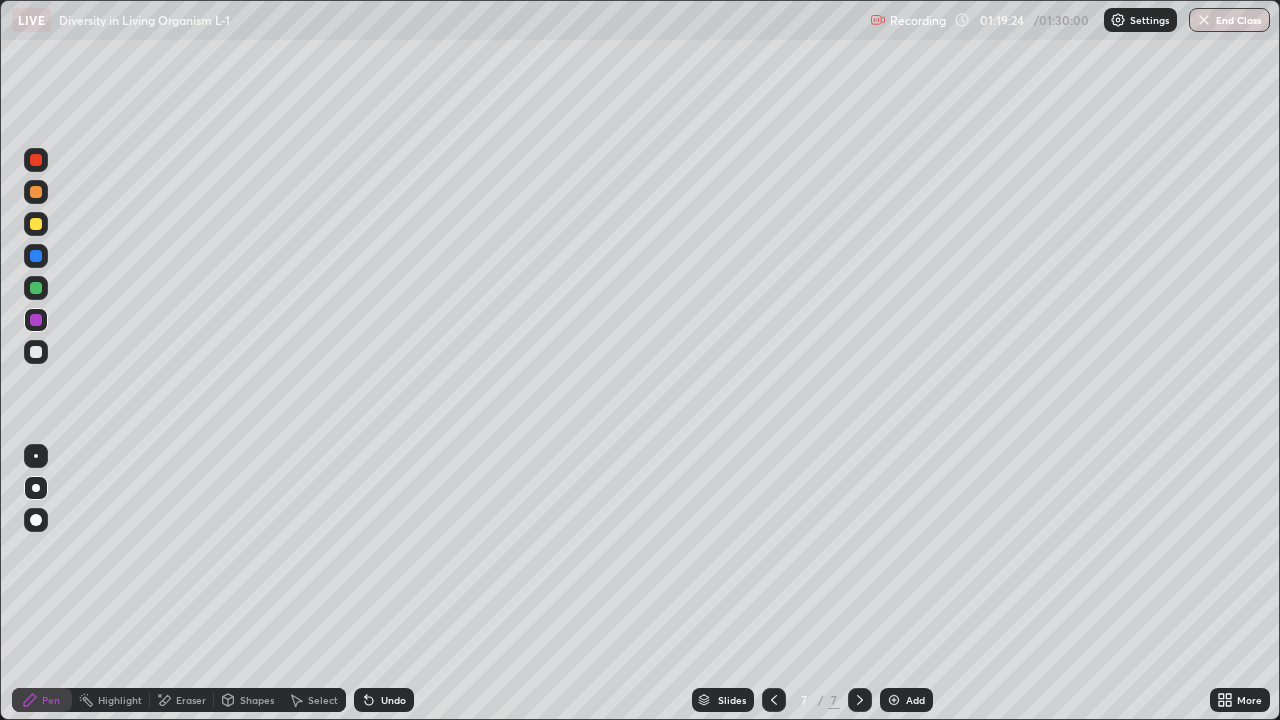 click at bounding box center (36, 192) 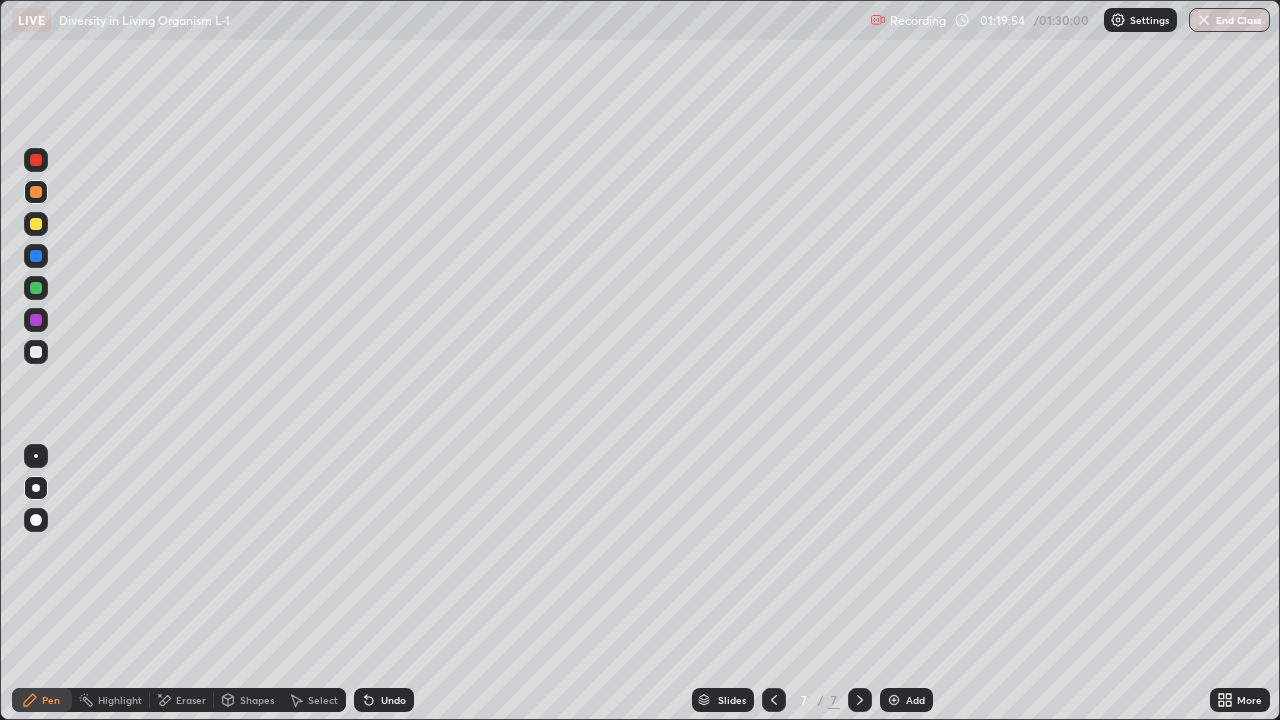 click at bounding box center (36, 256) 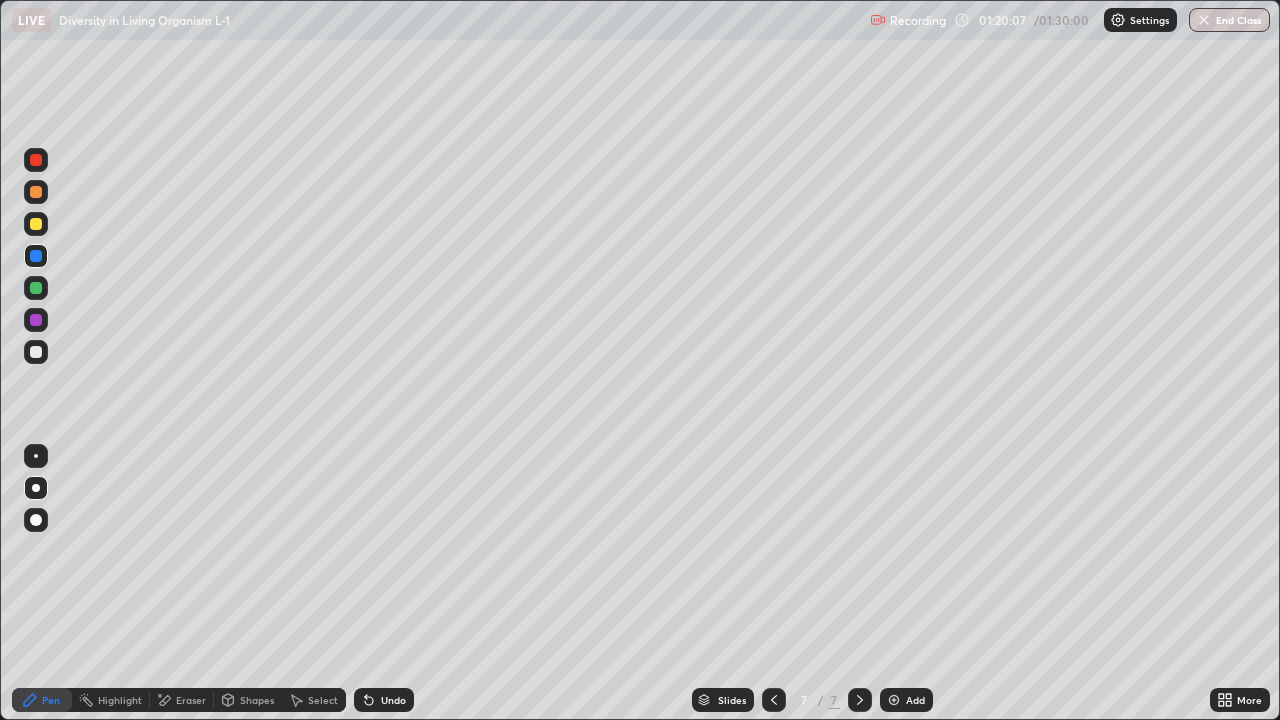 click at bounding box center (36, 224) 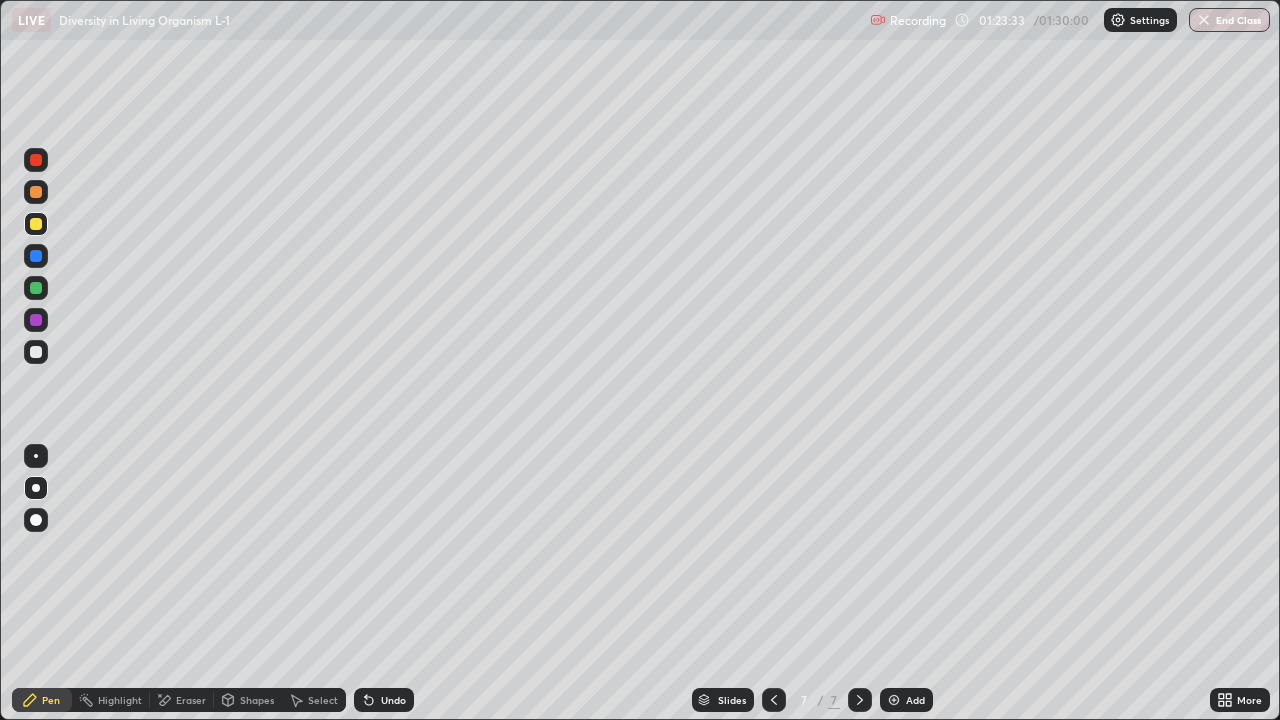 click at bounding box center (36, 352) 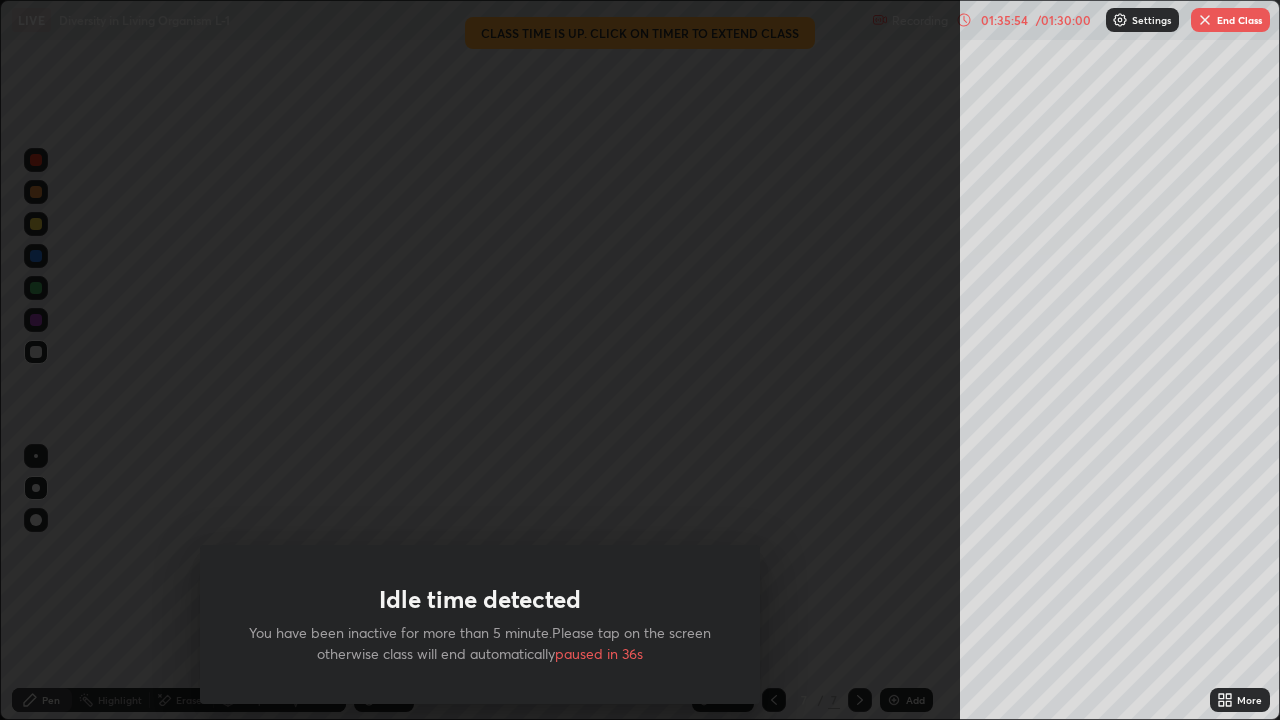 click on "End Class" at bounding box center (1230, 20) 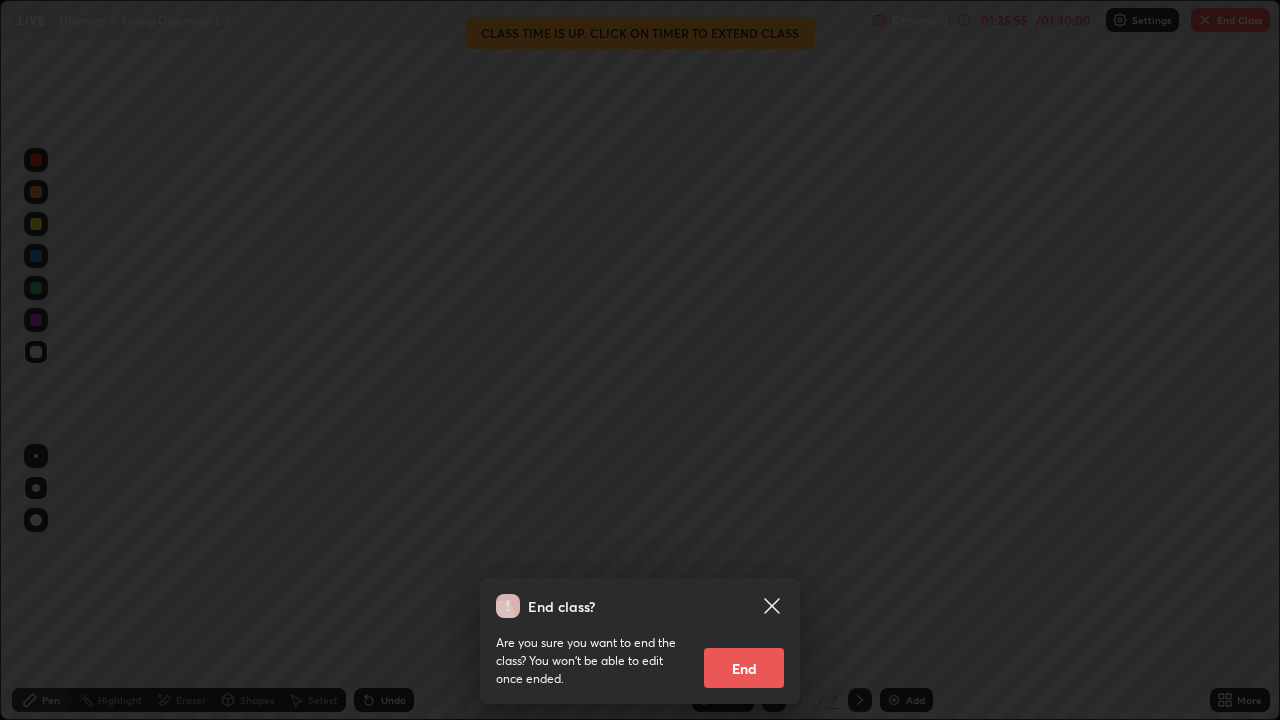 click on "End" at bounding box center (744, 668) 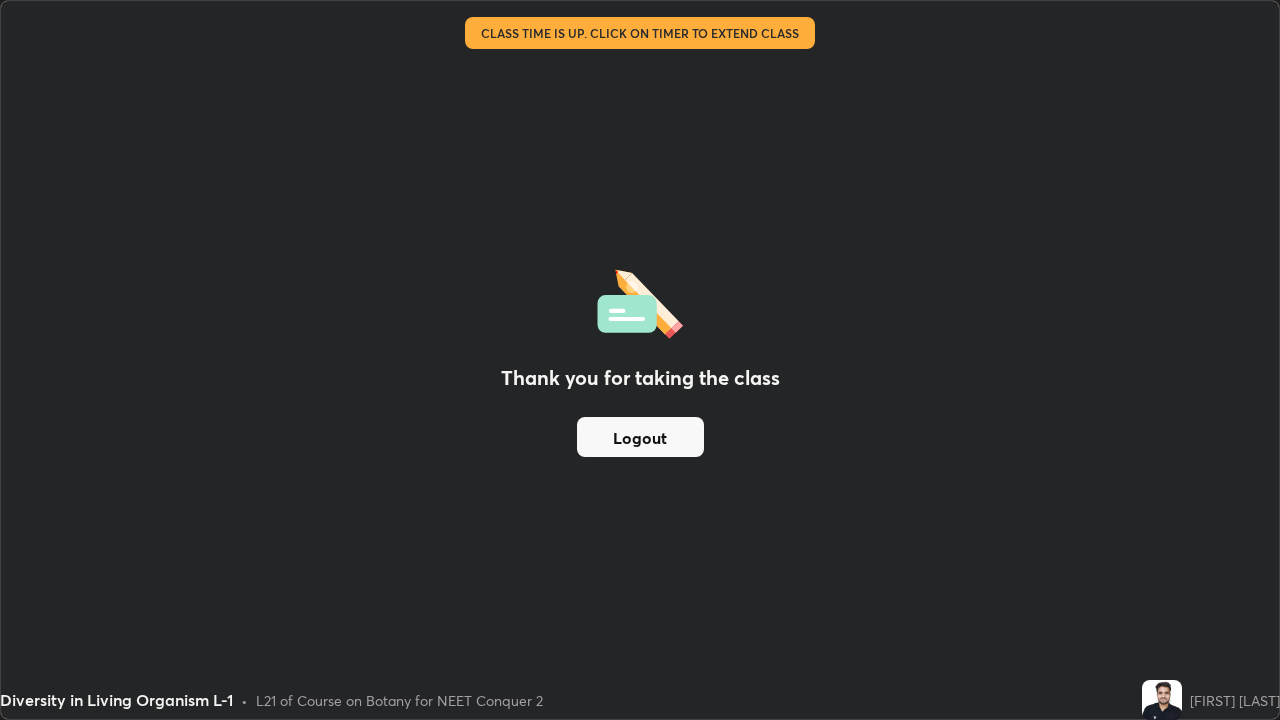 click on "Logout" at bounding box center [640, 437] 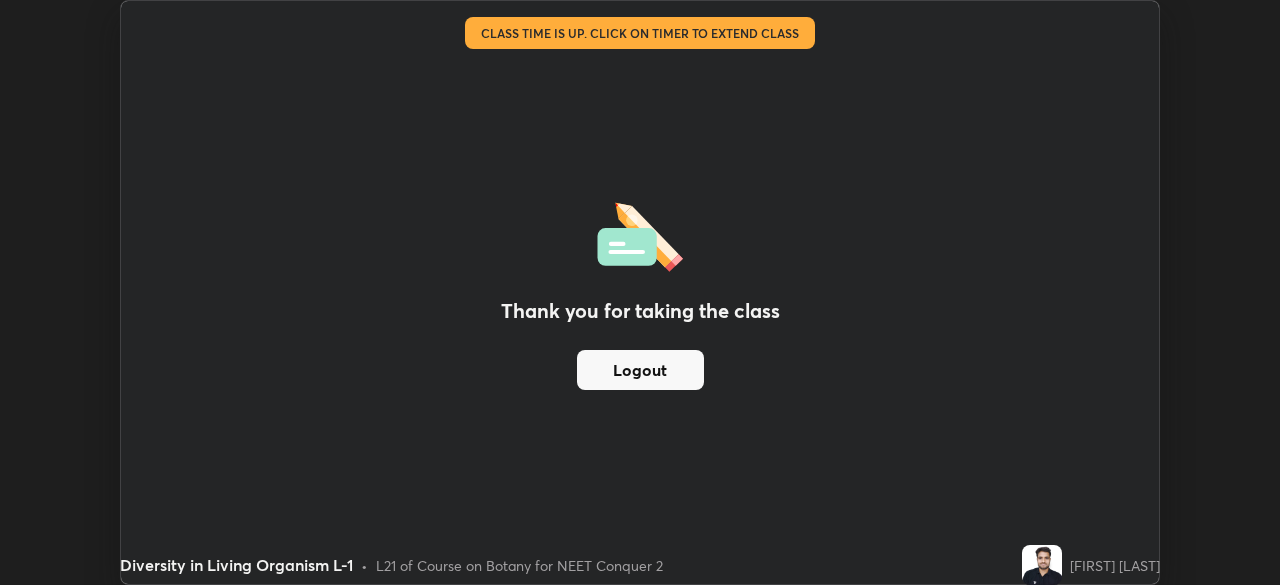 scroll, scrollTop: 585, scrollLeft: 1280, axis: both 